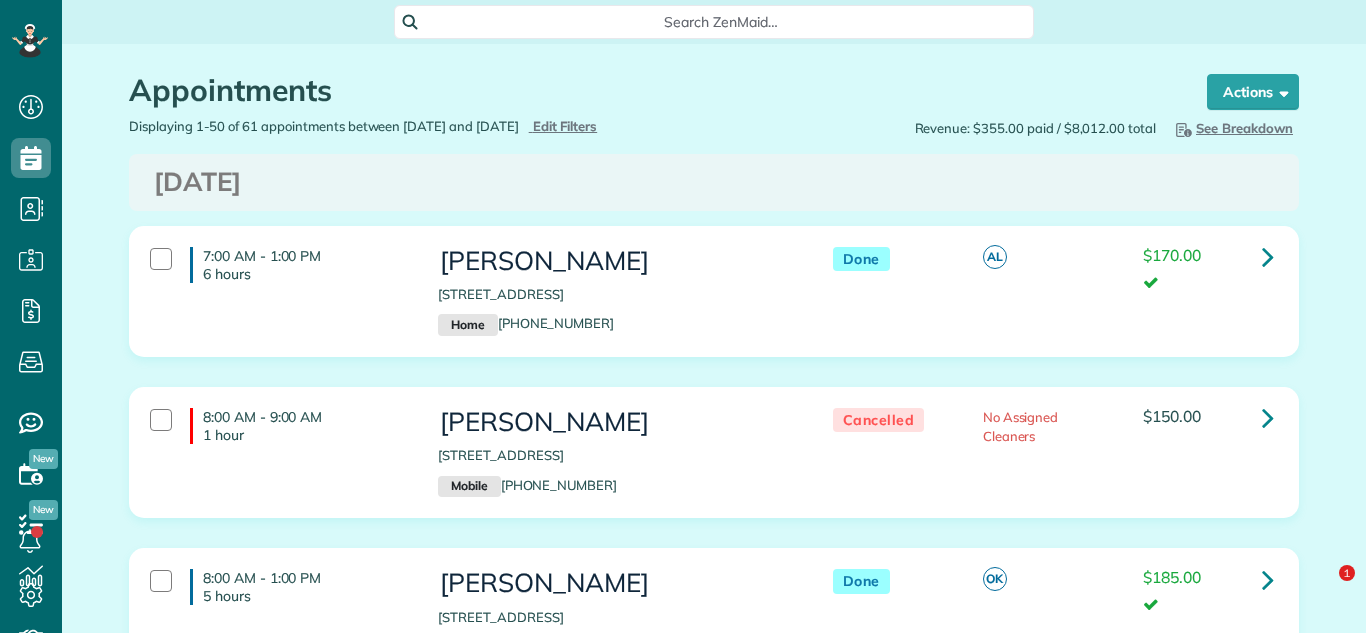 scroll, scrollTop: 0, scrollLeft: 0, axis: both 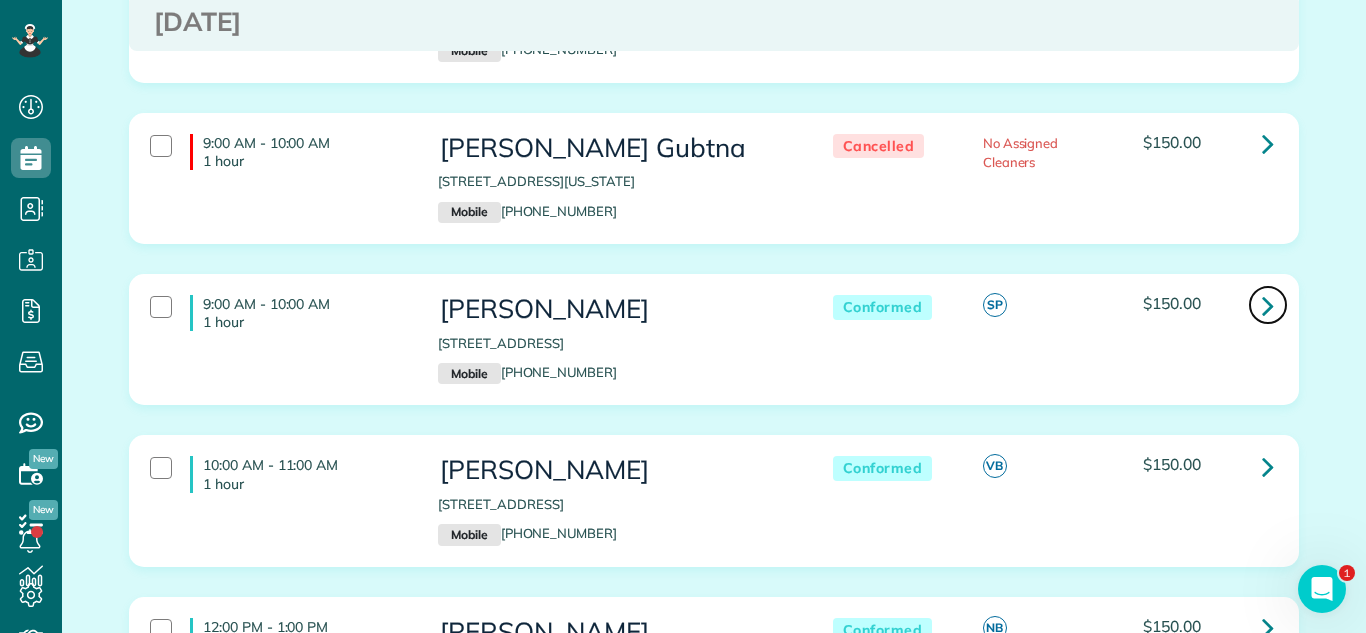 click at bounding box center (1268, 305) 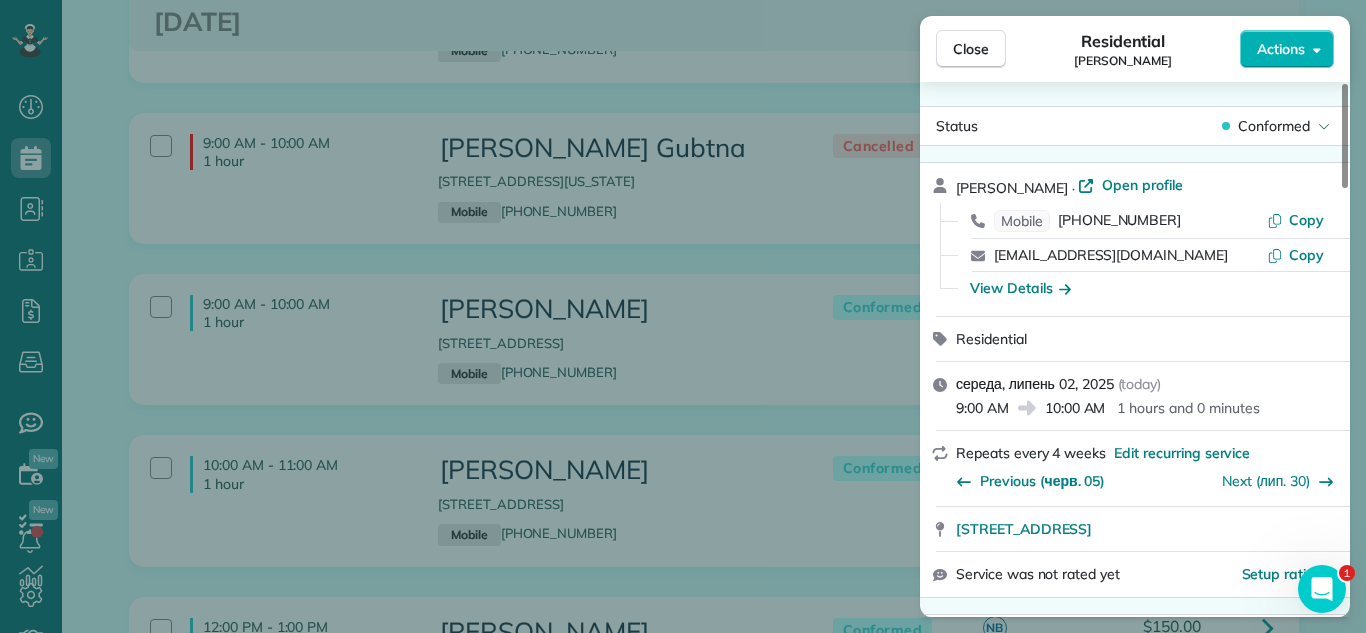 click on "Actions" at bounding box center [1281, 49] 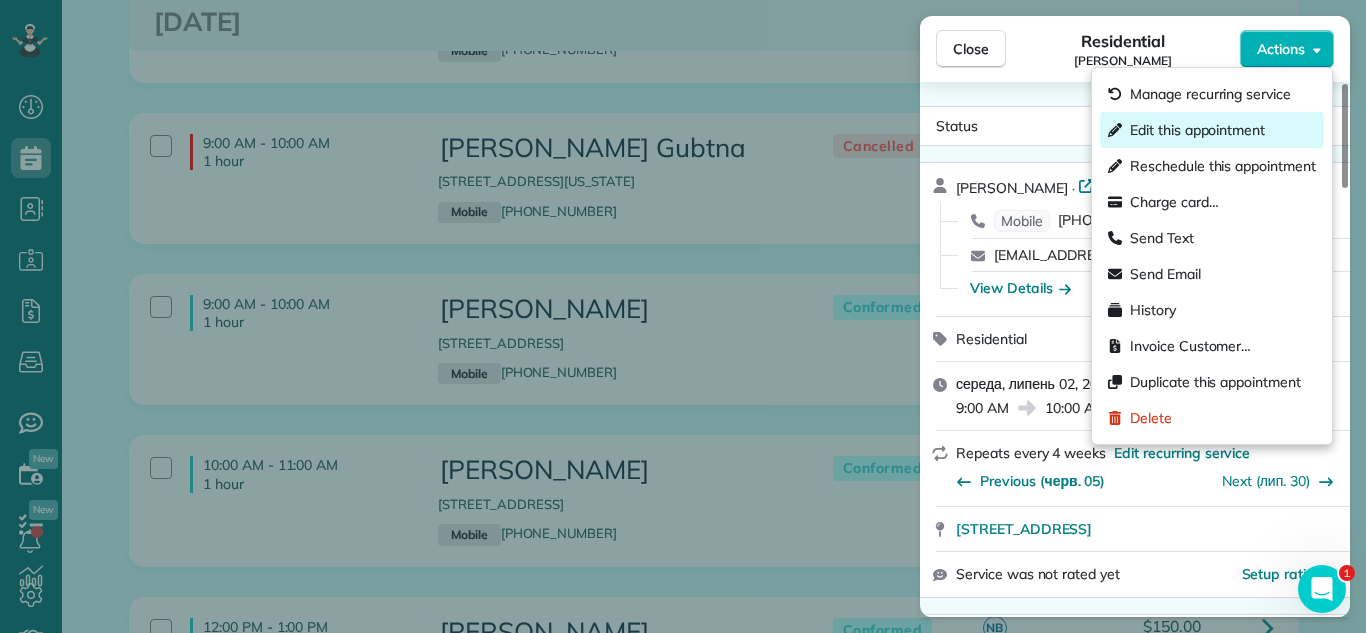 click on "Edit this appointment" at bounding box center (1197, 130) 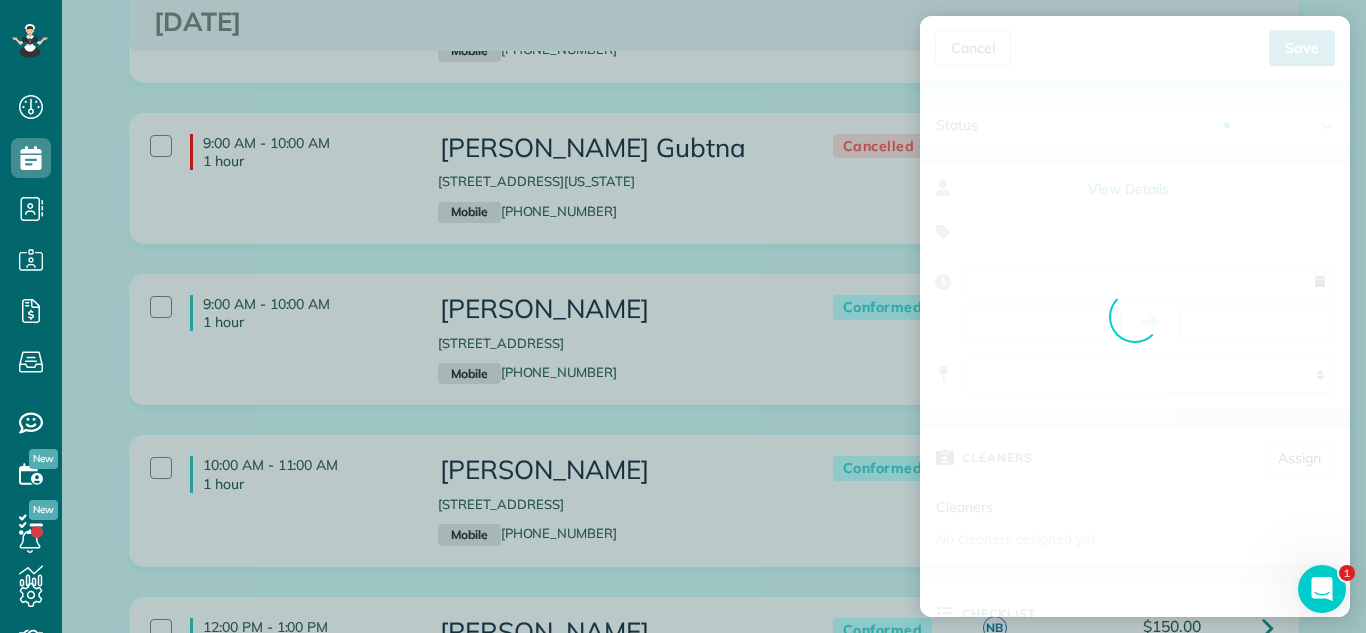 type on "**********" 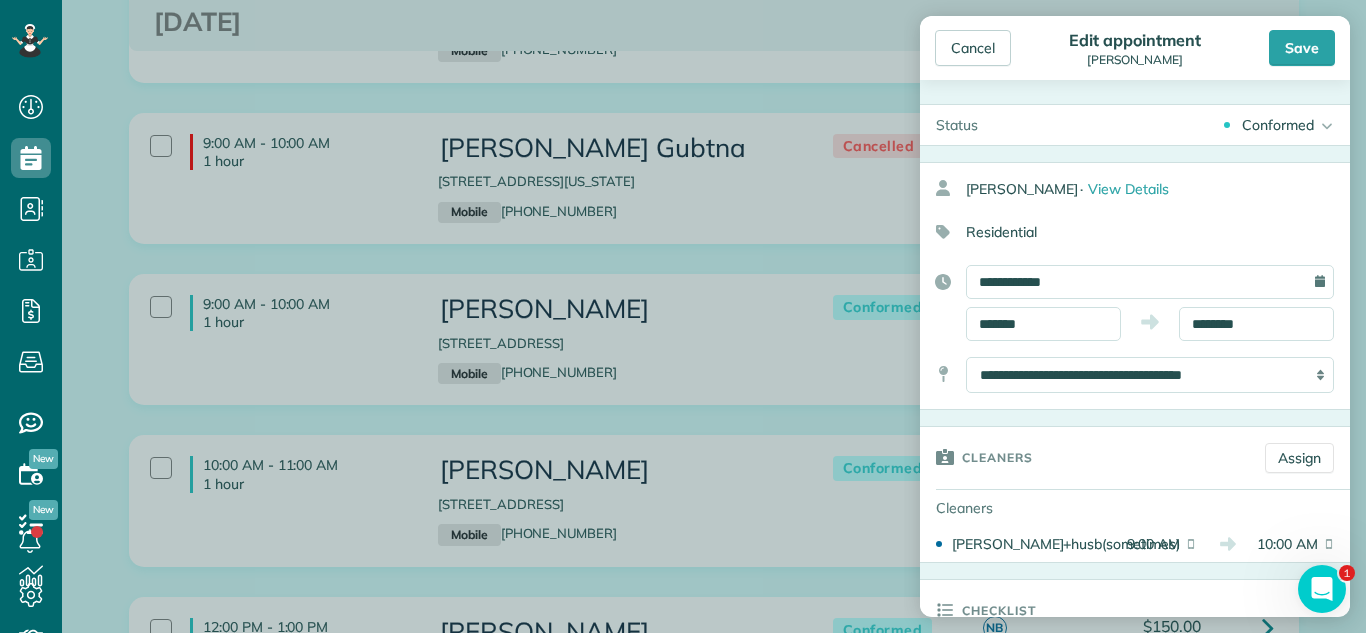 click on "Conformed" at bounding box center (1278, 125) 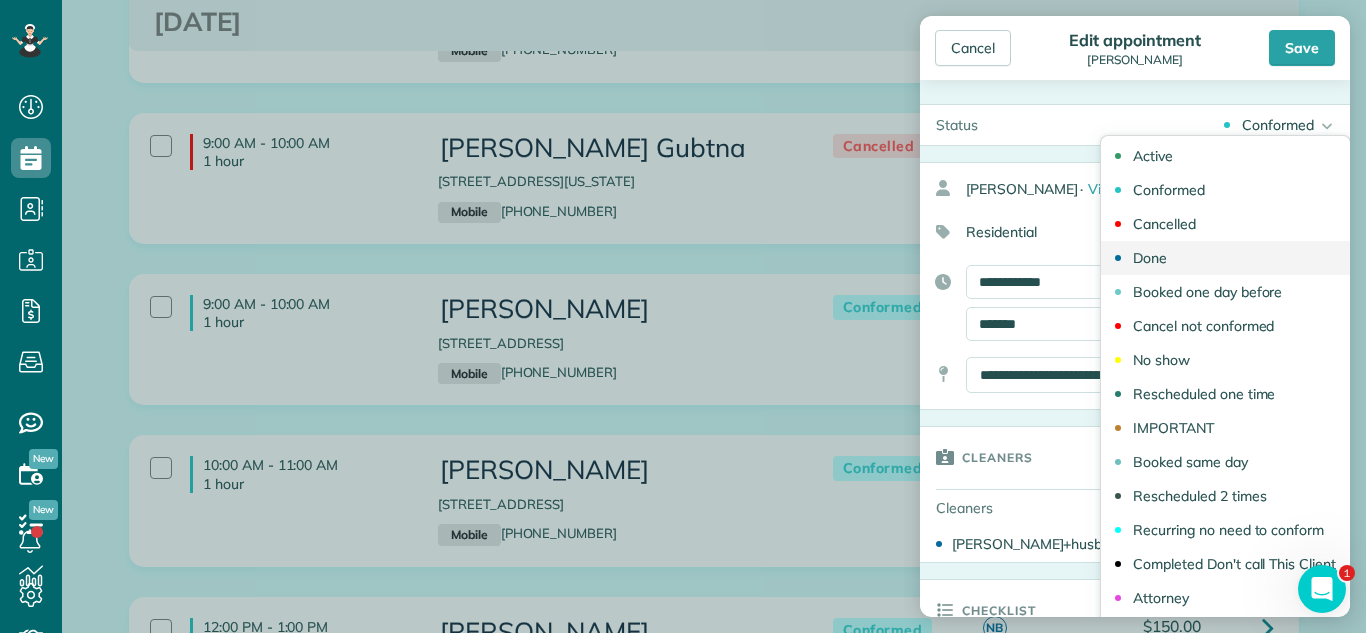 click on "Done" at bounding box center (1225, 258) 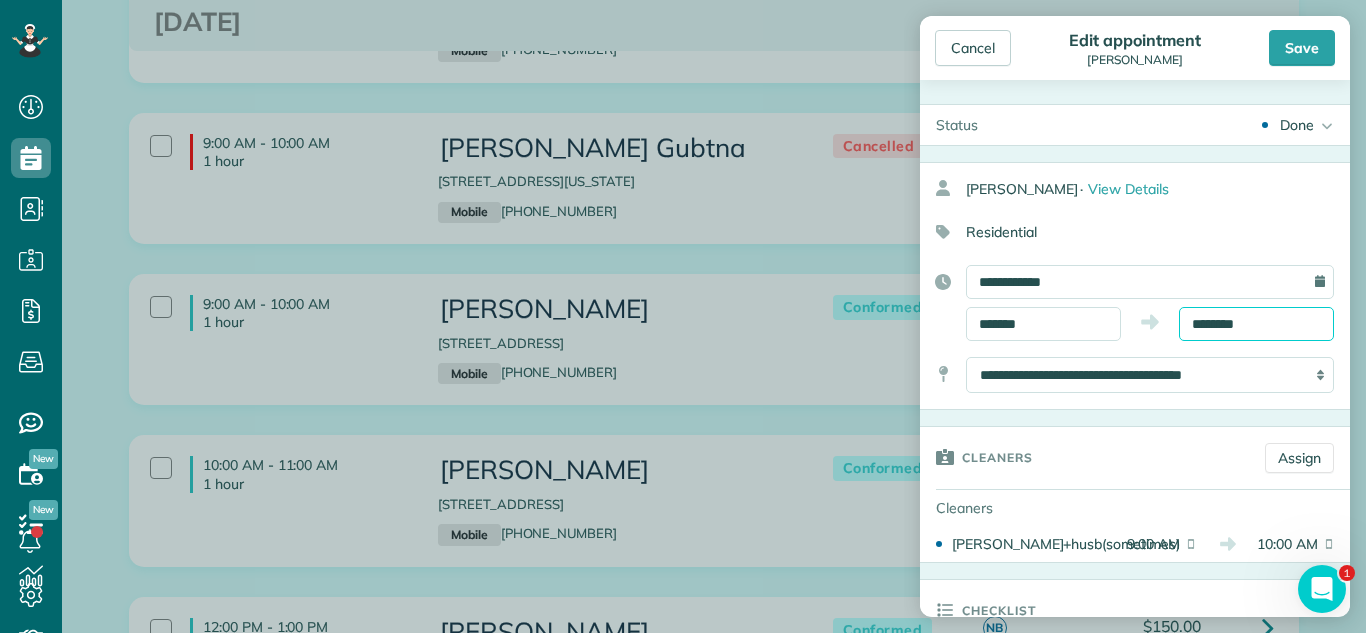 click on "********" at bounding box center (1256, 324) 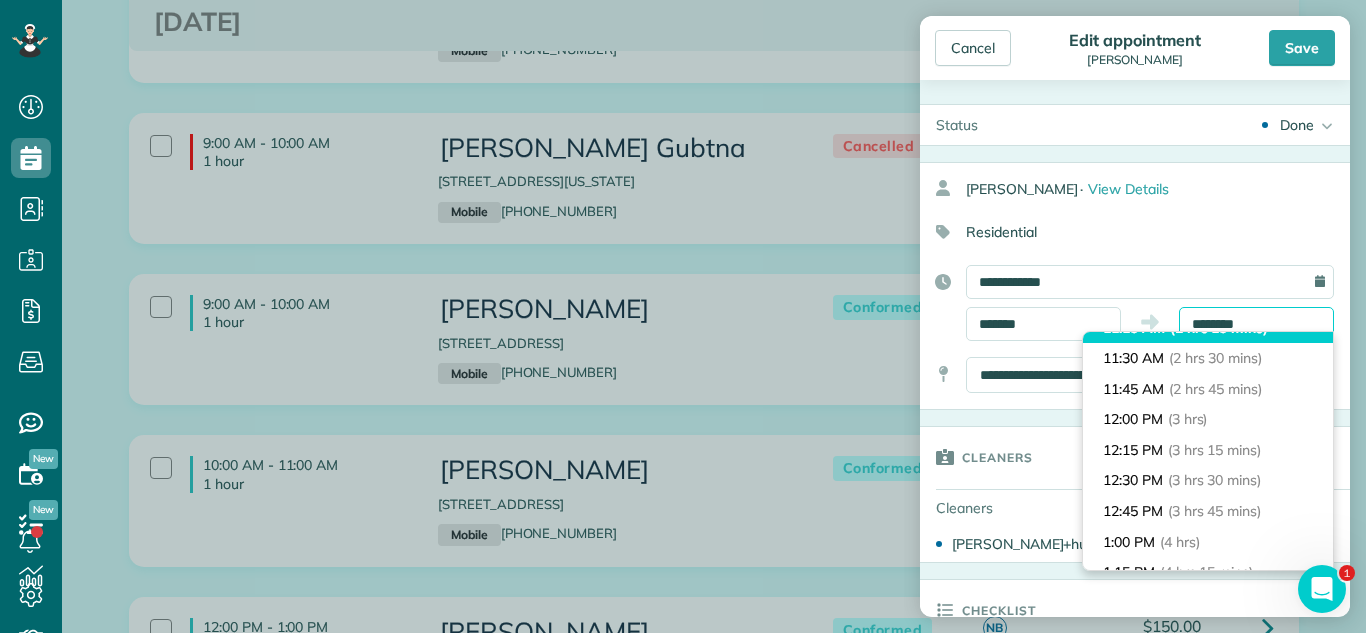 scroll, scrollTop: 358, scrollLeft: 0, axis: vertical 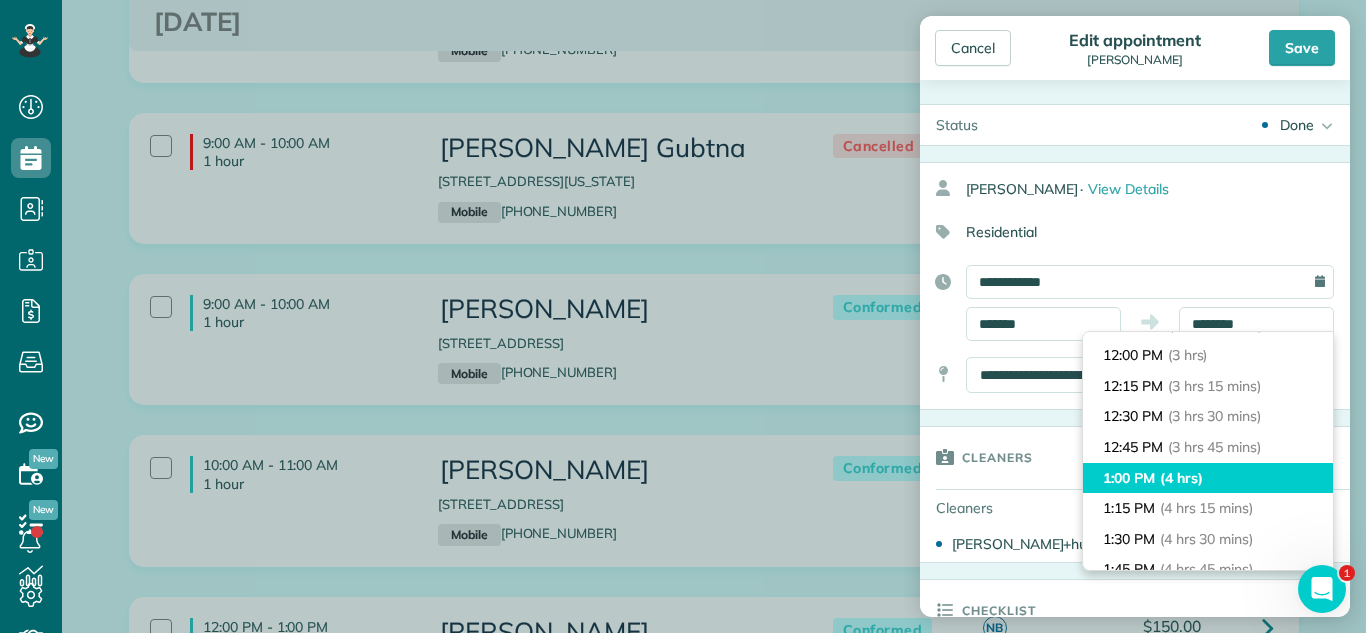 type on "*******" 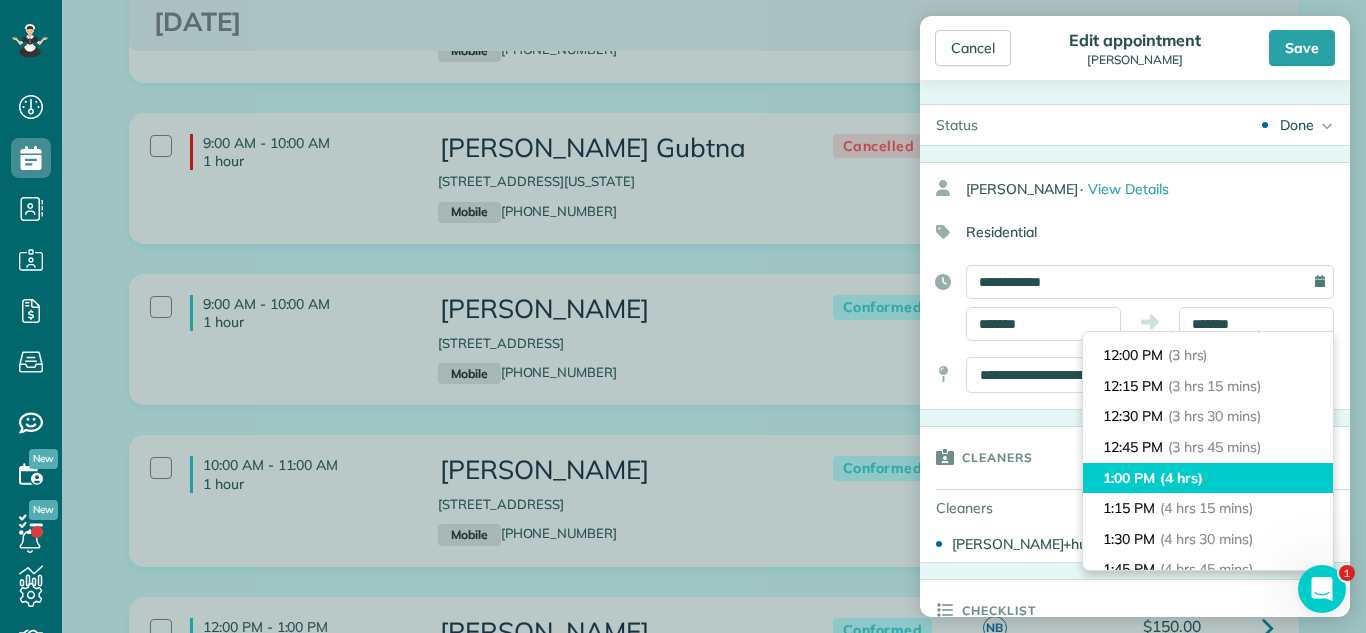 click on "1:00 PM  (4 hrs)" at bounding box center (1208, 478) 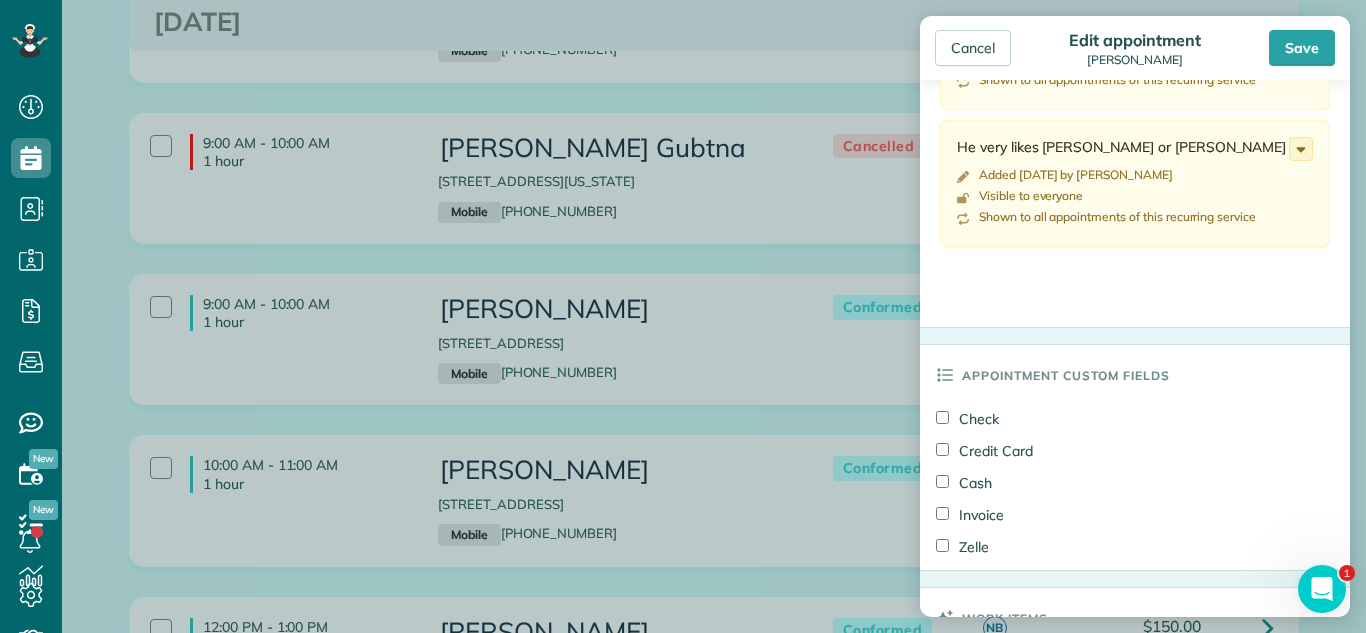 scroll, scrollTop: 1048, scrollLeft: 0, axis: vertical 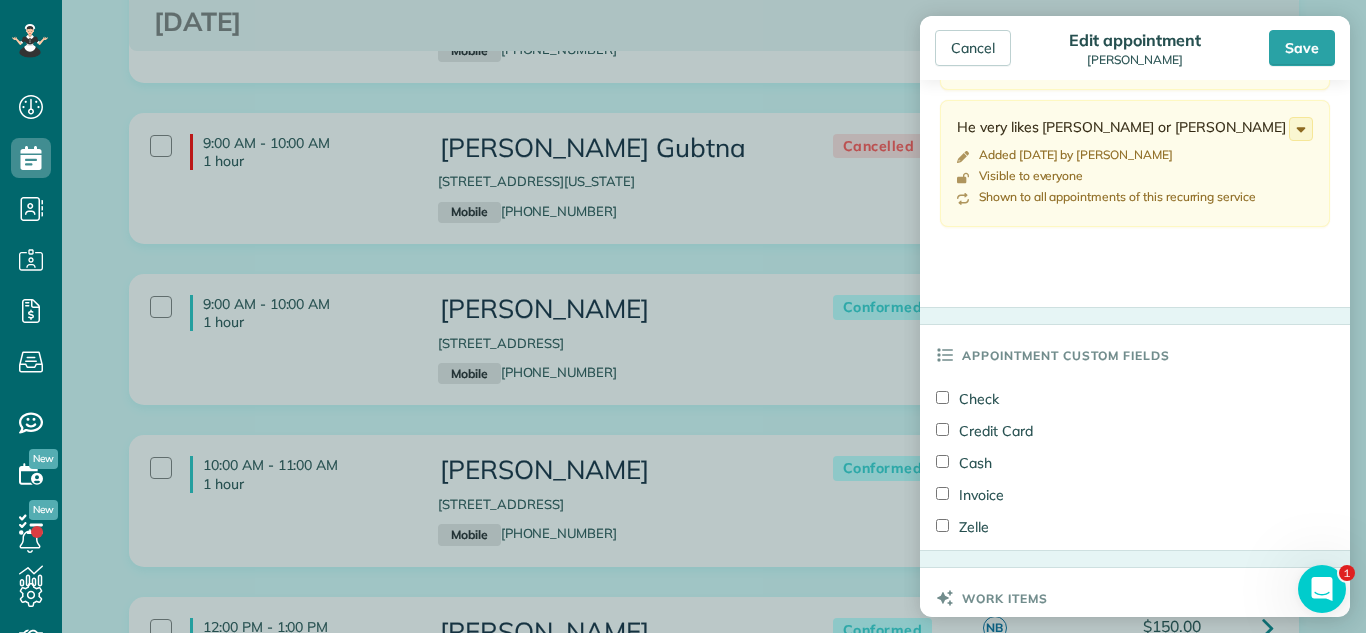 click on "Credit Card" at bounding box center [984, 431] 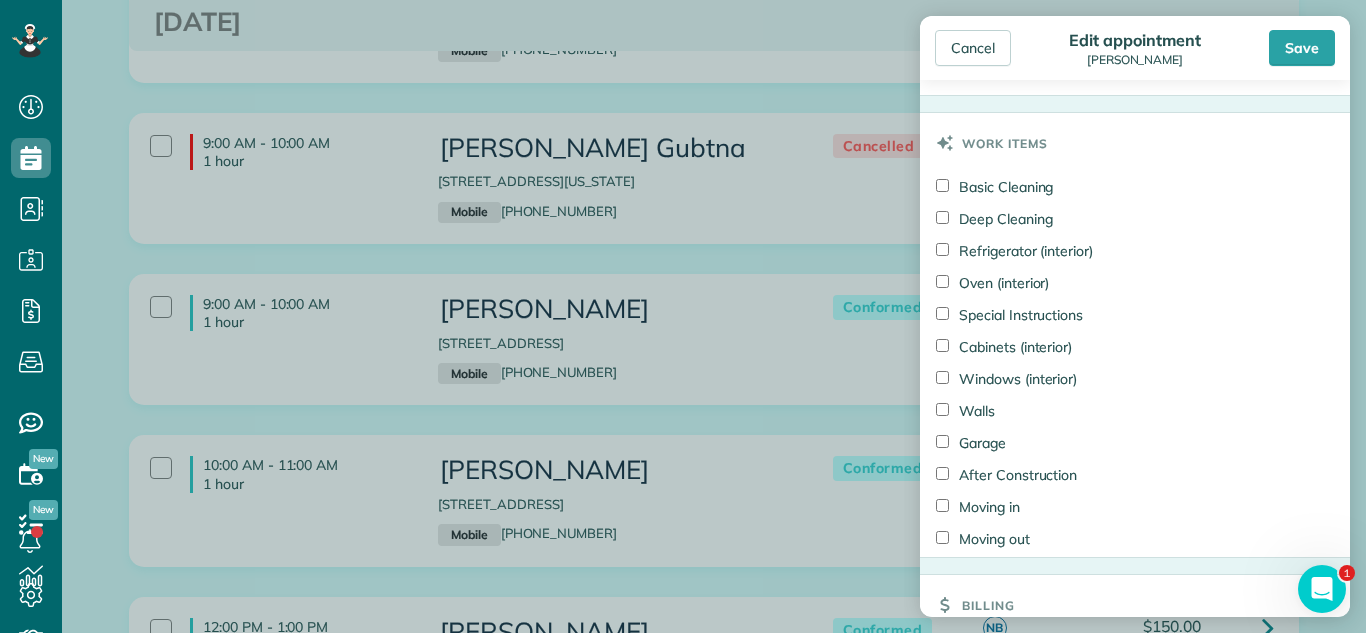 scroll, scrollTop: 1752, scrollLeft: 0, axis: vertical 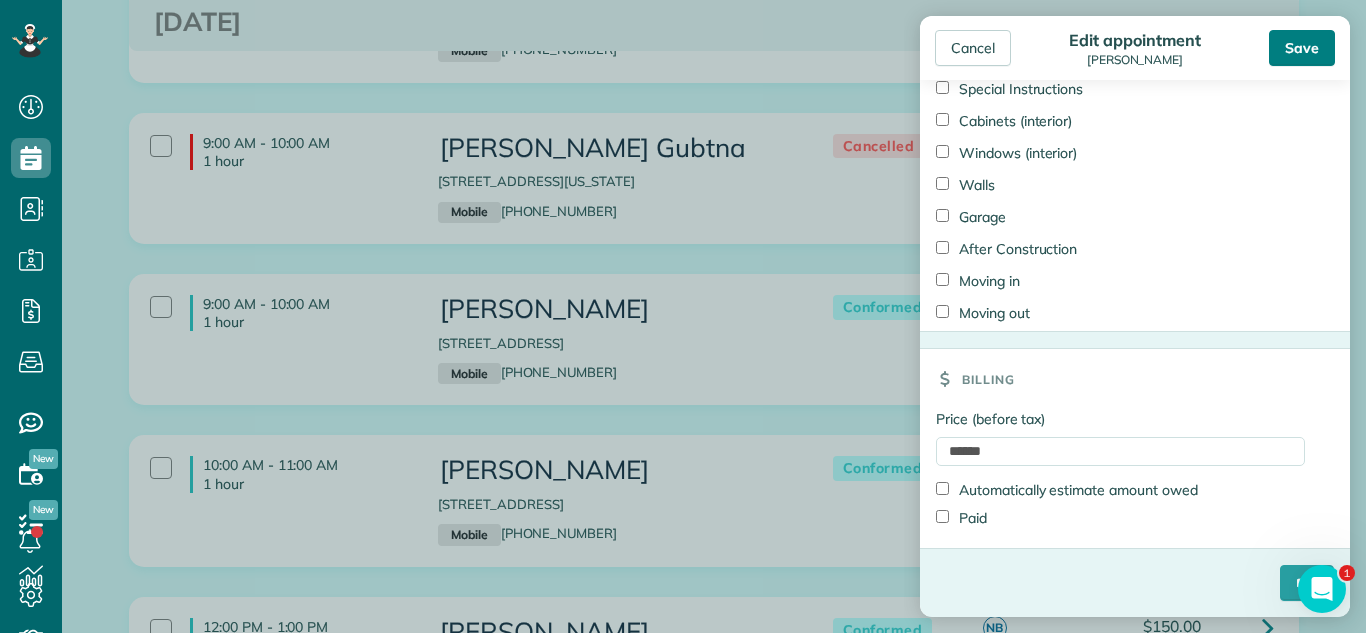 click on "Save" at bounding box center (1302, 48) 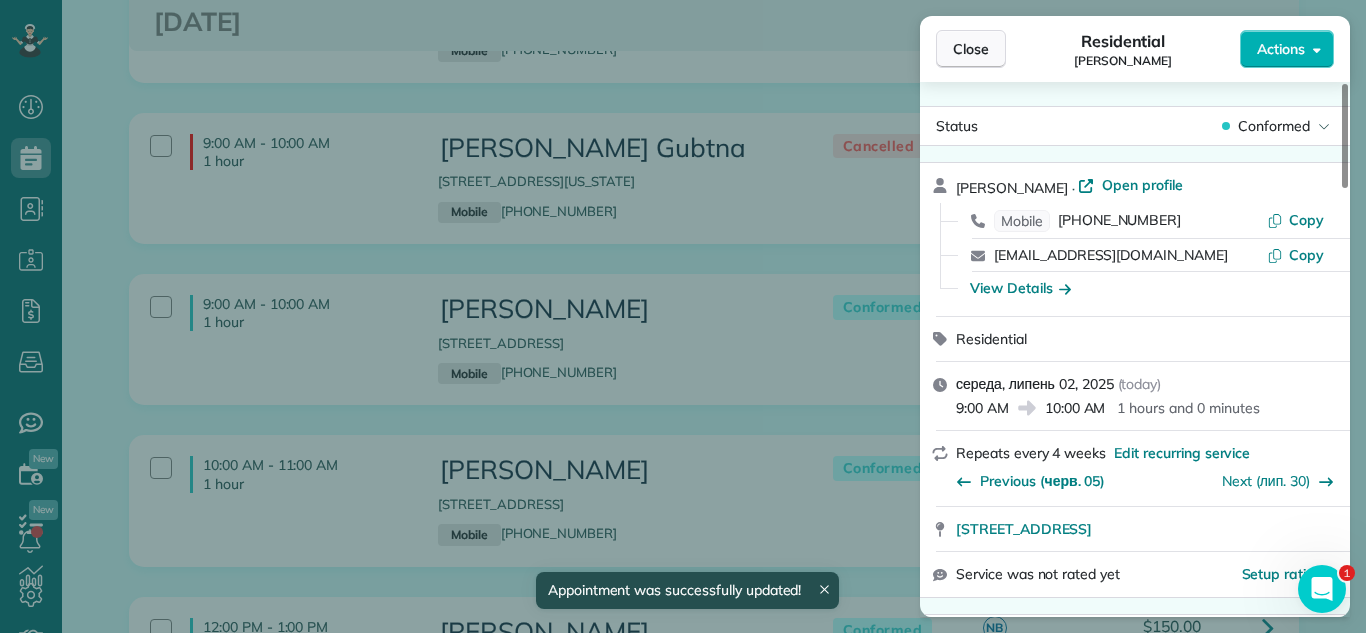 click on "Close" at bounding box center [971, 49] 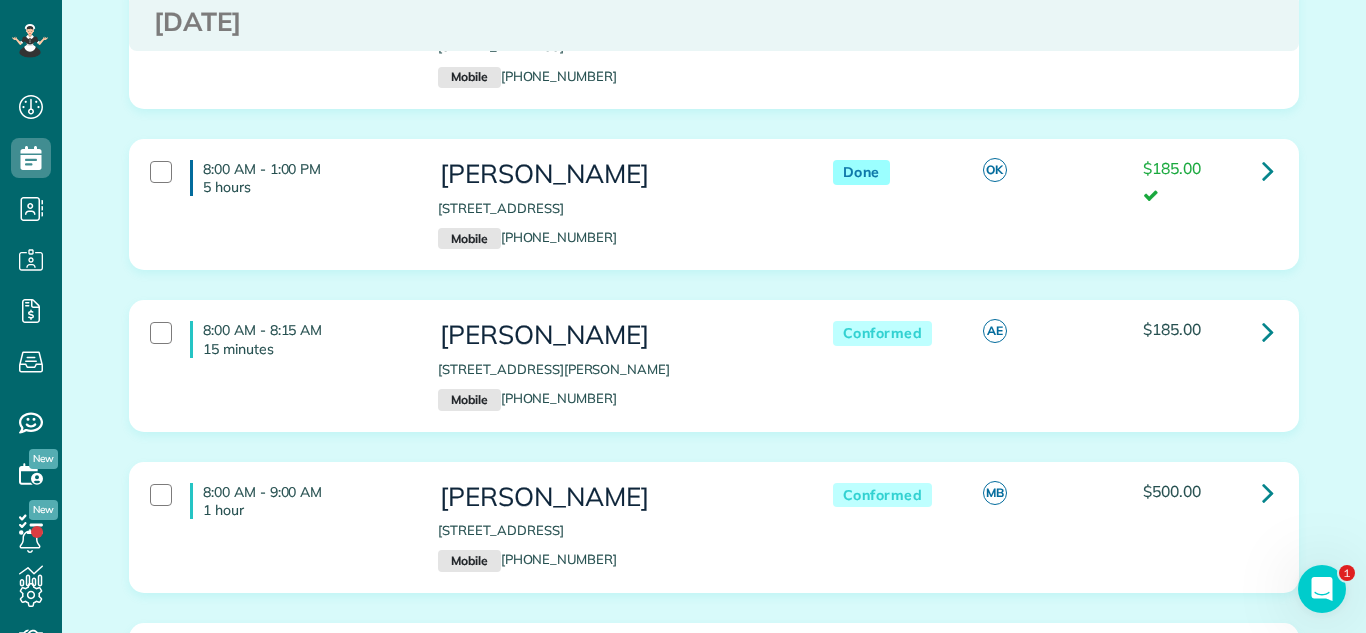 scroll, scrollTop: 0, scrollLeft: 0, axis: both 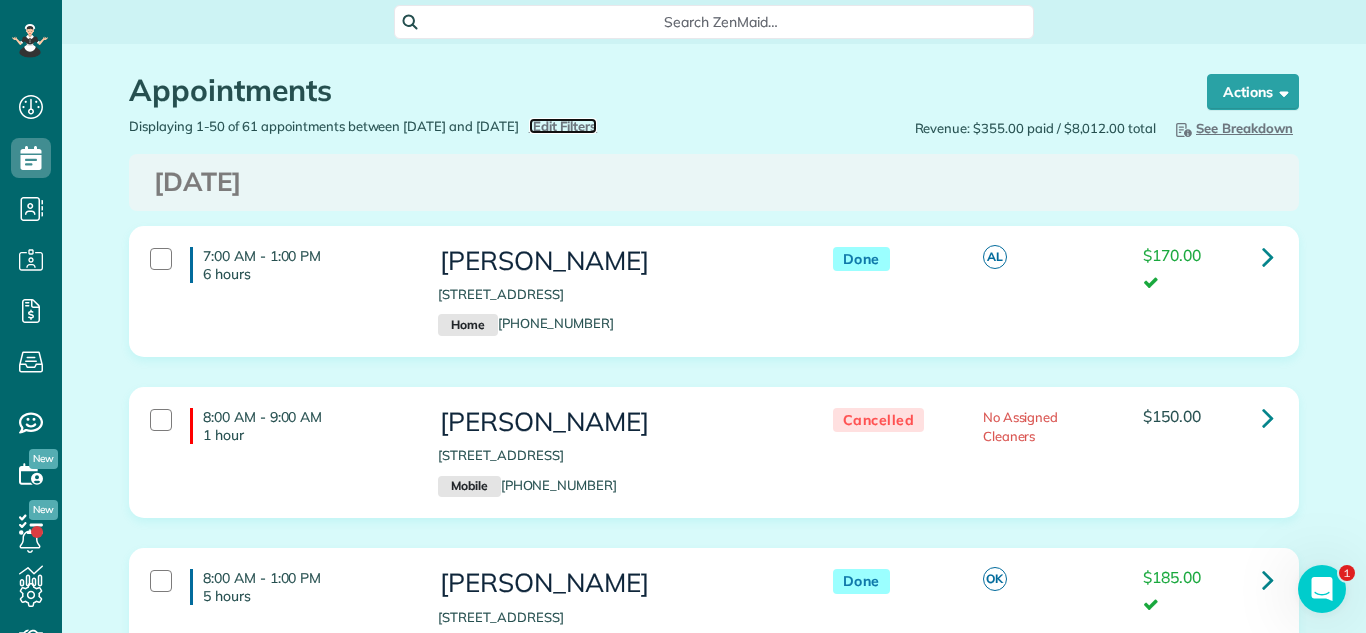 drag, startPoint x: 628, startPoint y: 126, endPoint x: 474, endPoint y: 217, distance: 178.87706 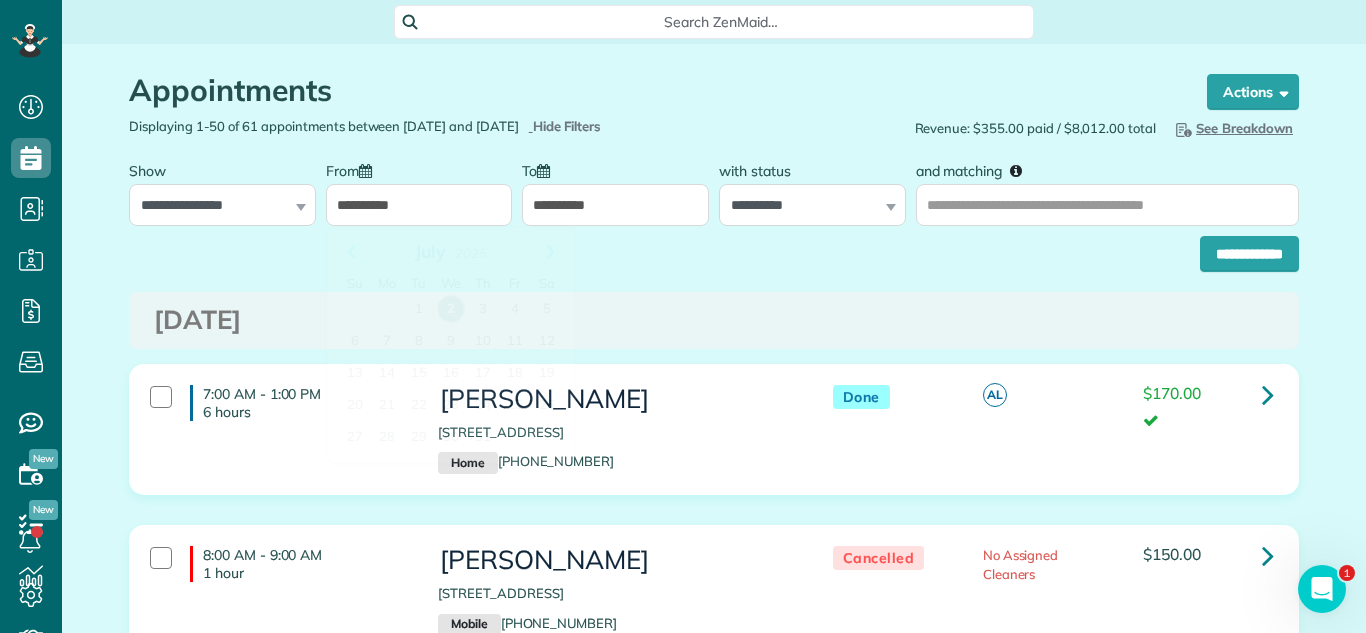drag, startPoint x: 417, startPoint y: 206, endPoint x: 414, endPoint y: 256, distance: 50.08992 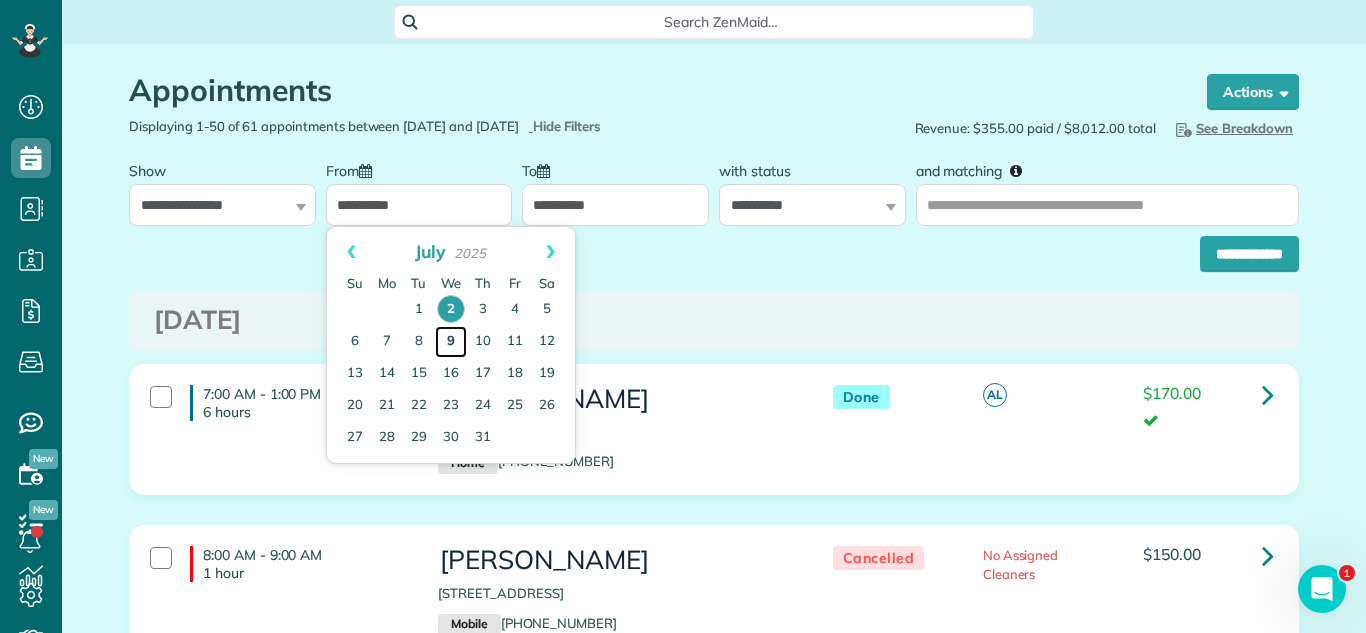 click on "9" at bounding box center [451, 342] 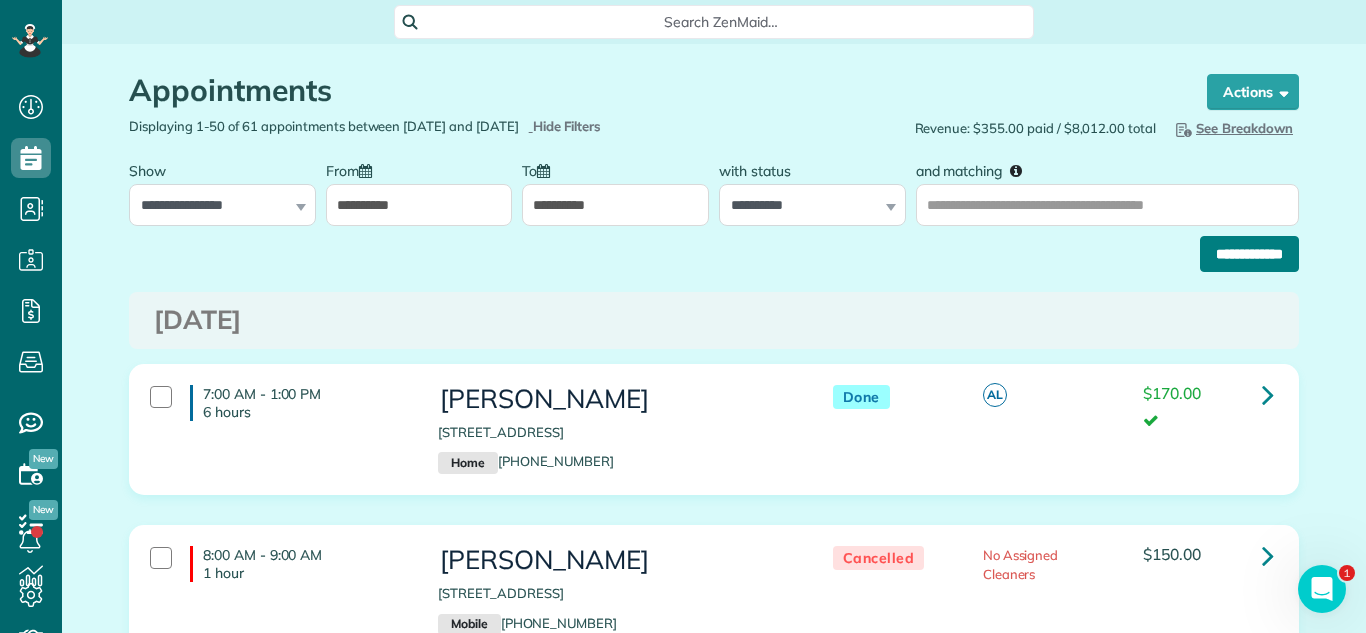 click on "**********" at bounding box center [1249, 254] 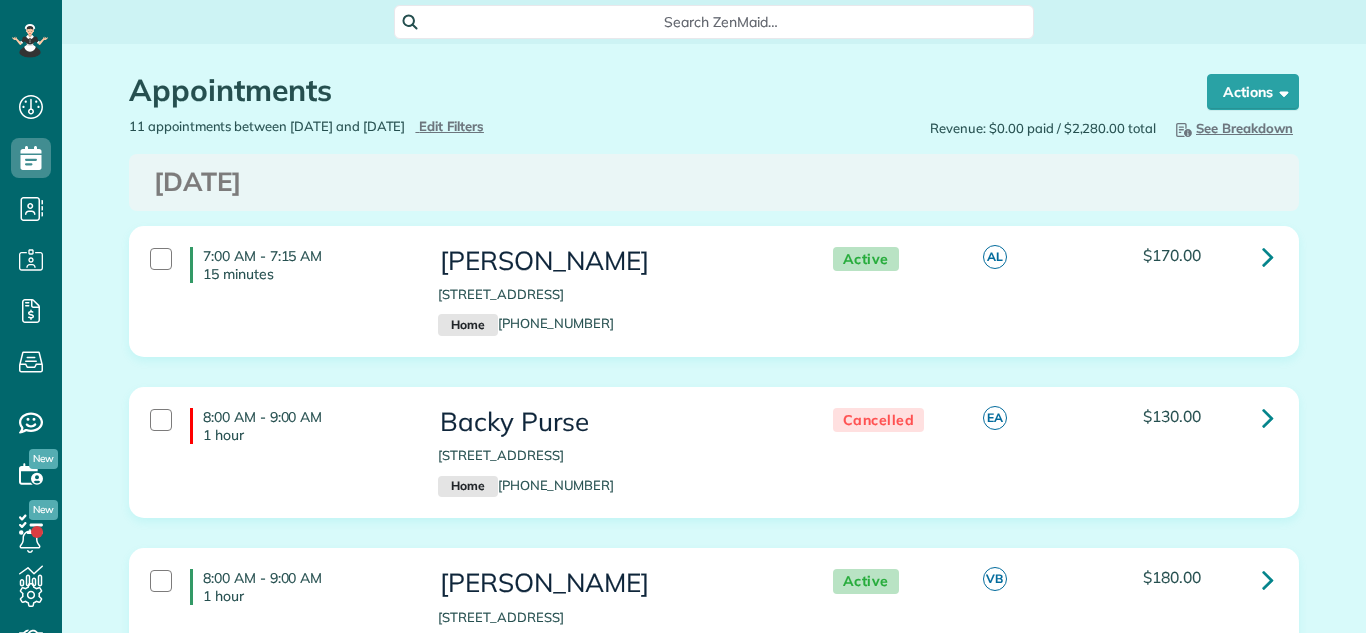 scroll, scrollTop: 0, scrollLeft: 0, axis: both 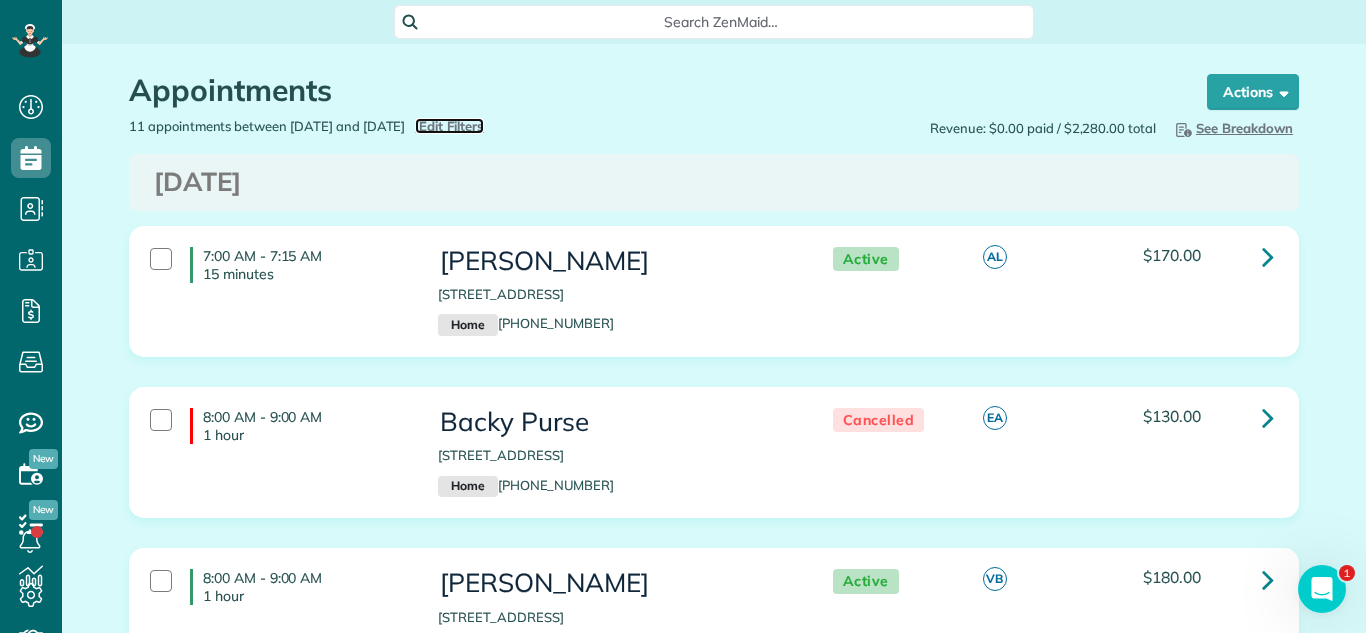 click on "Edit Filters" at bounding box center (451, 126) 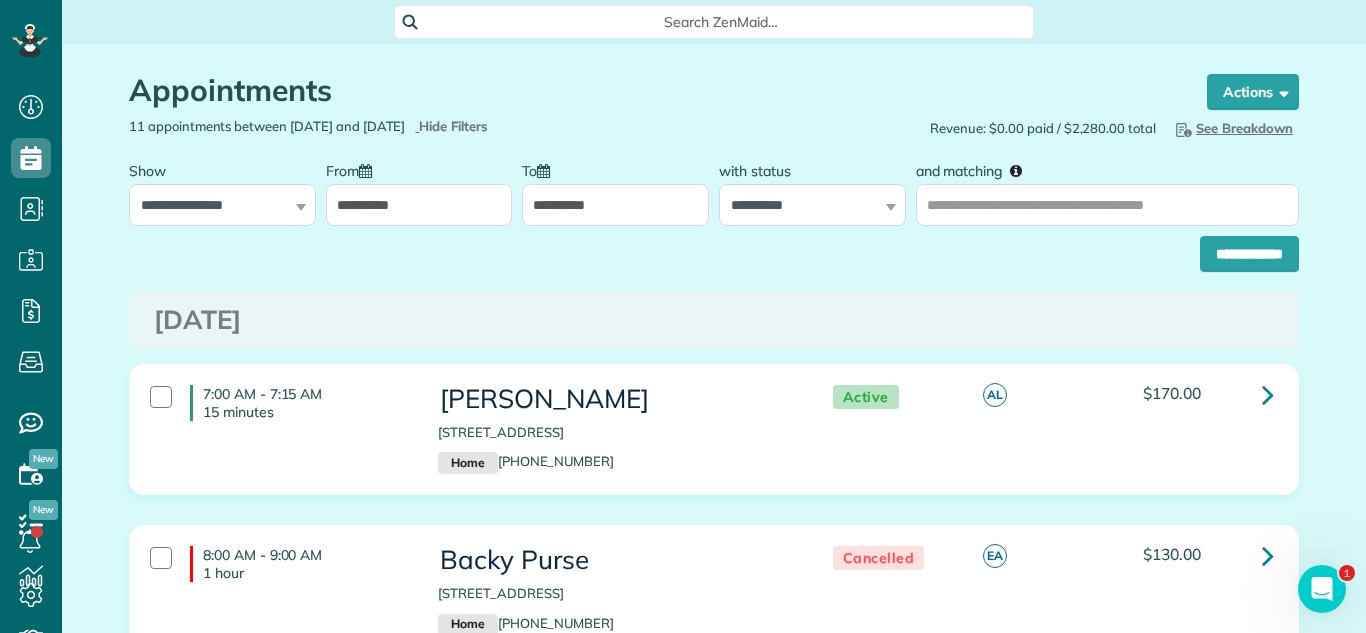 click on "**********" at bounding box center [419, 205] 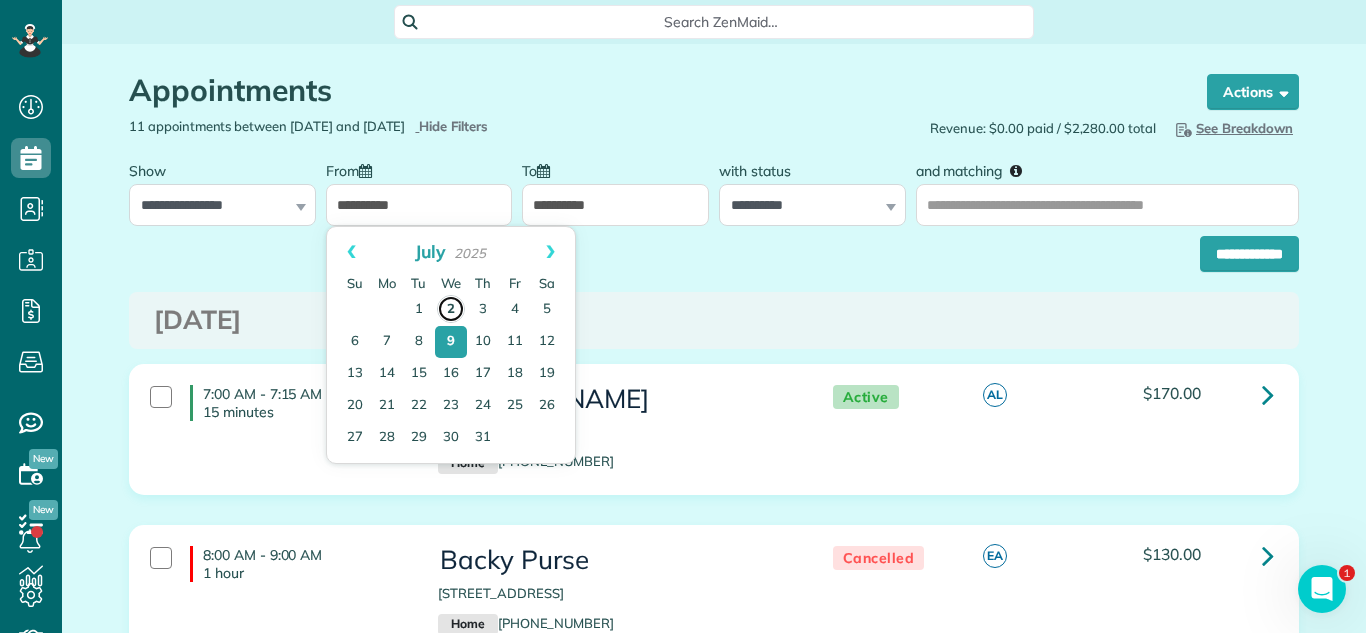 click on "2" at bounding box center [451, 309] 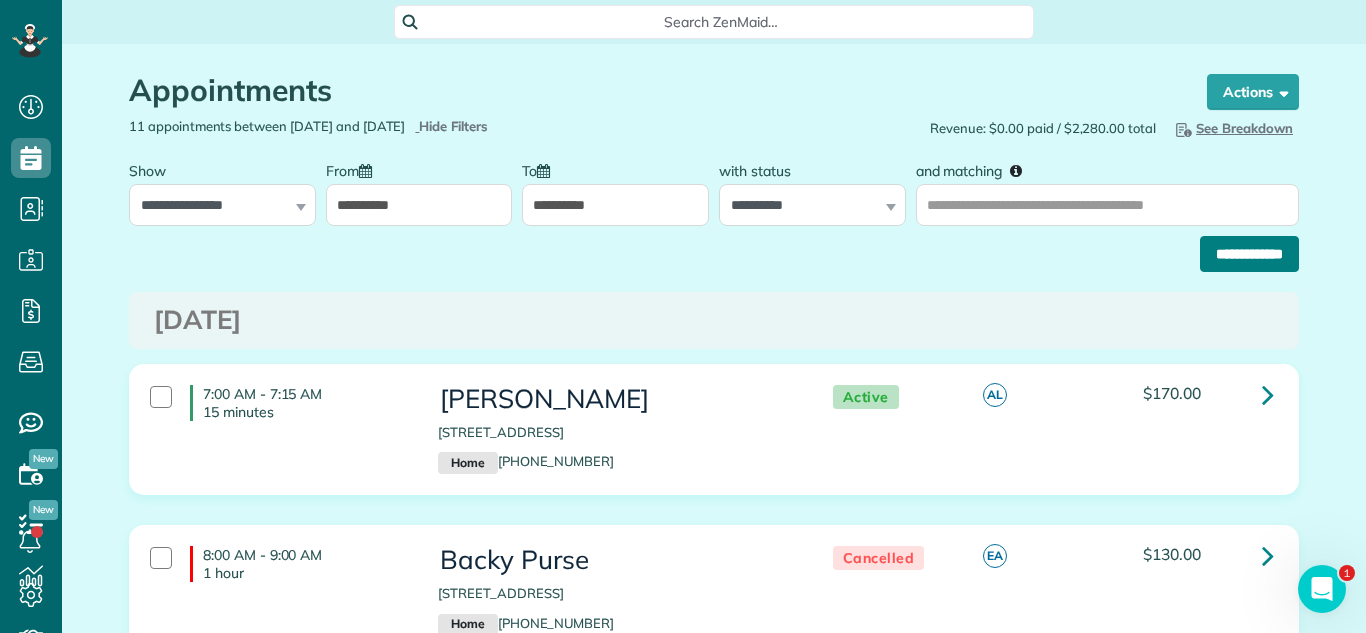 click on "**********" at bounding box center (1249, 254) 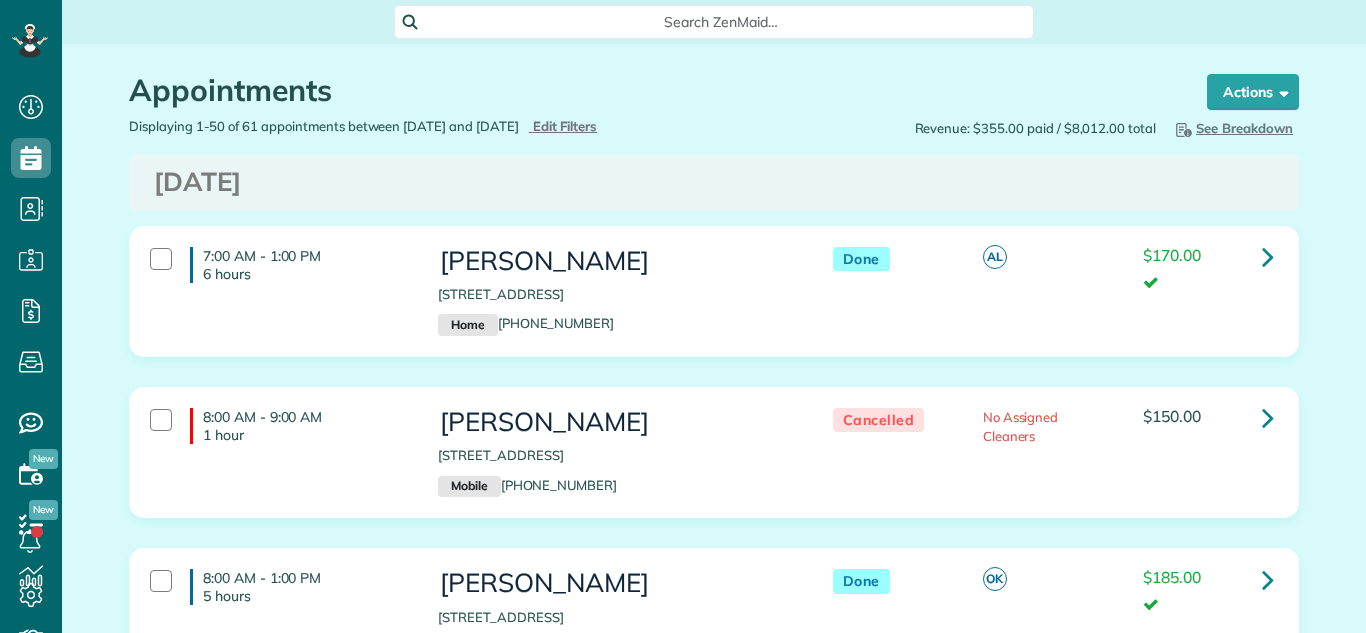 scroll, scrollTop: 0, scrollLeft: 0, axis: both 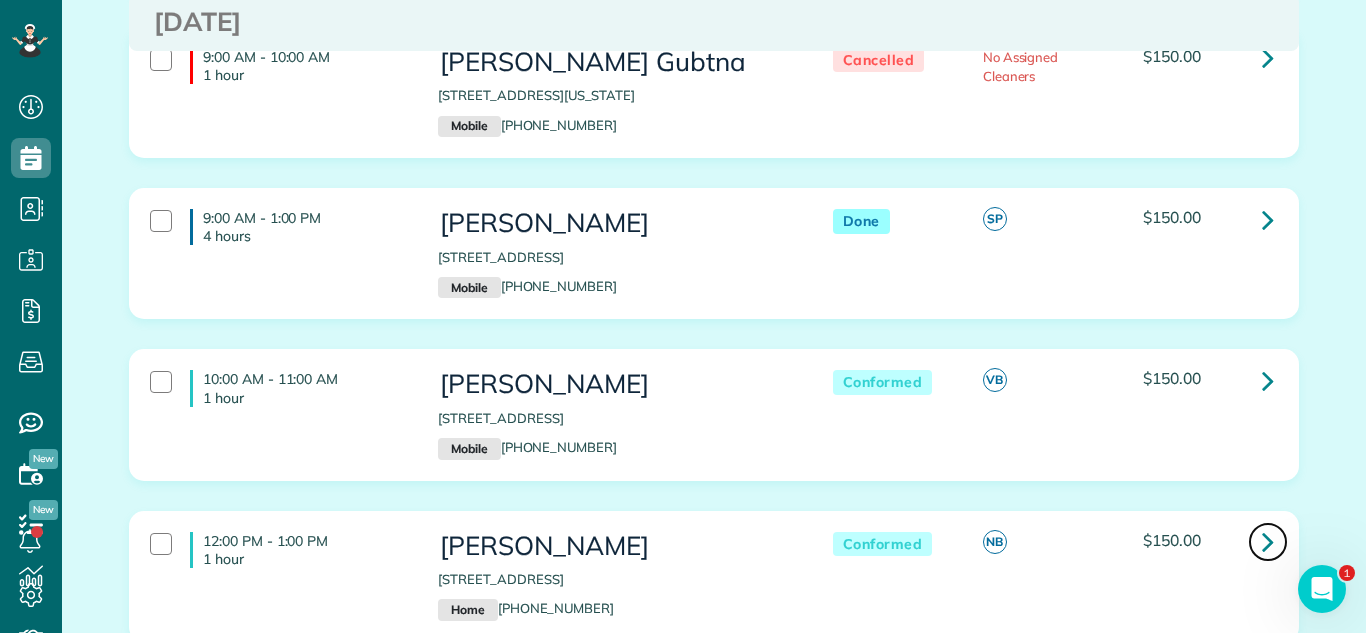 click at bounding box center [1268, 542] 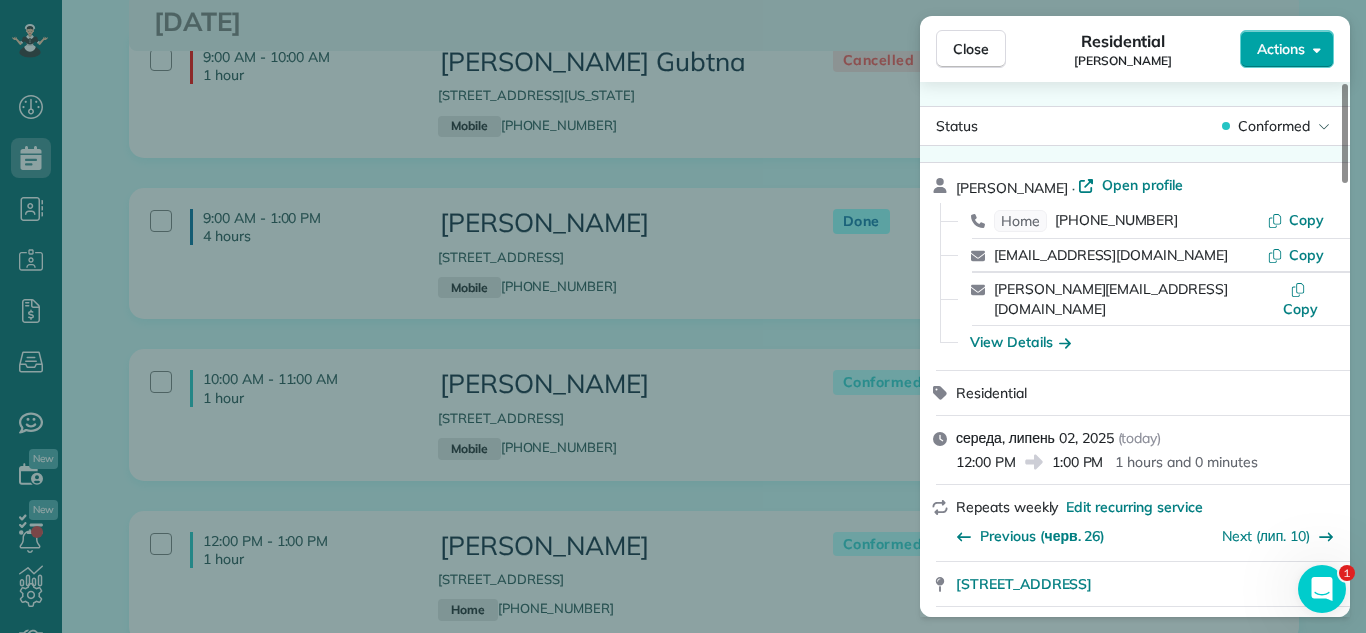 click on "Close Residential Terry Marker Actions Status Conformed Terry Marker · Open profile Home (847) 664-9680 Copy terrymarker@sbcglobal.net Copy terry.marker@gastechnology.org Copy View Details Residential середа, липень 02, 2025 ( today ) 12:00 PM 1:00 PM 1 hours and 0 minutes Repeats weekly Edit recurring service Previous (черв. 26) Next (лип. 10) 2380 Oak Tree Lane Park Ridge IL 60068 Service was not rated yet Setup ratings Cleaners Time in and out Assign Invite Cleaners NadiJa   Brehin 12:00 PM 1:00 PM Checklist Try Now Keep this appointment up to your standards. Stay on top of every detail, keep your cleaners organised, and your client happy. Assign a checklist Watch a 5 min demo Billing Billing actions Price $150.00 Overcharge $0.00 Discount $0.00 Coupon discount - Primary tax - Secondary tax - Total appointment price $150.00 Tips collected New feature! $0.00 Unpaid Mark as paid Total including tip $150.00 Get paid online in no-time! Send an invoice and reward your cleaners with tips No 3" at bounding box center (683, 0) 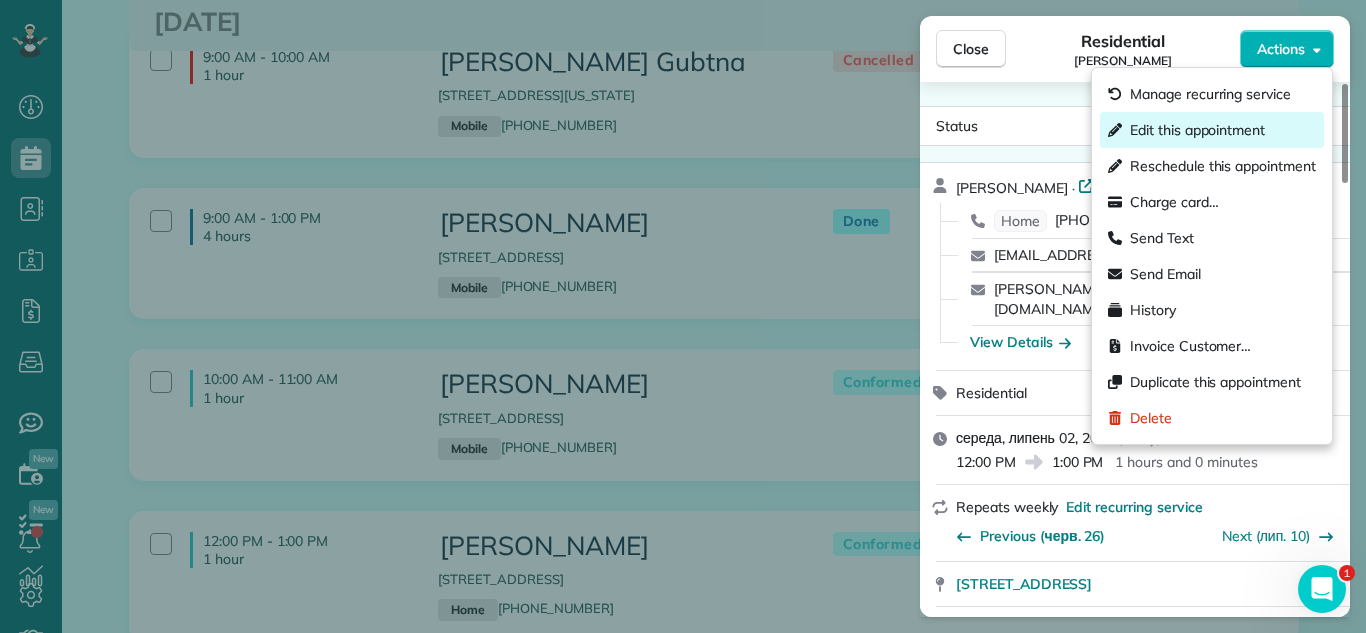 click on "Edit this appointment" at bounding box center (1197, 130) 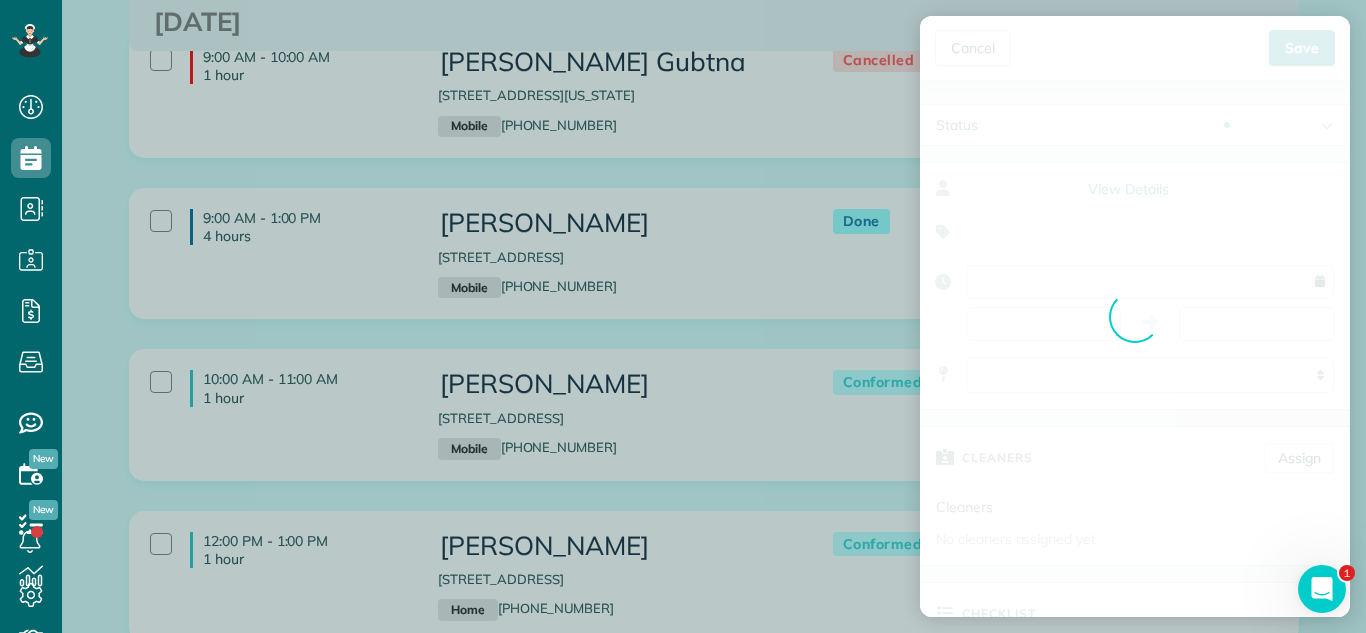 type on "**********" 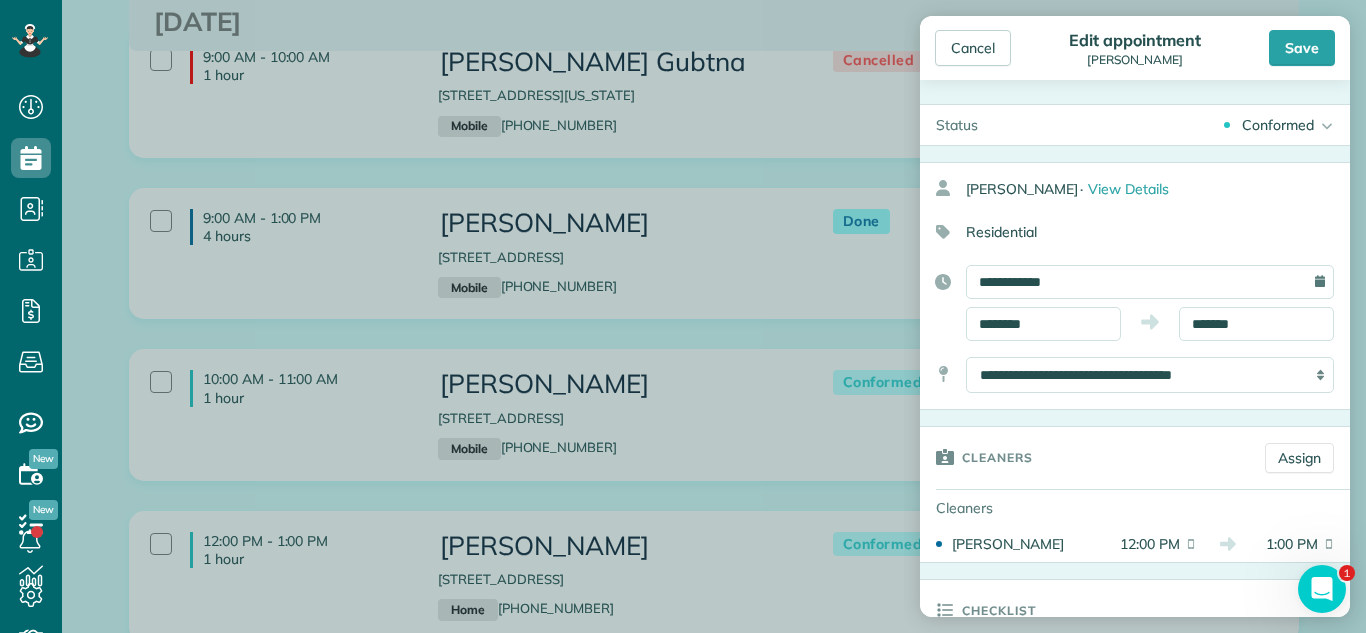 click on "Conformed
Active
Conformed
Cancelled
Done
Booked one day before" at bounding box center [1172, 125] 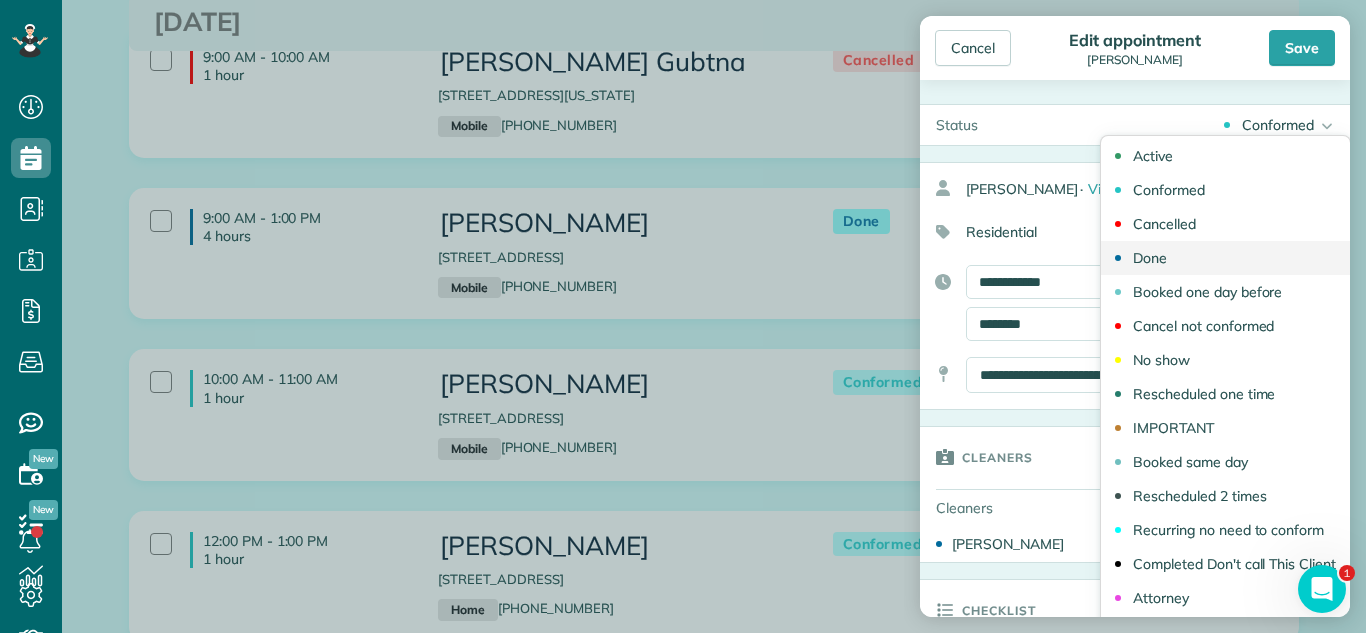 click on "Done" at bounding box center (1225, 258) 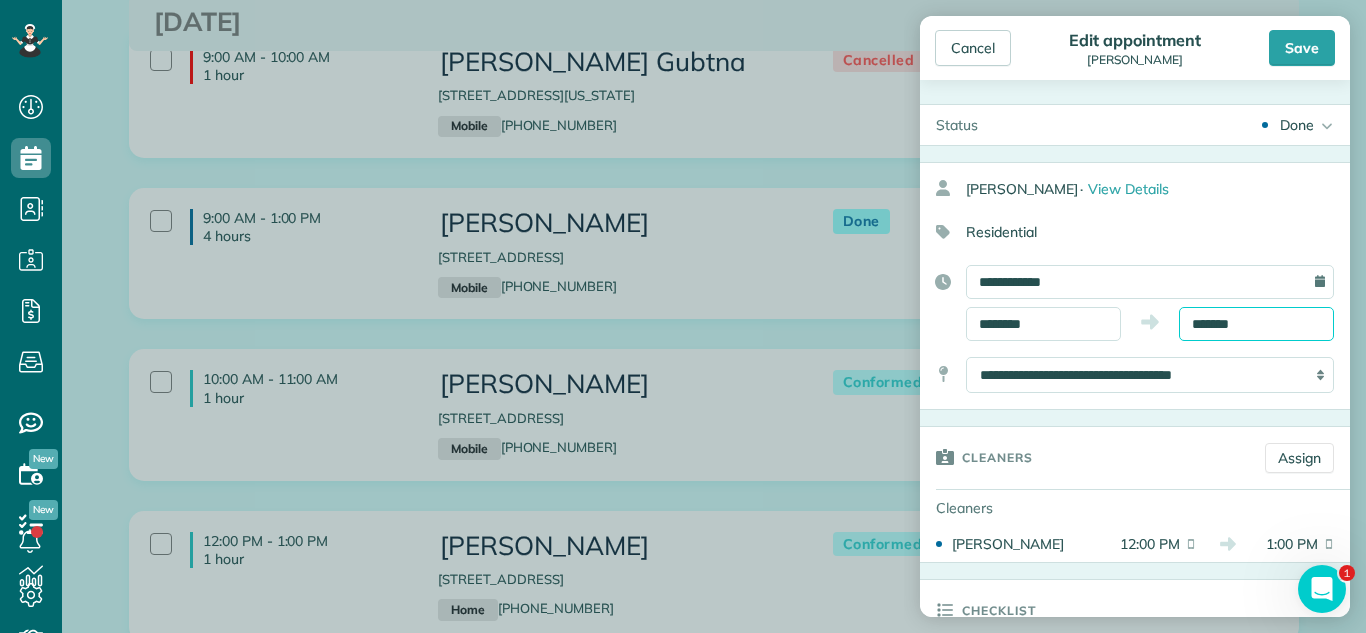 click on "*******" at bounding box center (1256, 324) 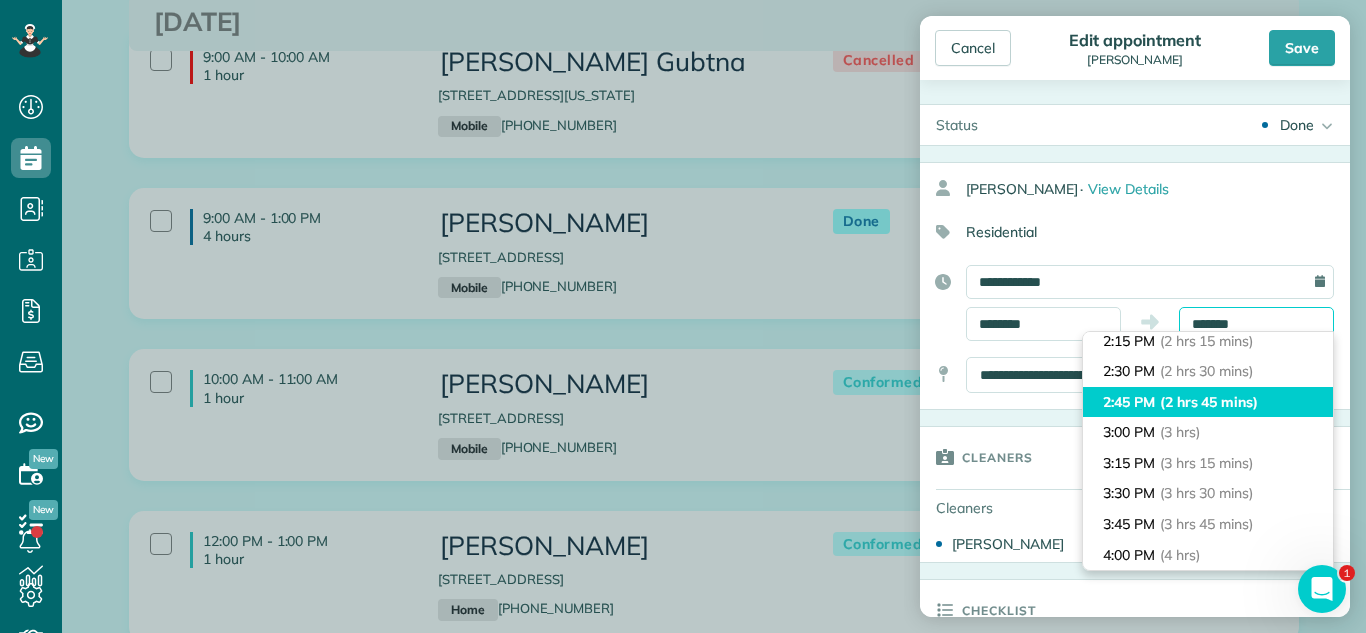 scroll, scrollTop: 328, scrollLeft: 0, axis: vertical 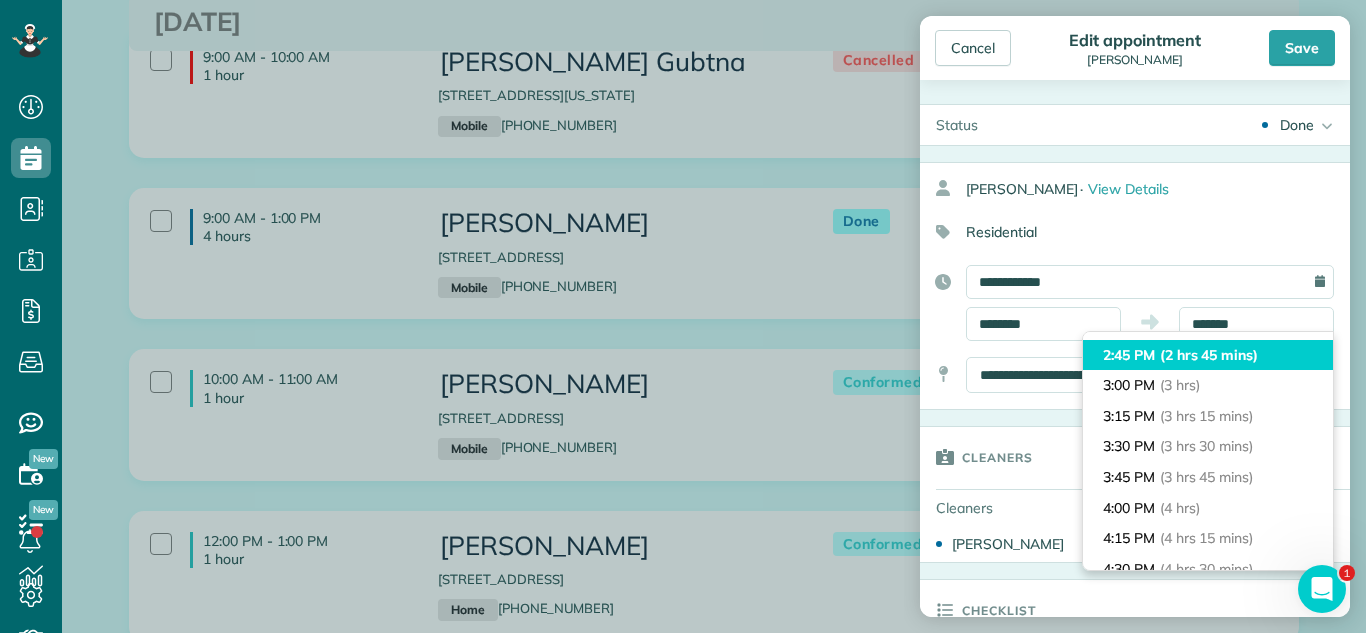 type on "*******" 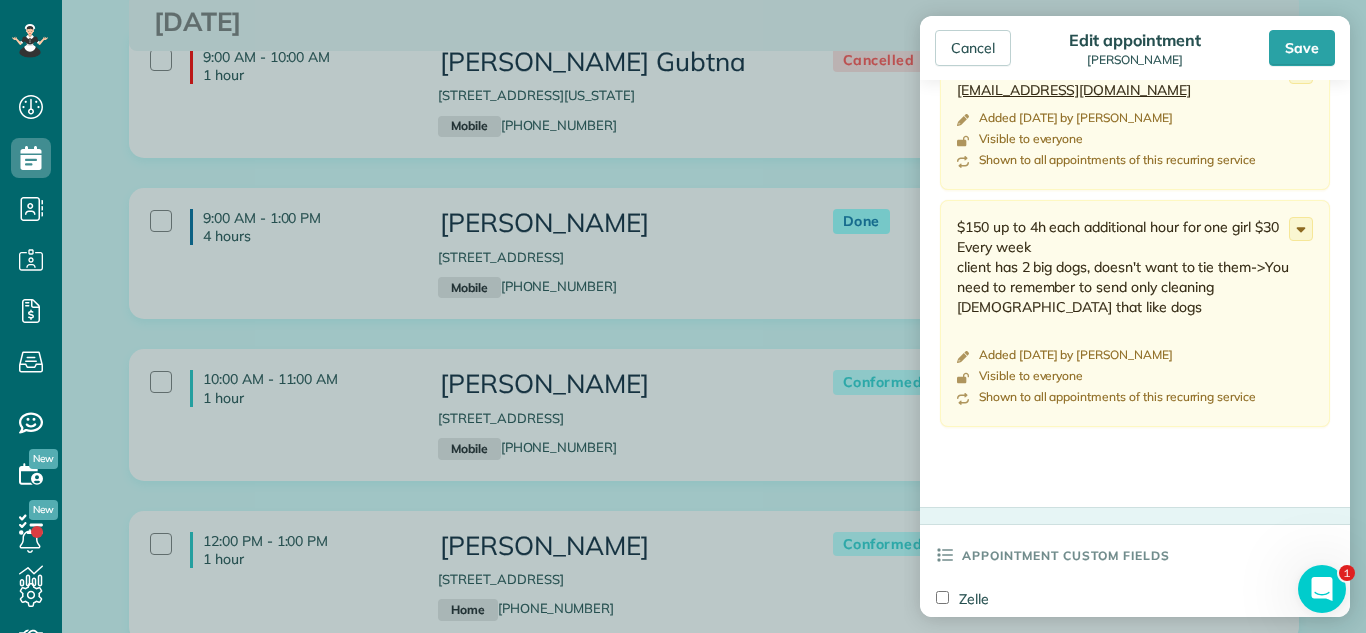 scroll, scrollTop: 1212, scrollLeft: 0, axis: vertical 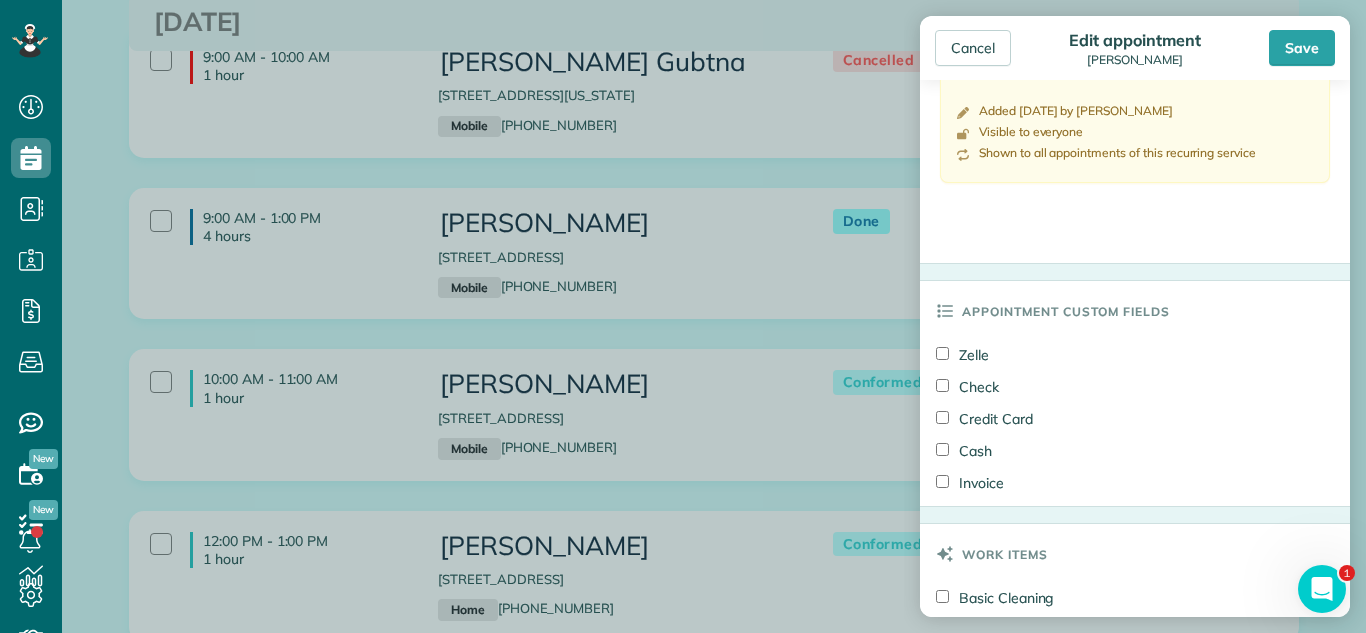 drag, startPoint x: 957, startPoint y: 353, endPoint x: 967, endPoint y: 375, distance: 24.166092 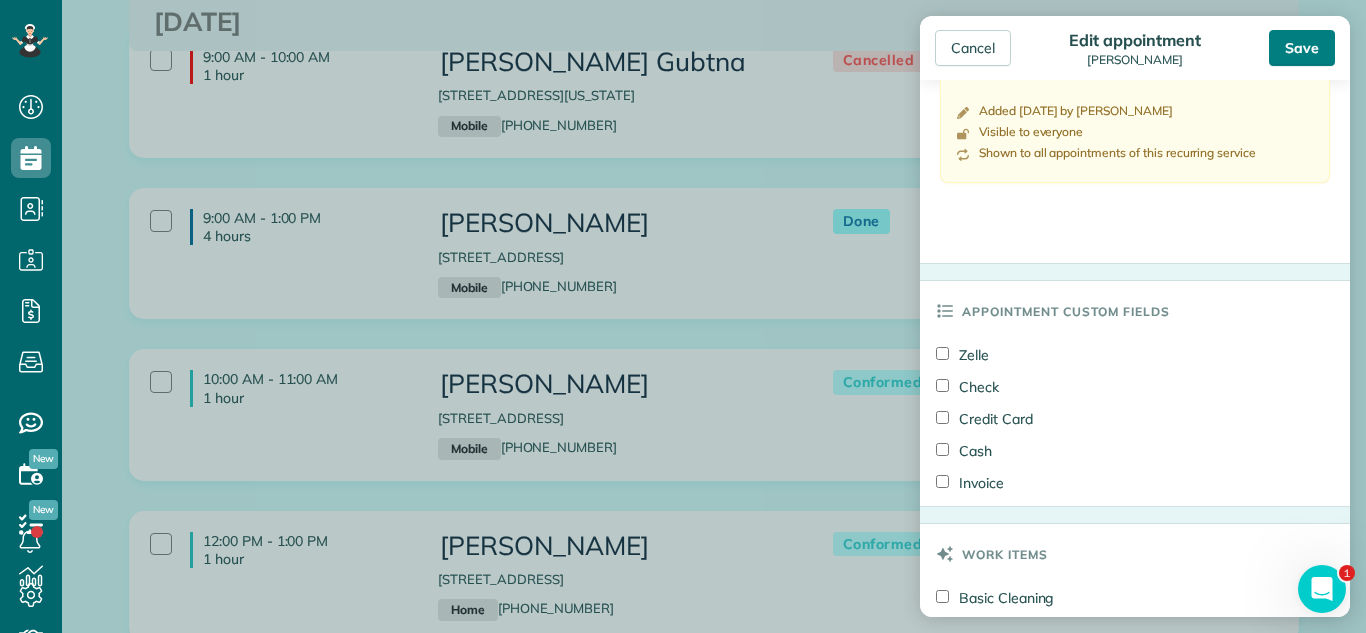 click on "Save" at bounding box center [1302, 48] 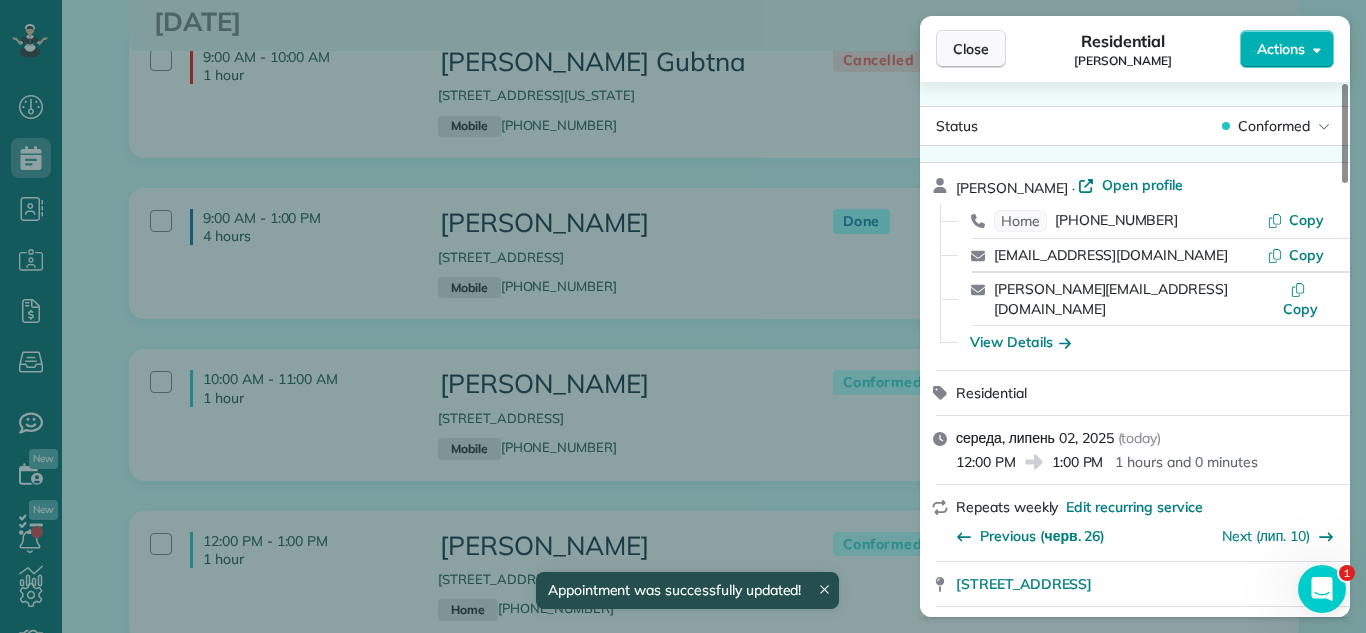 click on "Close" at bounding box center [971, 49] 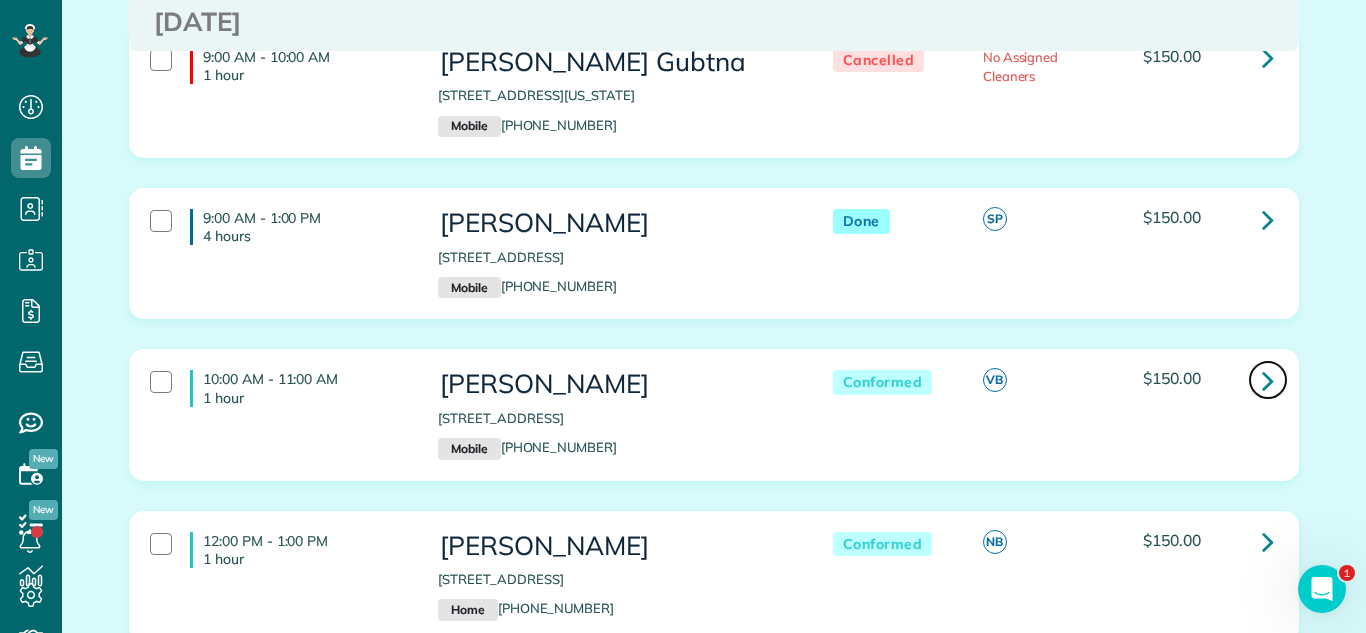 click at bounding box center [1268, 380] 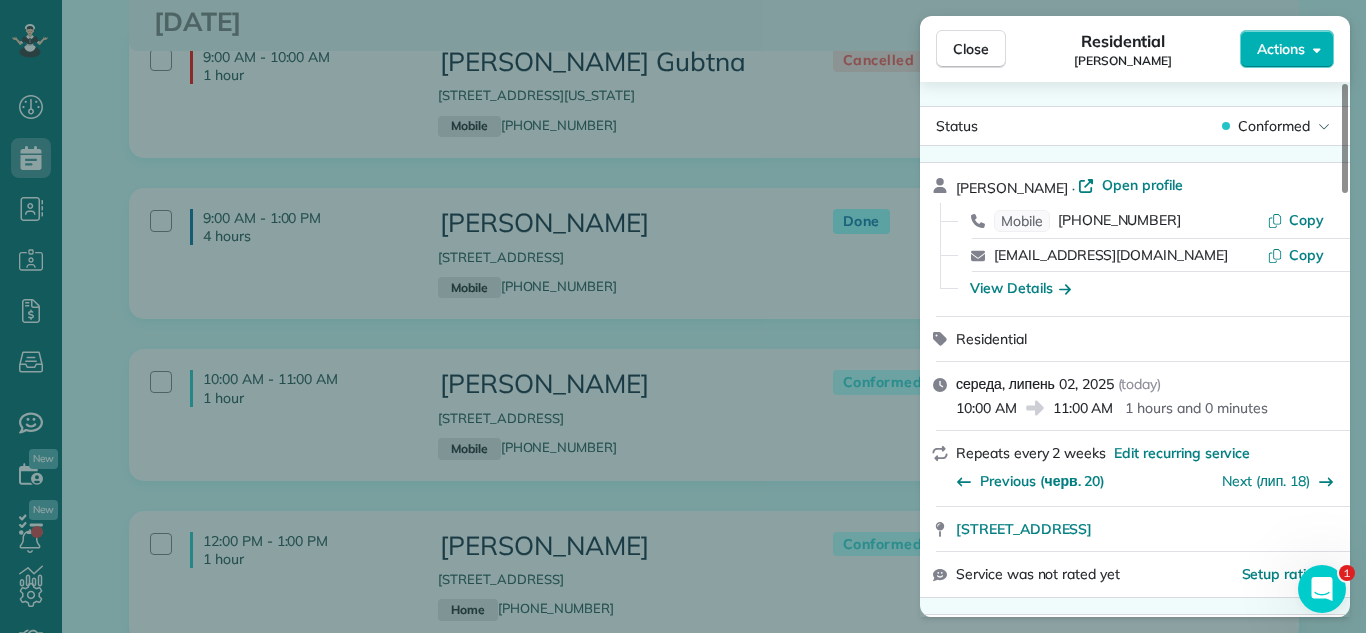 scroll, scrollTop: 21, scrollLeft: 0, axis: vertical 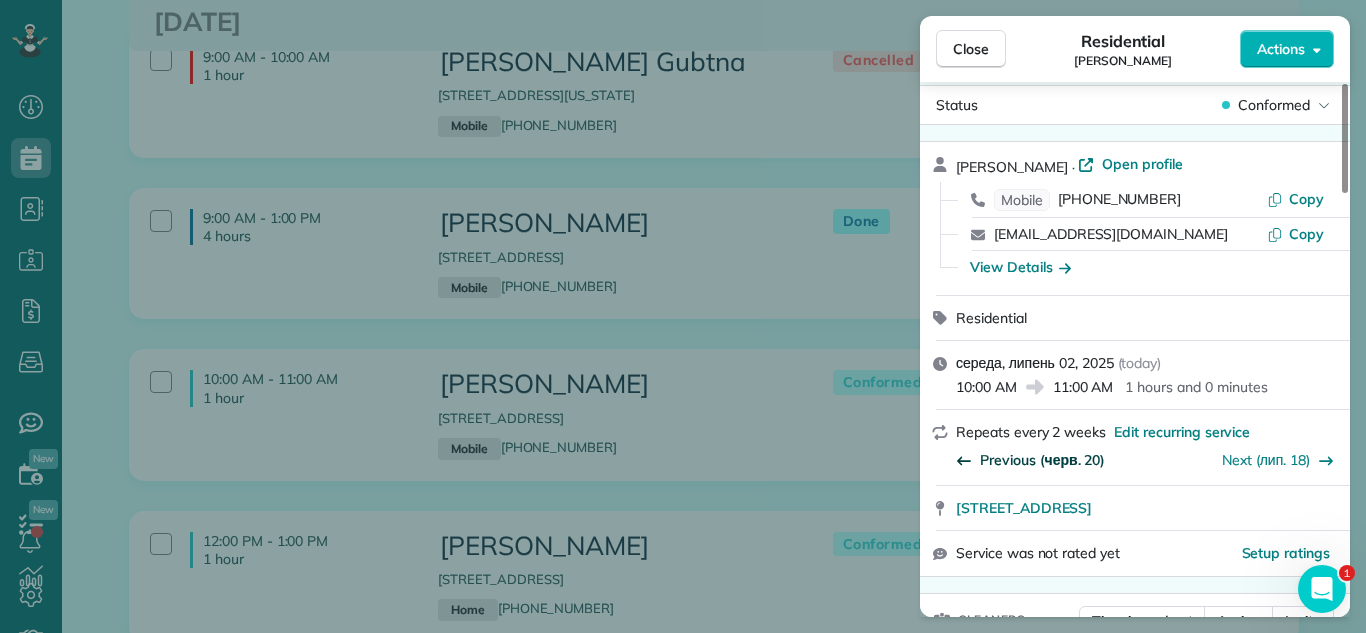 click on "Previous (черв. 20)" at bounding box center [1042, 460] 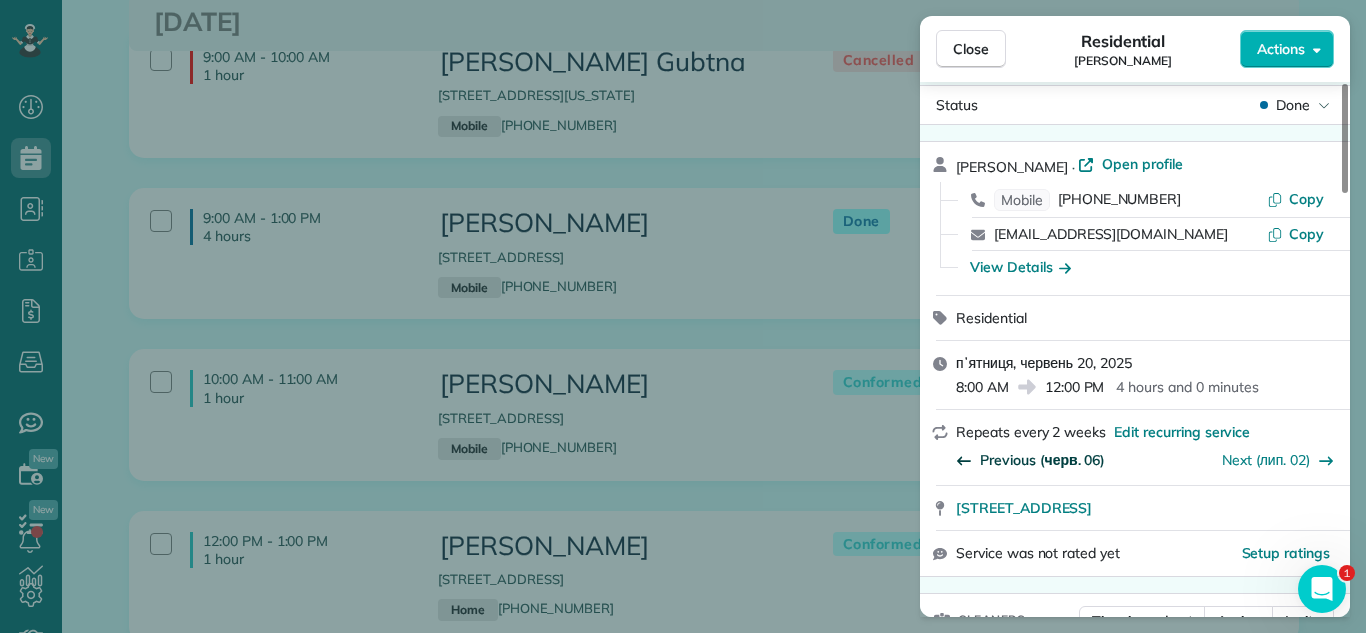 click on "Previous (черв. 06)" at bounding box center [1042, 460] 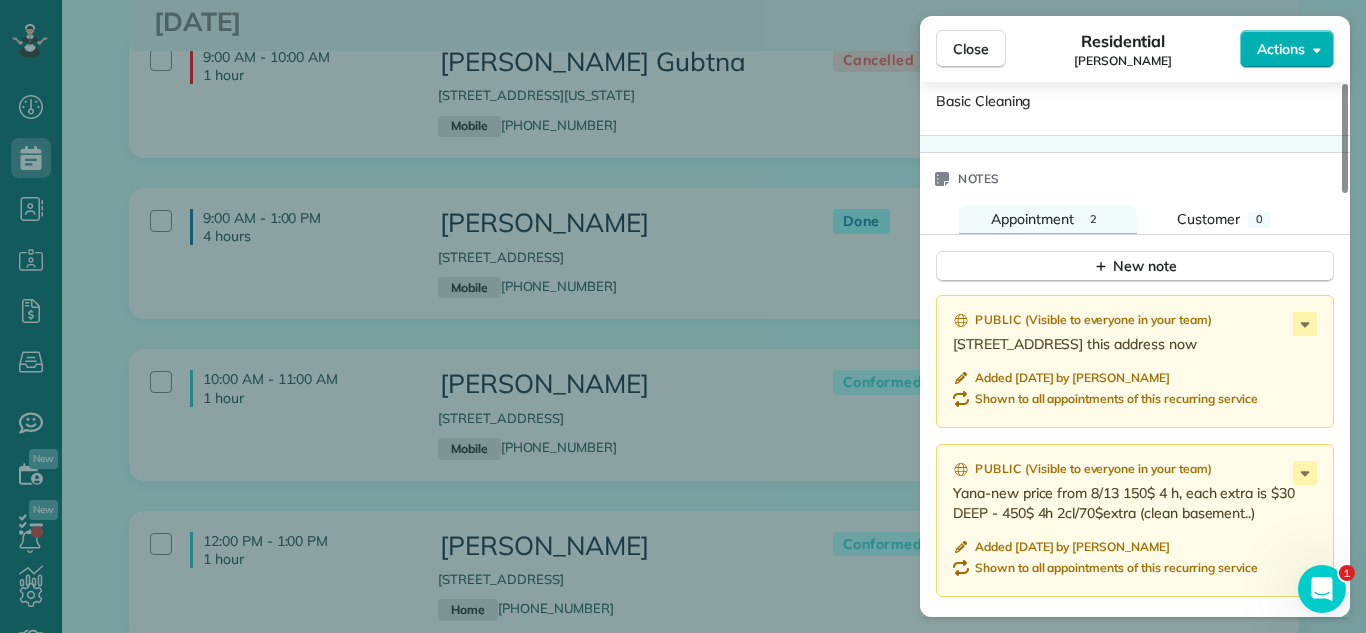 scroll, scrollTop: 1720, scrollLeft: 0, axis: vertical 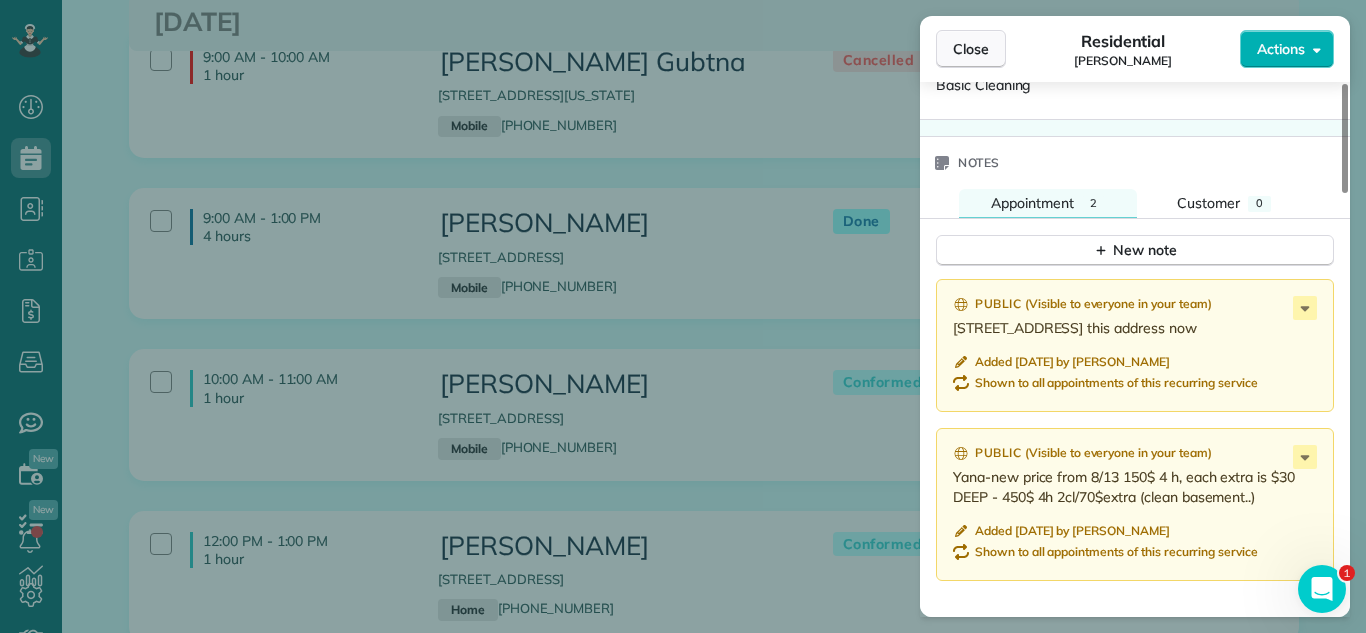 click on "Close" at bounding box center (971, 49) 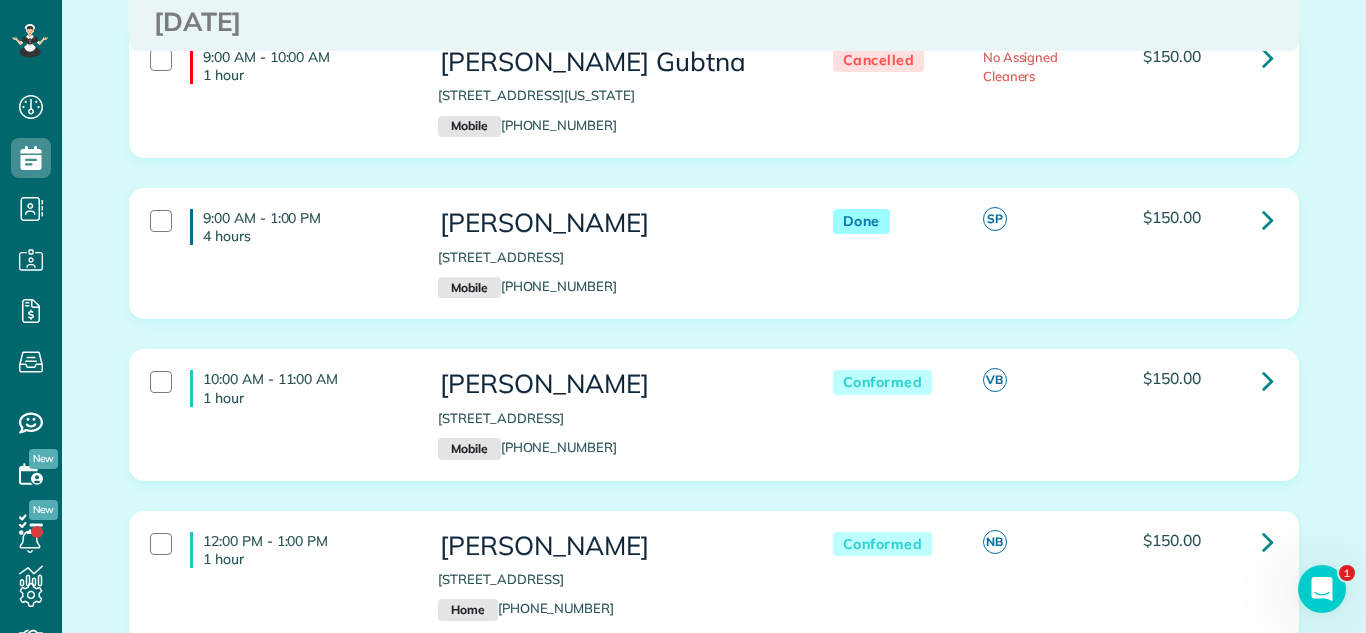drag, startPoint x: 461, startPoint y: 407, endPoint x: 726, endPoint y: 416, distance: 265.15277 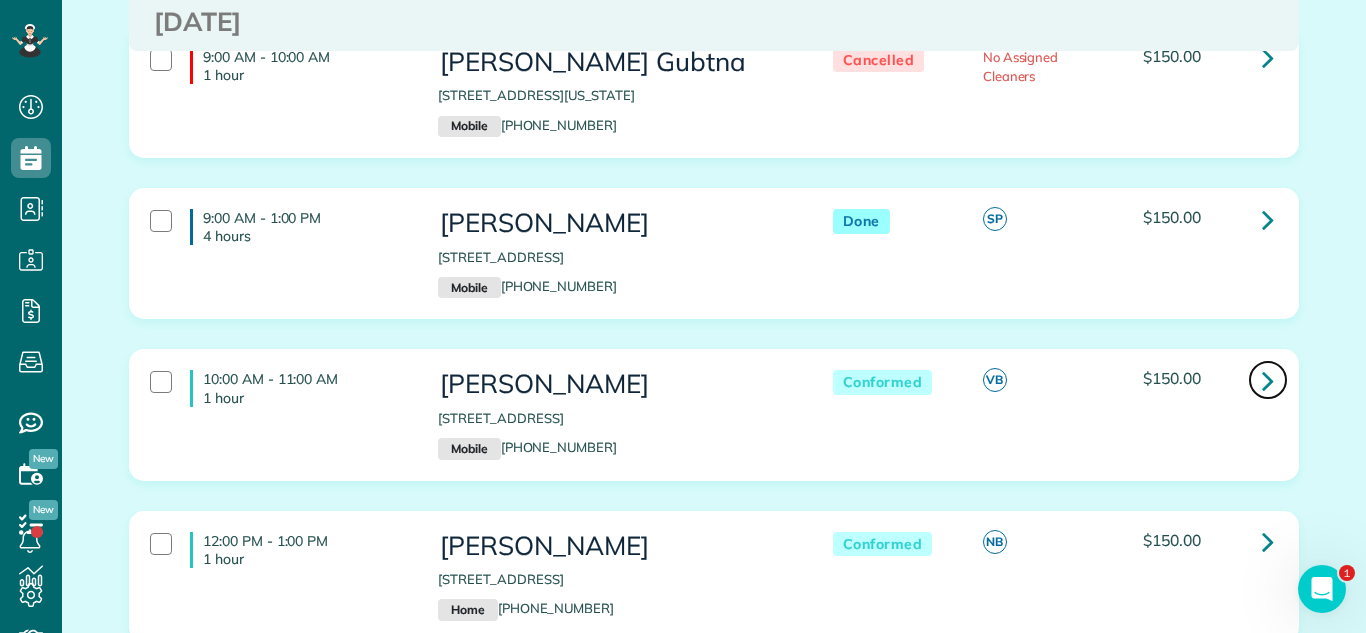 click at bounding box center [1268, 380] 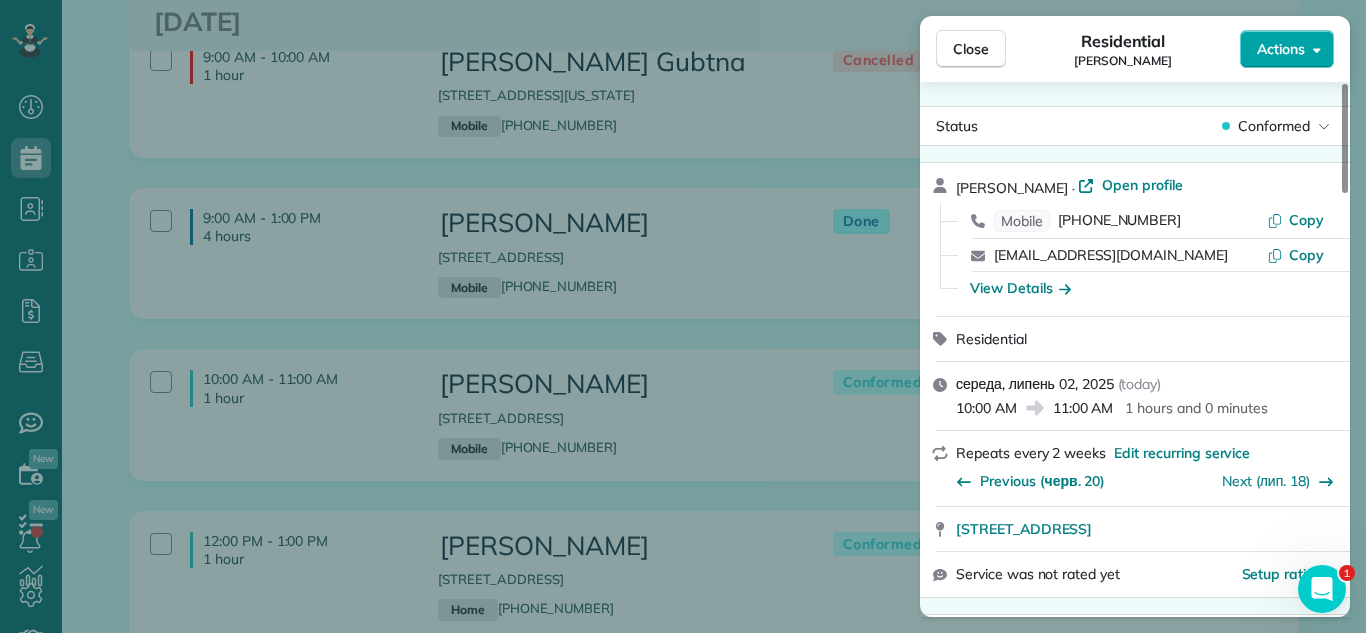 click on "Actions" at bounding box center (1281, 49) 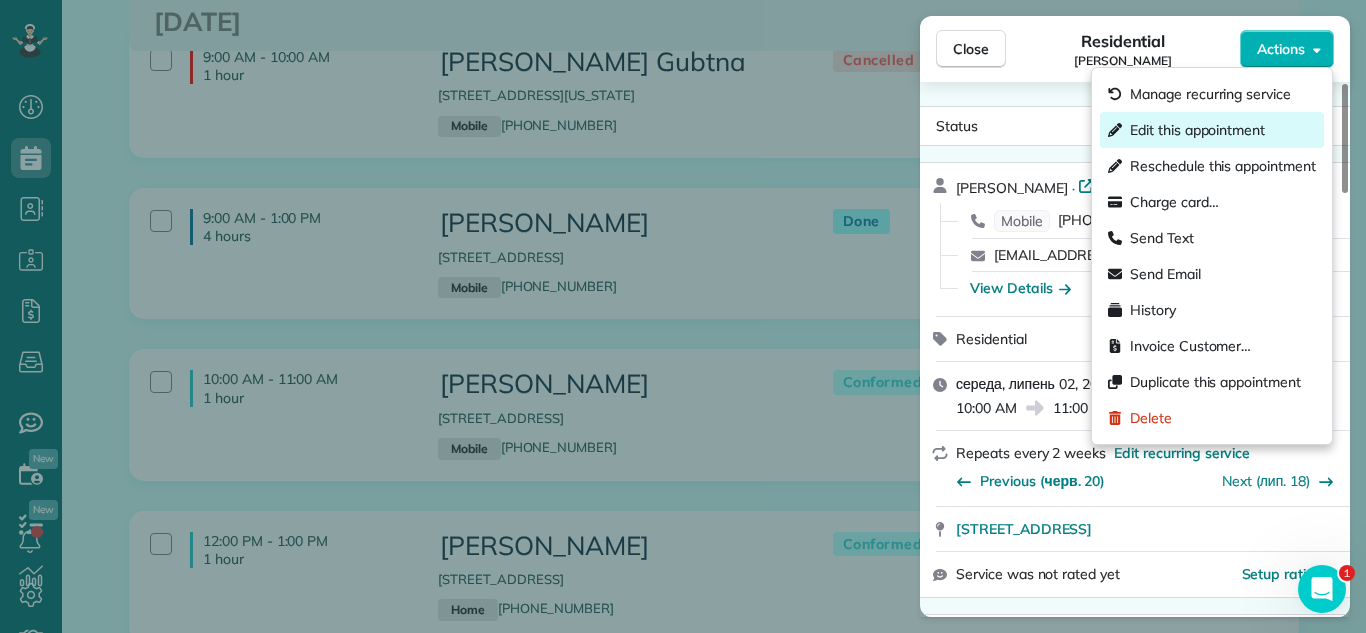 click on "Edit this appointment" at bounding box center (1197, 130) 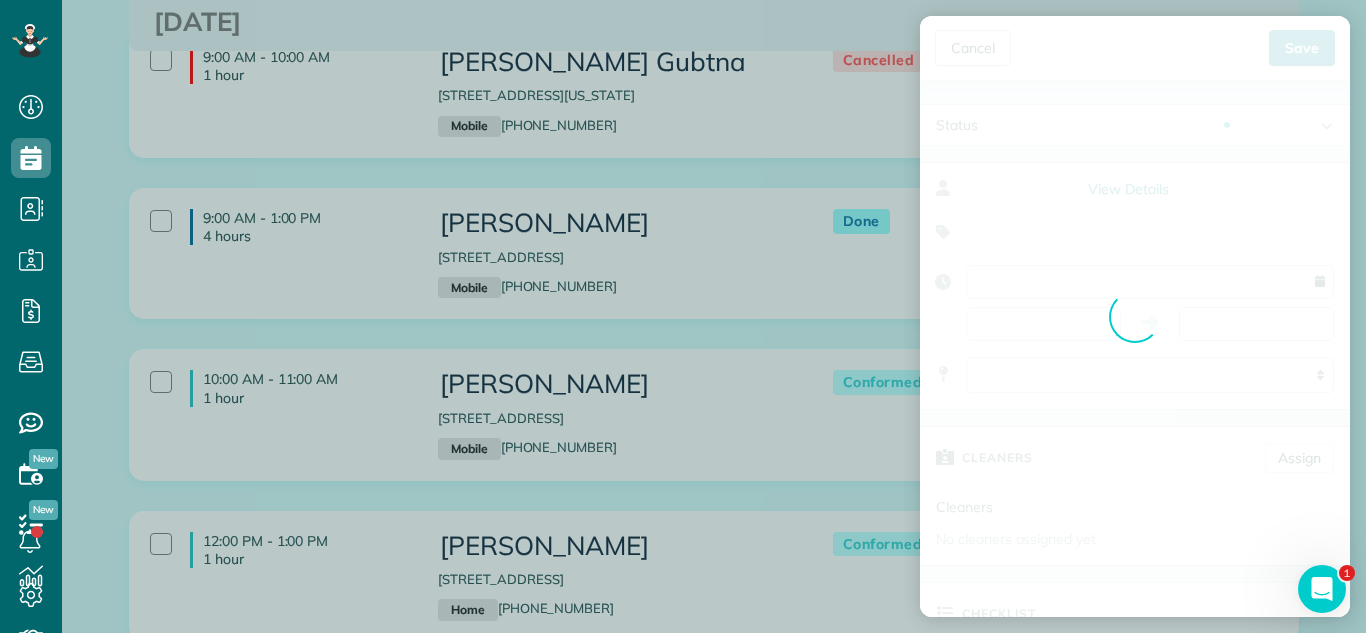 type on "**********" 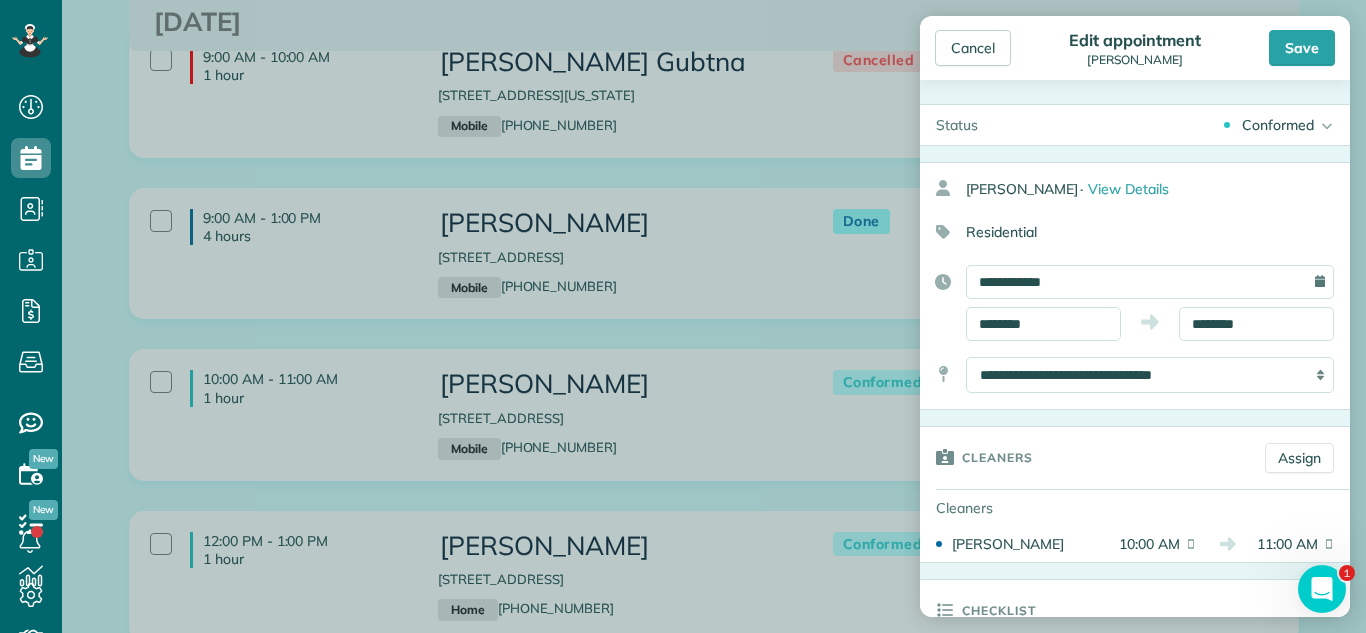 click on "Conformed
Active
Conformed
Cancelled
Done
Booked one day before" at bounding box center [1172, 125] 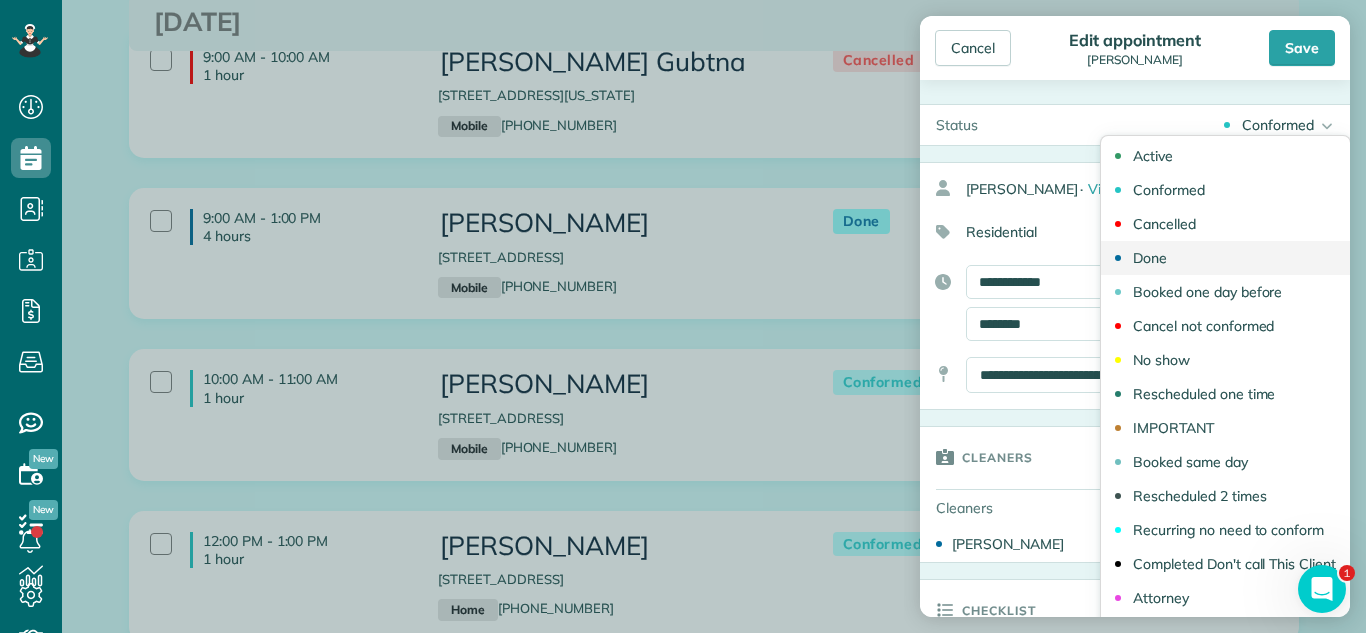 click on "Done" at bounding box center (1225, 258) 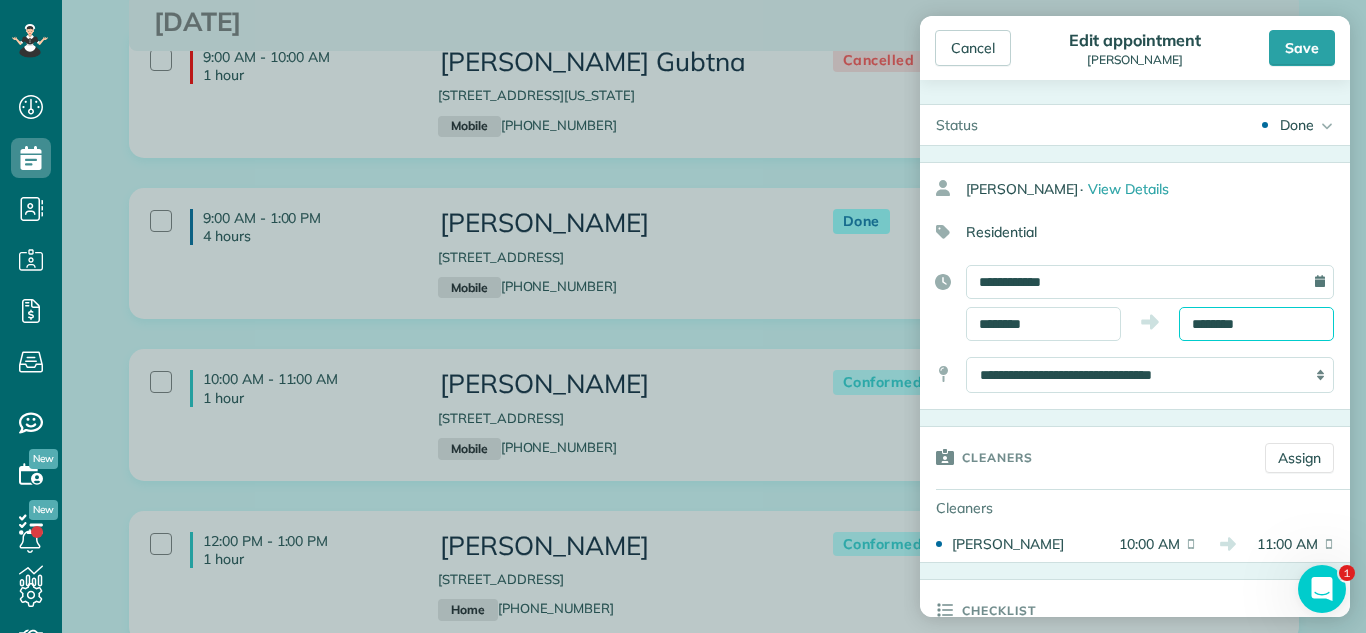 click on "********" at bounding box center (1256, 324) 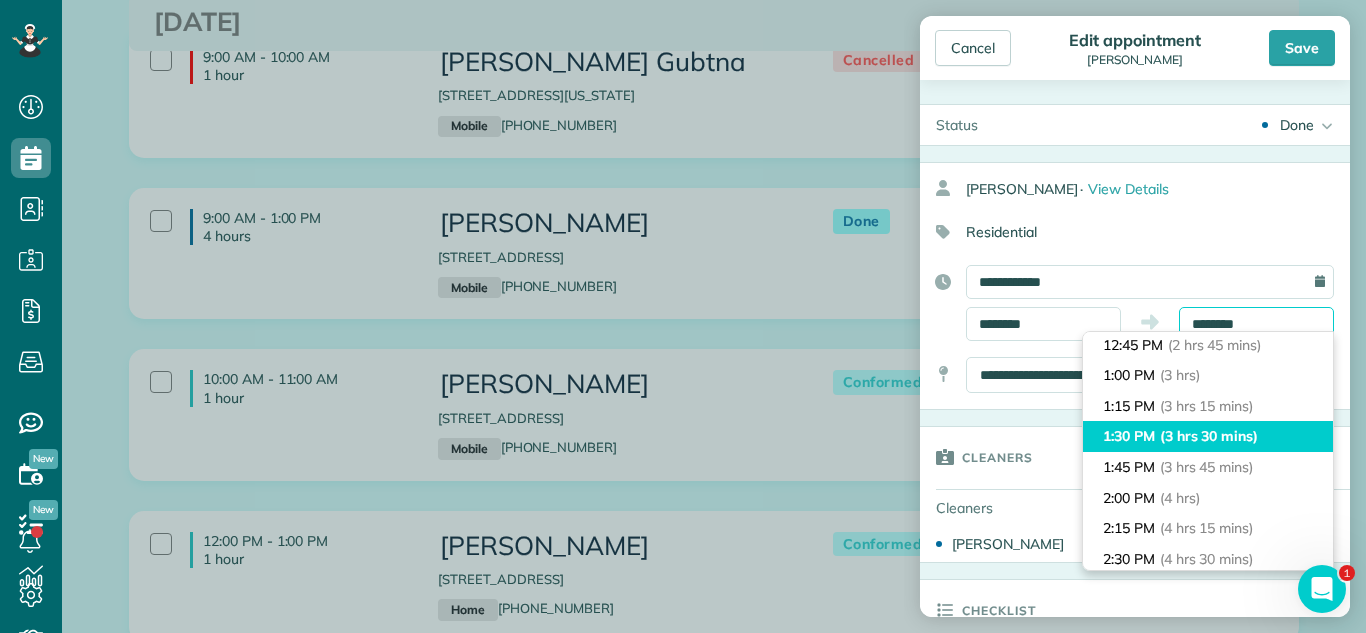 scroll, scrollTop: 339, scrollLeft: 0, axis: vertical 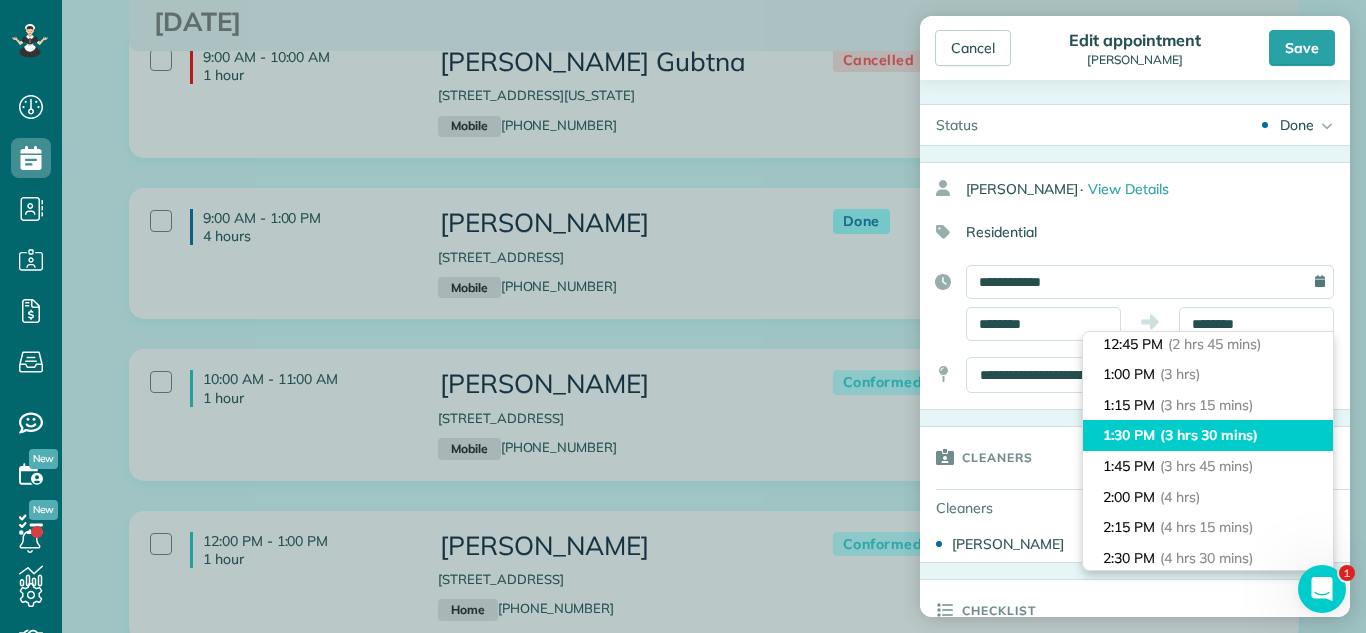 type on "*******" 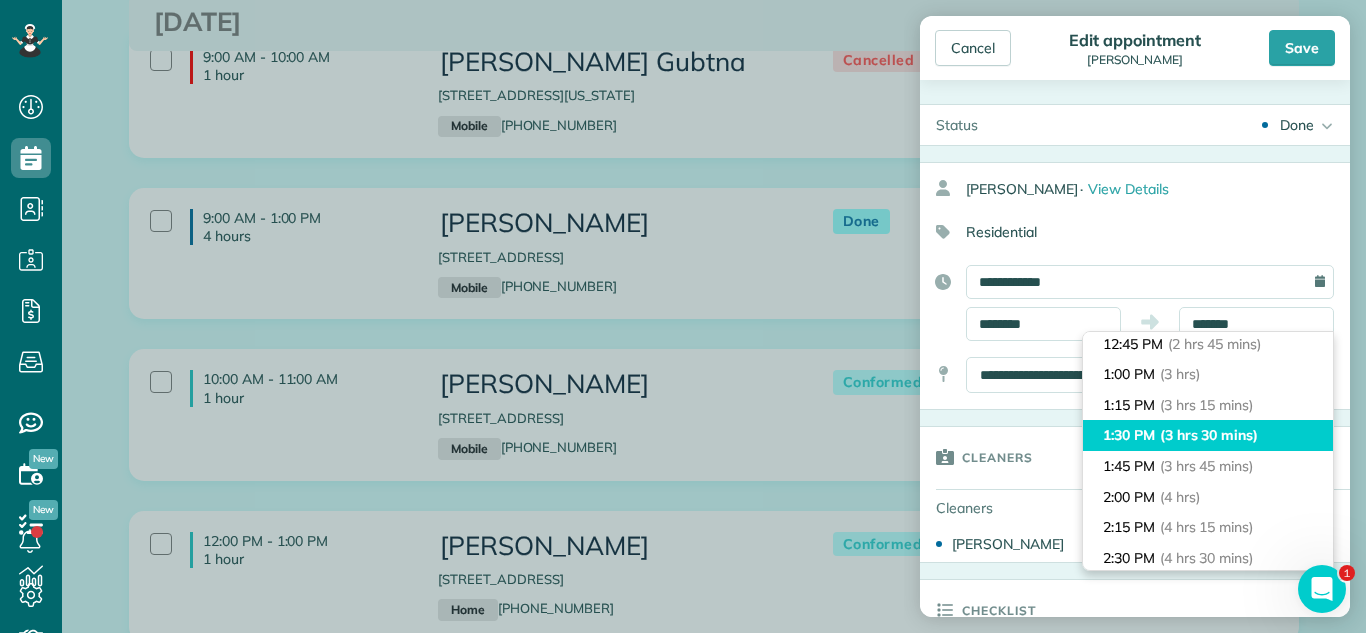 click on "2:00 PM  (4 hrs)" at bounding box center [1208, 497] 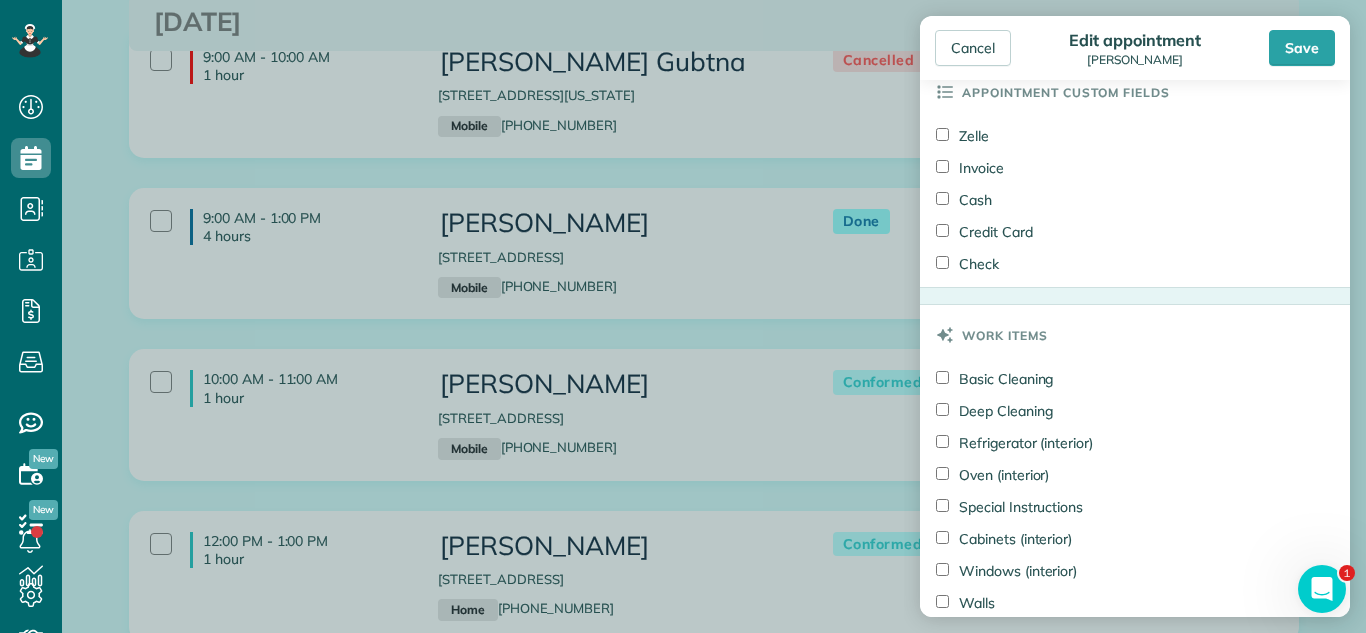 scroll, scrollTop: 1279, scrollLeft: 0, axis: vertical 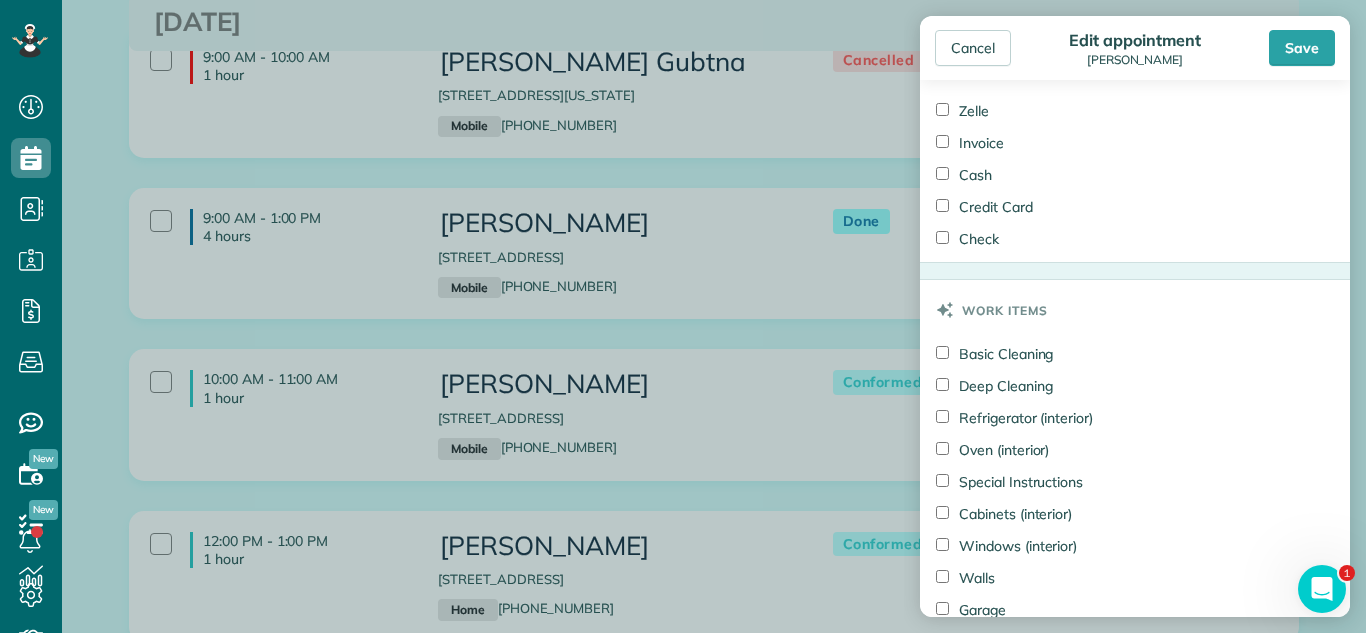 drag, startPoint x: 967, startPoint y: 210, endPoint x: 958, endPoint y: 302, distance: 92.43917 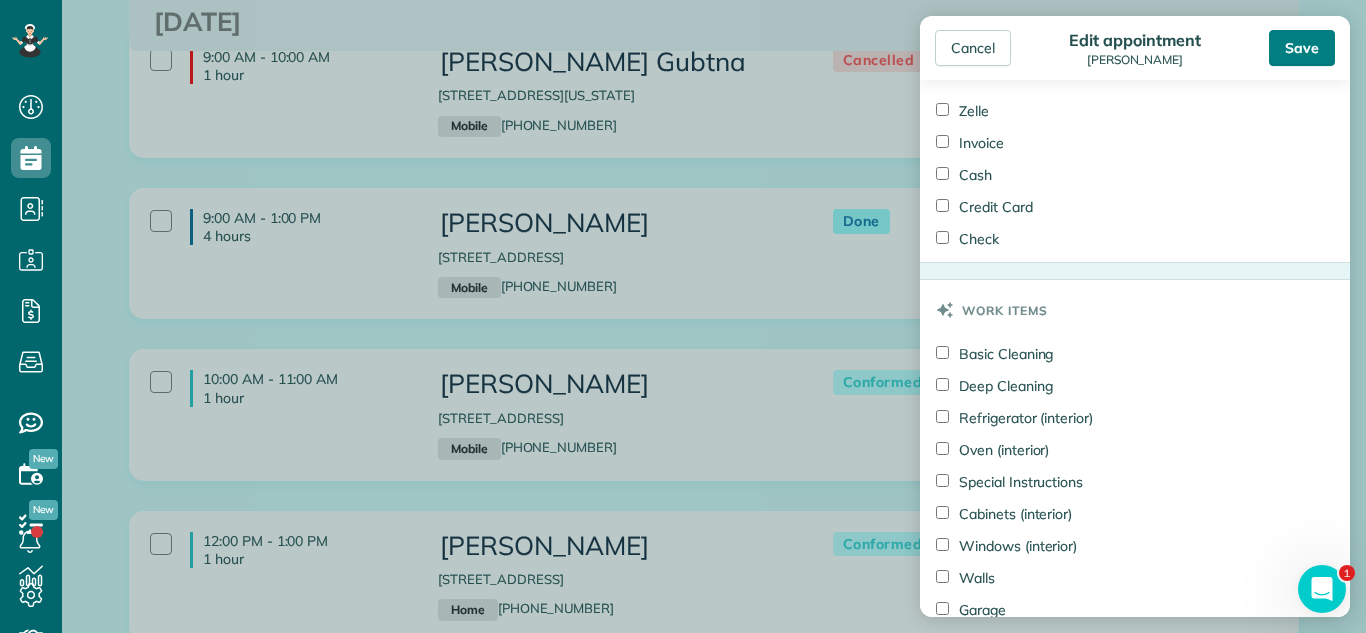 click on "Save" at bounding box center (1302, 48) 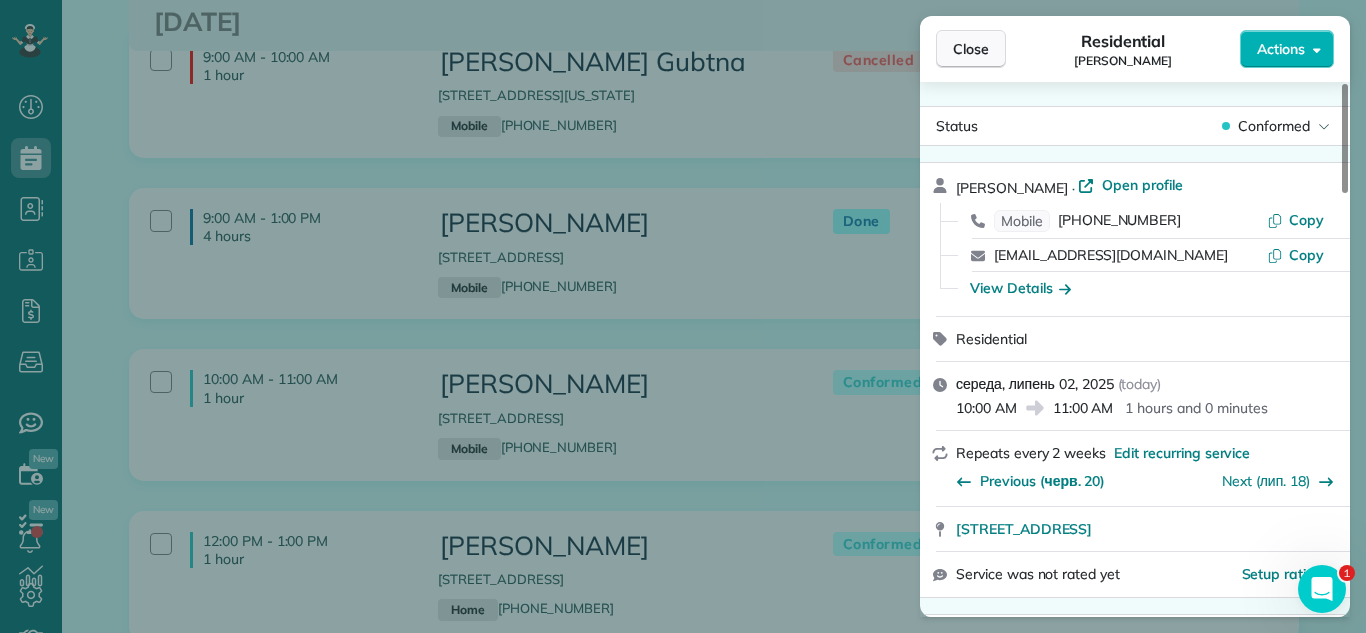 click on "Close" at bounding box center [971, 49] 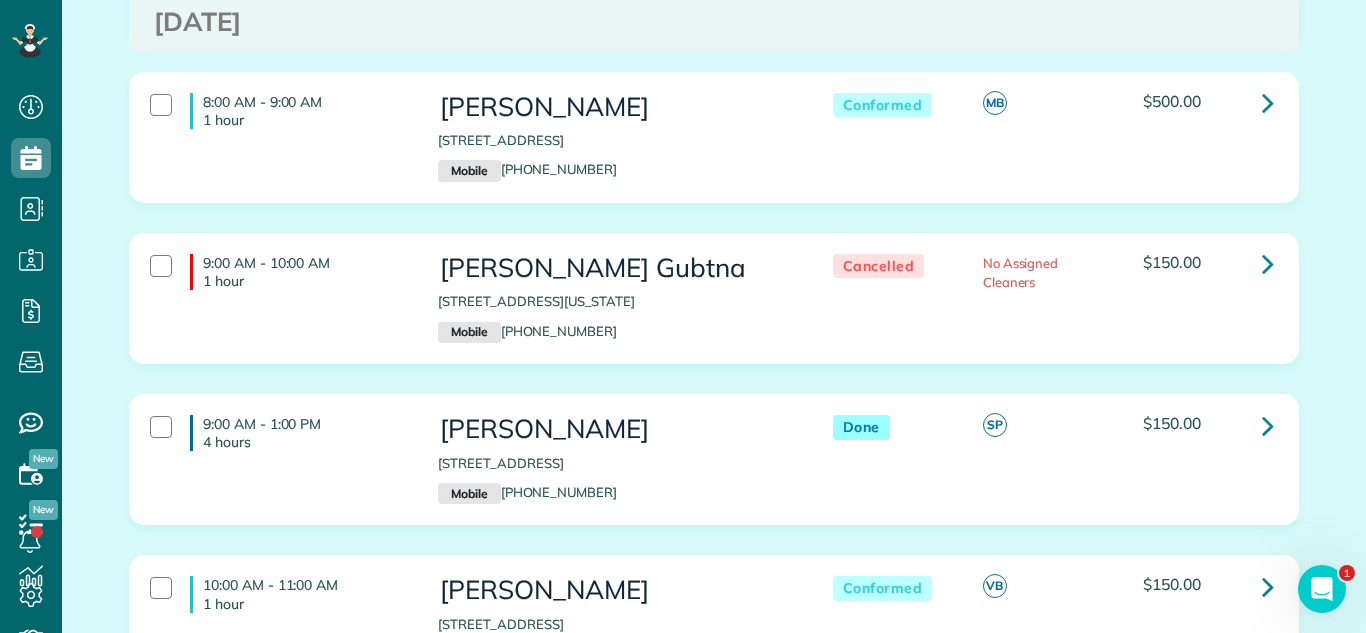 scroll, scrollTop: 894, scrollLeft: 0, axis: vertical 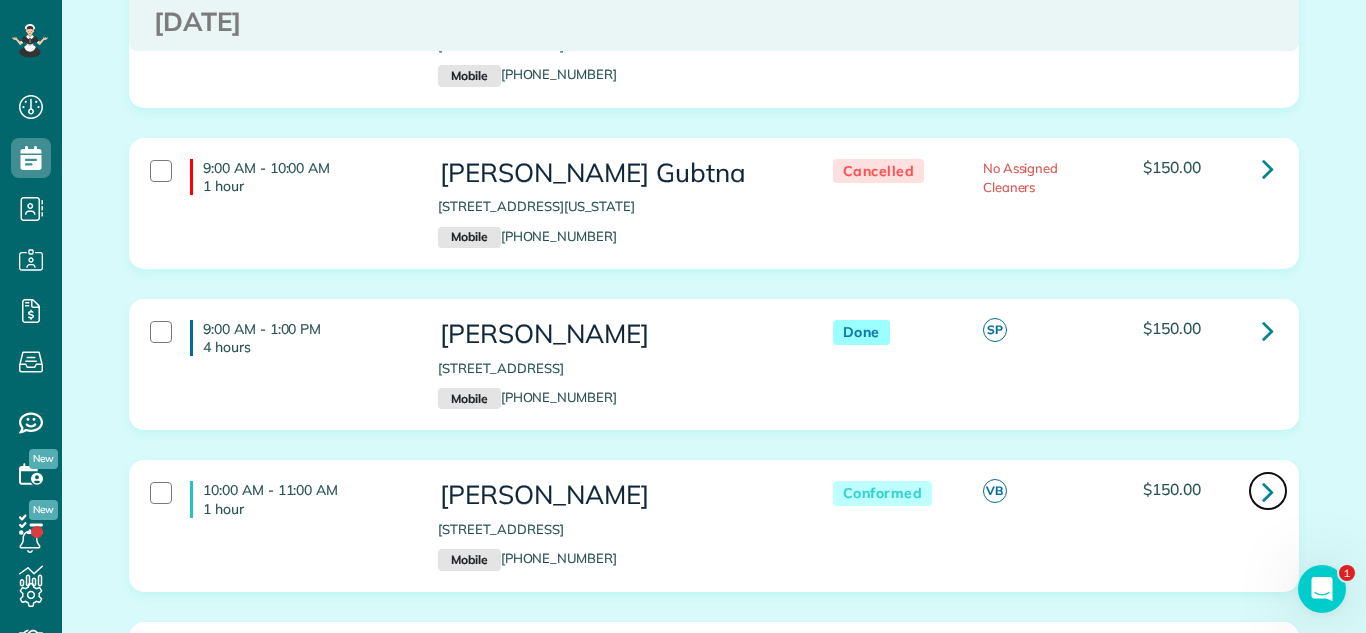 click at bounding box center (1268, 491) 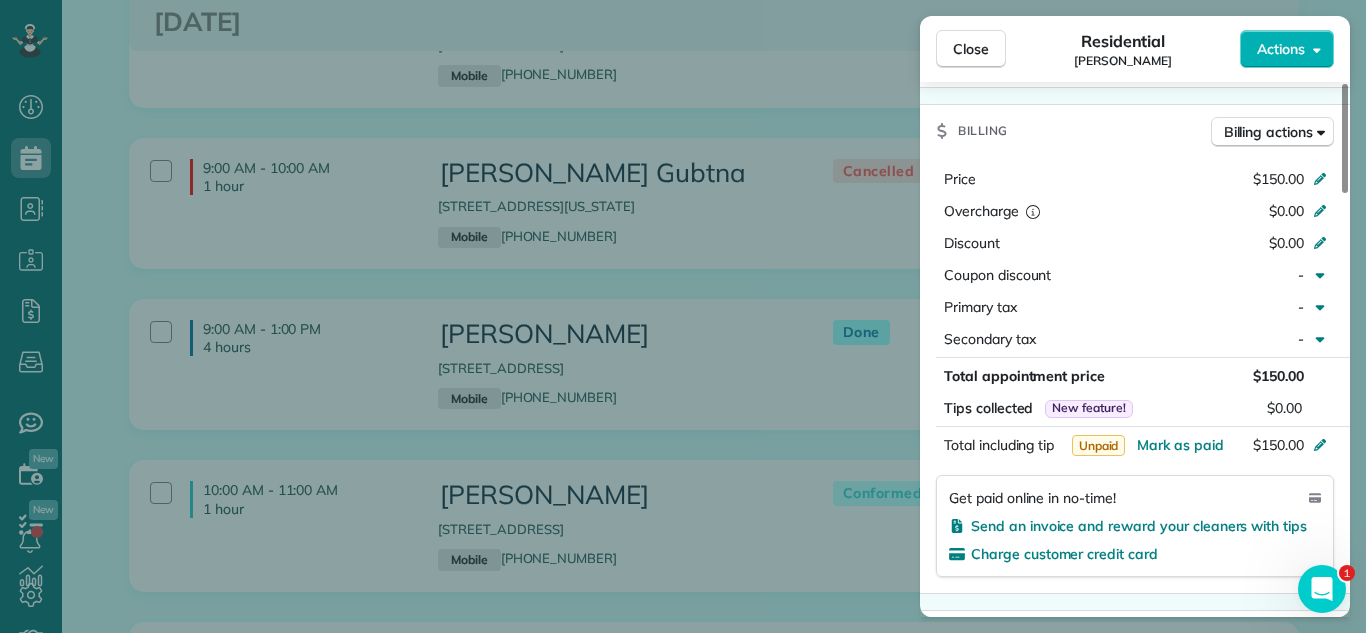 scroll, scrollTop: 870, scrollLeft: 0, axis: vertical 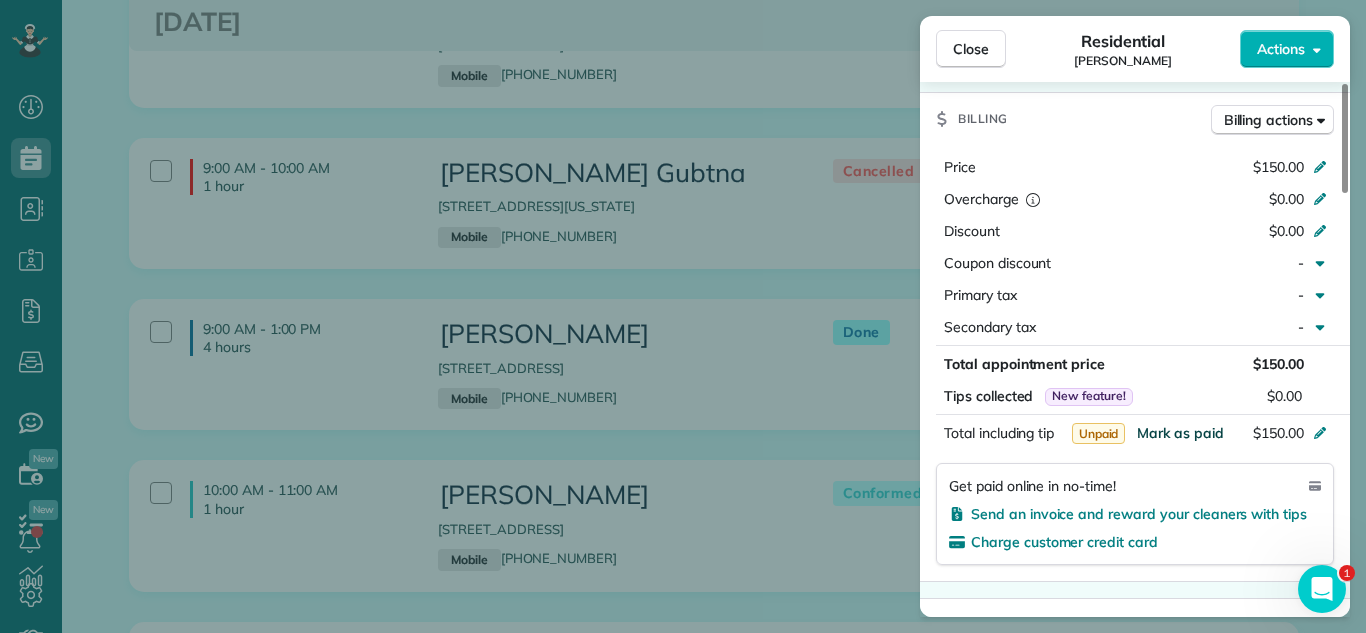 click on "Mark as paid" at bounding box center [1180, 433] 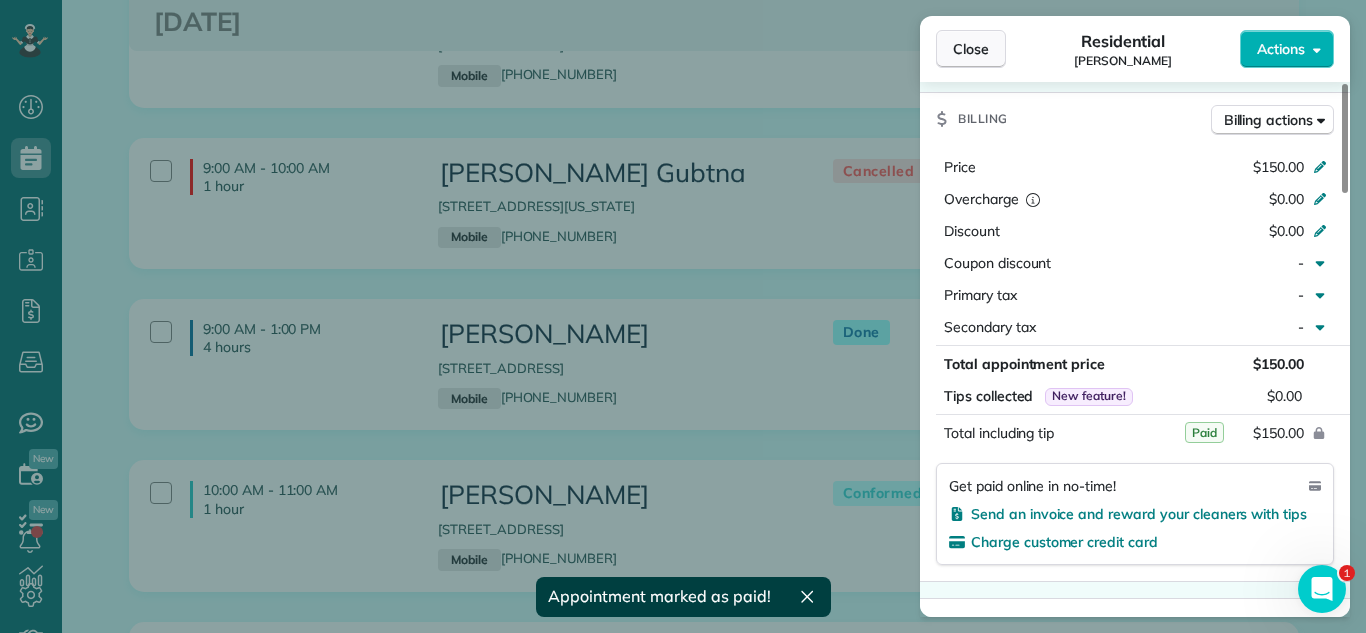 click on "Close" at bounding box center [971, 49] 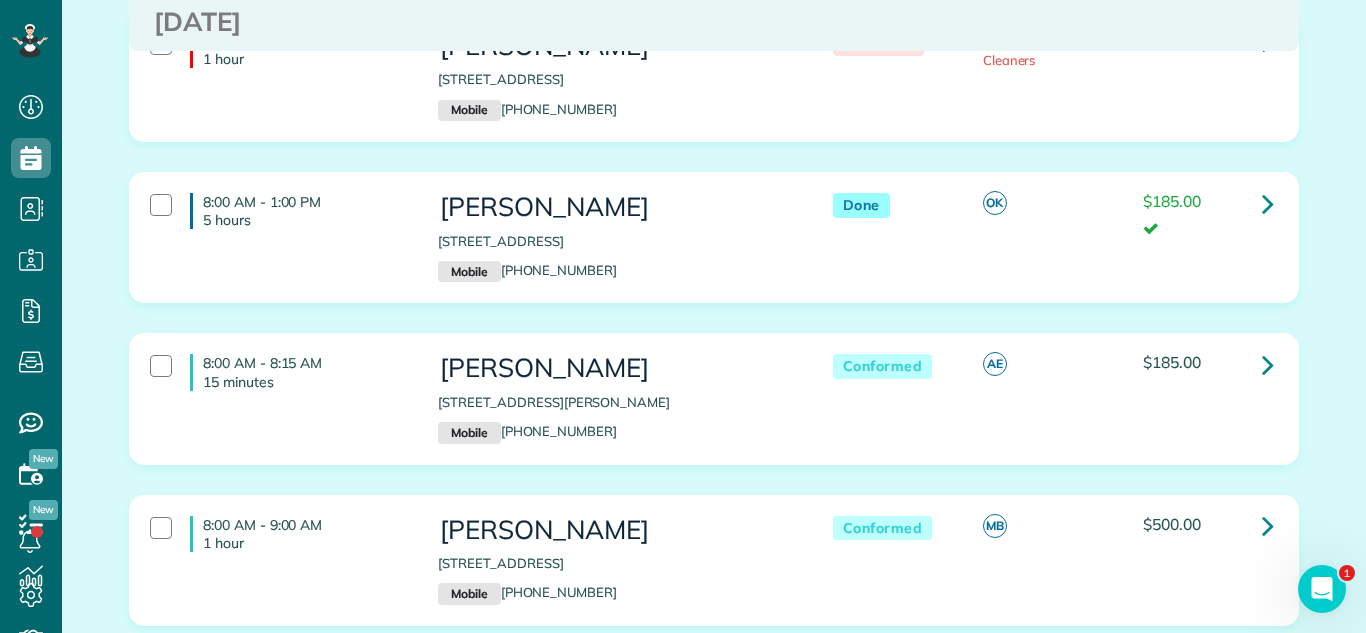 scroll, scrollTop: 374, scrollLeft: 0, axis: vertical 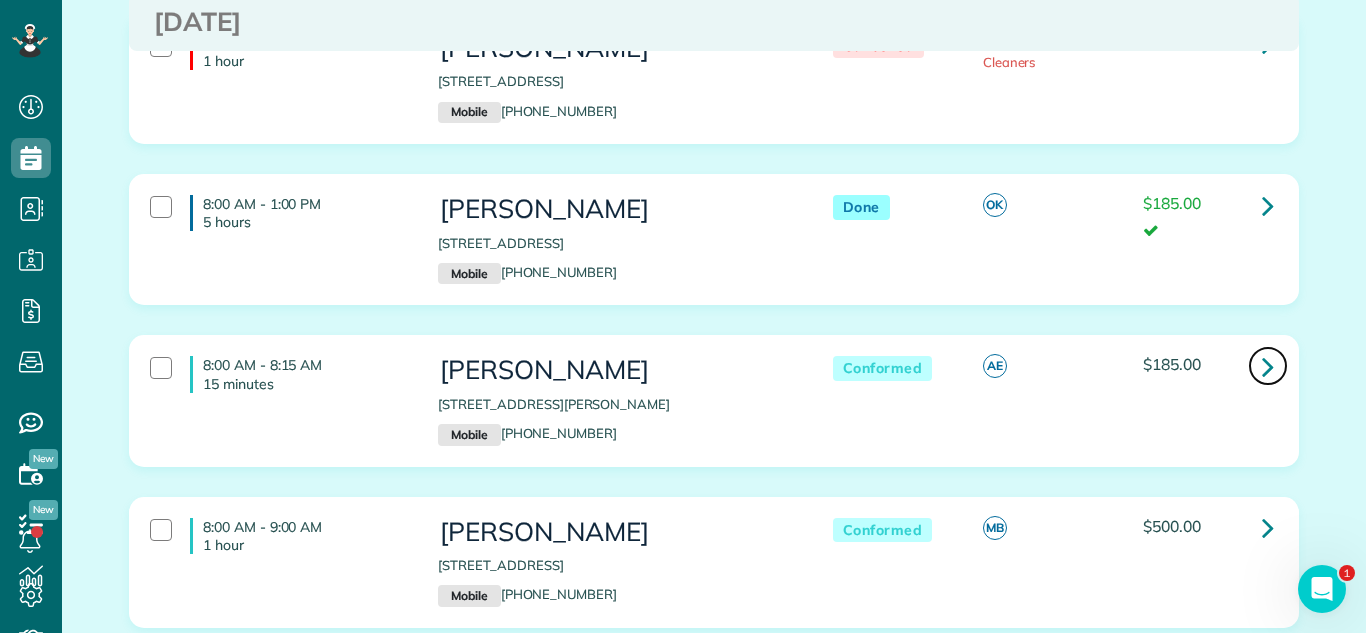 click at bounding box center (1268, 366) 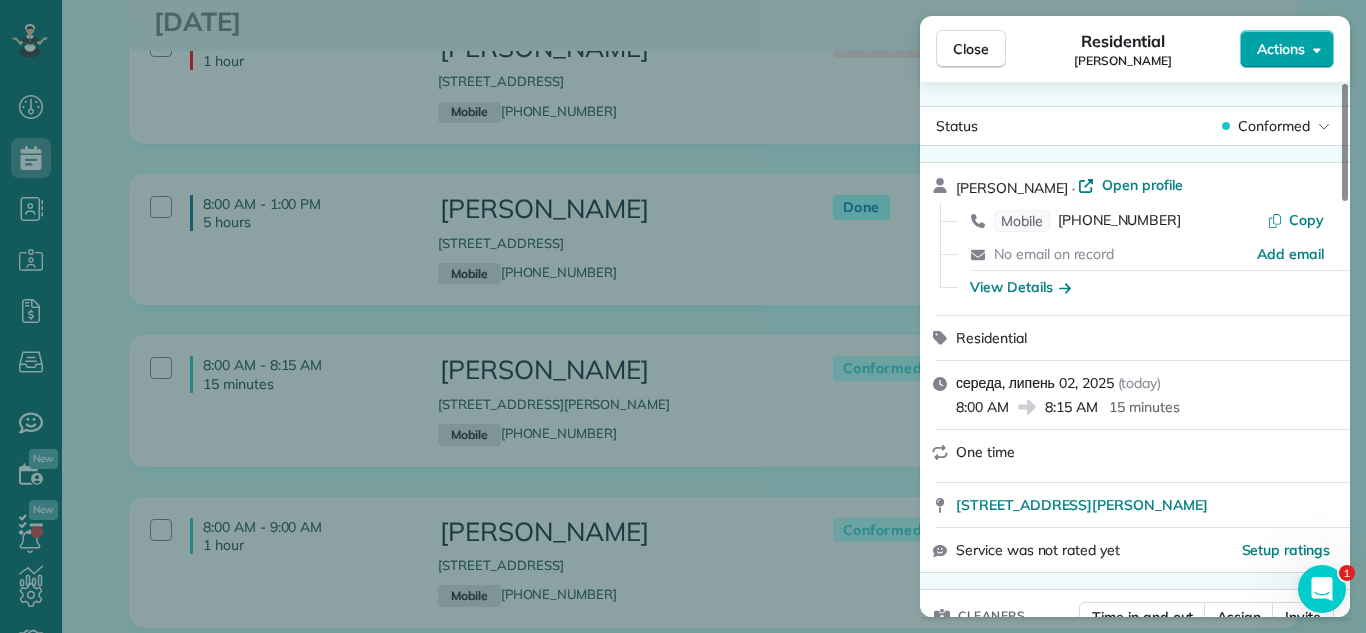 click on "Actions" at bounding box center [1281, 49] 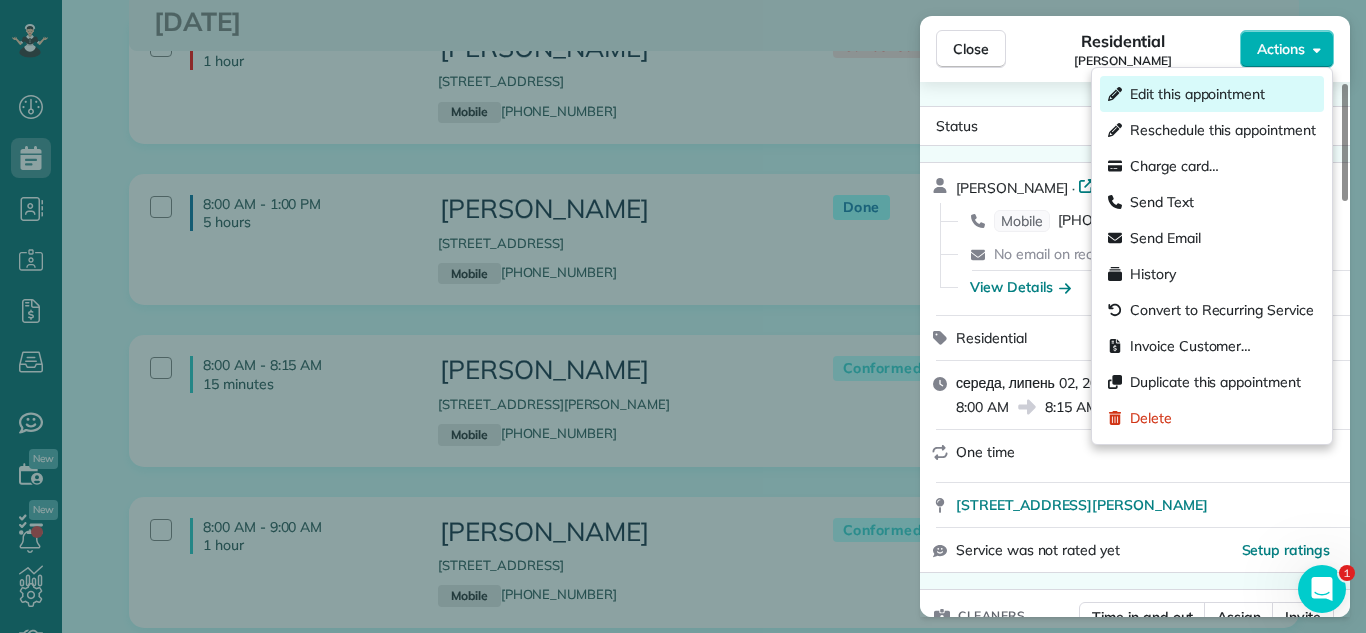 click on "Edit this appointment" at bounding box center (1197, 94) 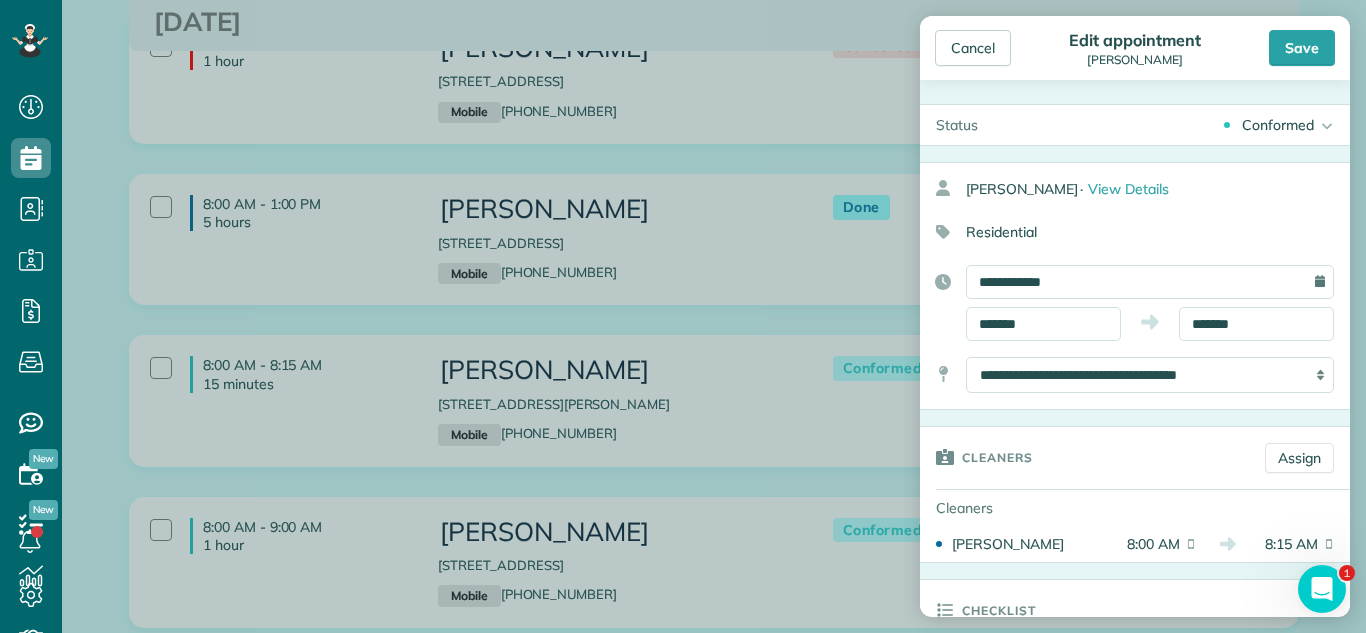 click on "Conformed
Active
Conformed
Cancelled
Done
Booked one day before" at bounding box center (1172, 125) 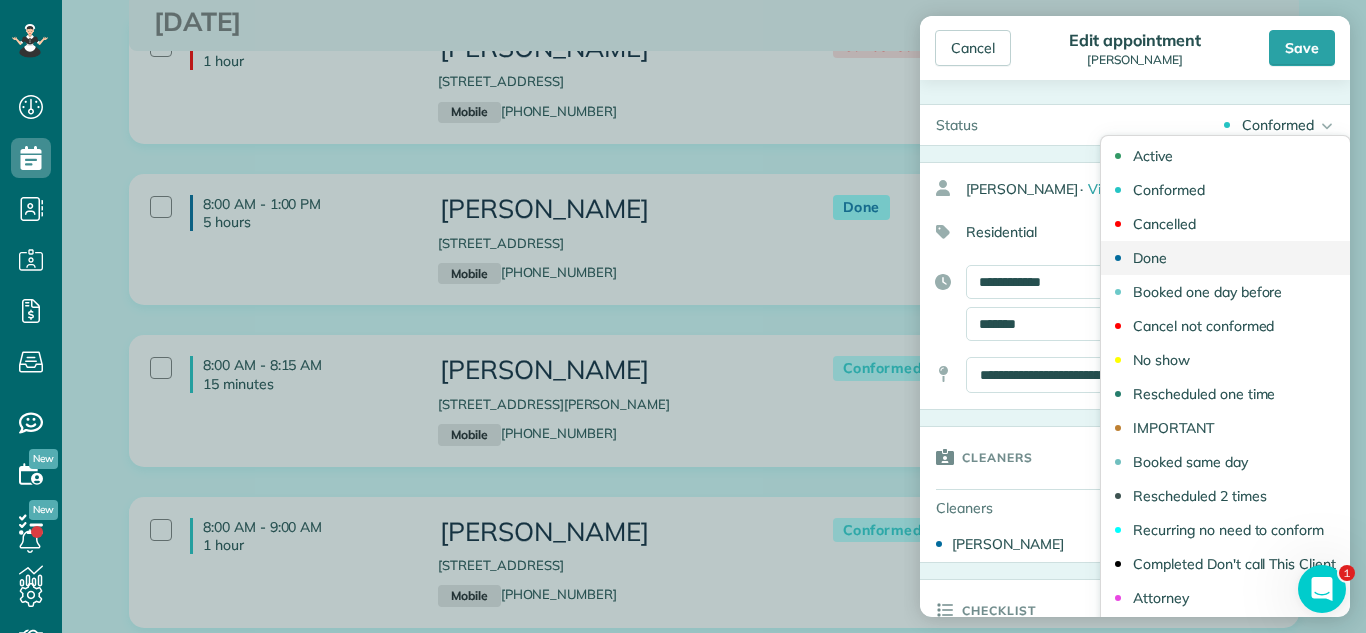 click on "Done" at bounding box center [1225, 258] 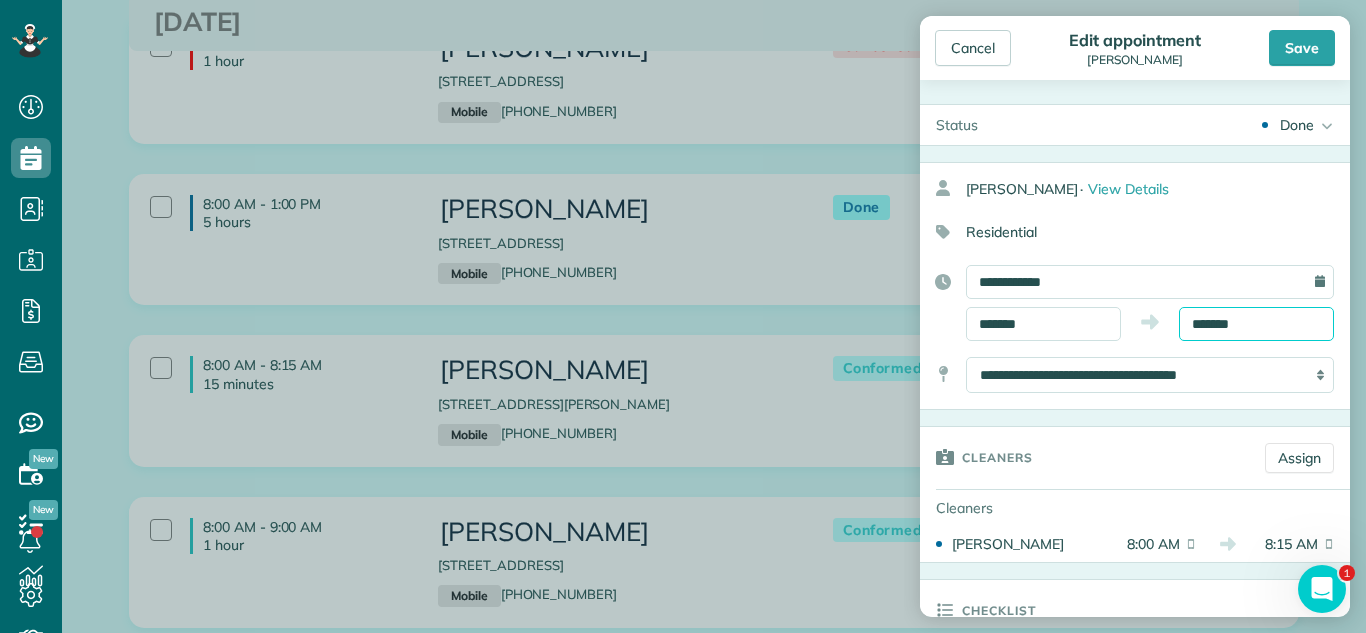 click on "*******" at bounding box center (1256, 324) 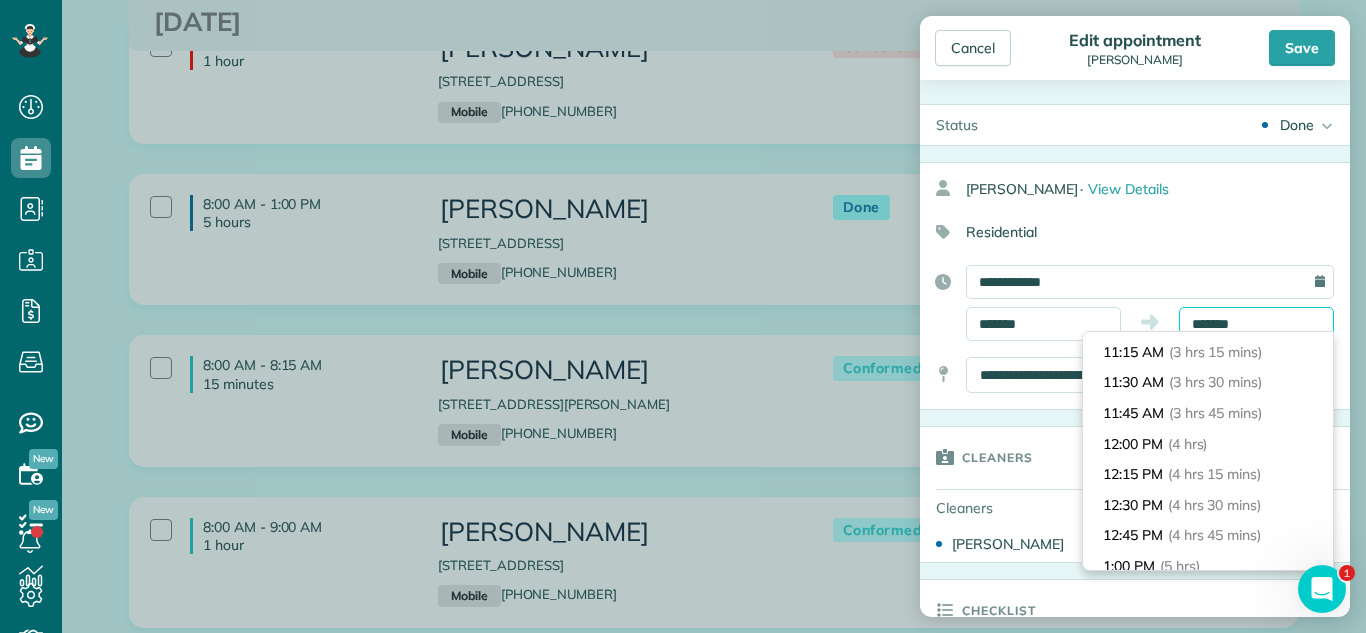 scroll, scrollTop: 520, scrollLeft: 0, axis: vertical 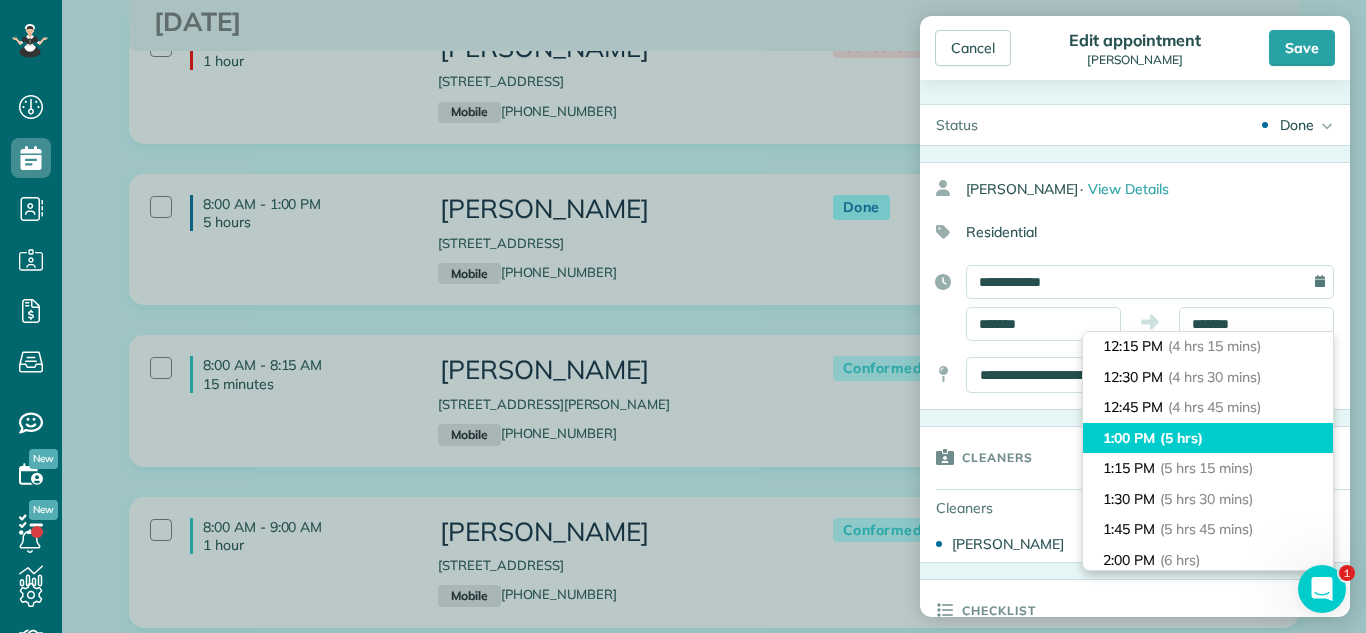 type on "*******" 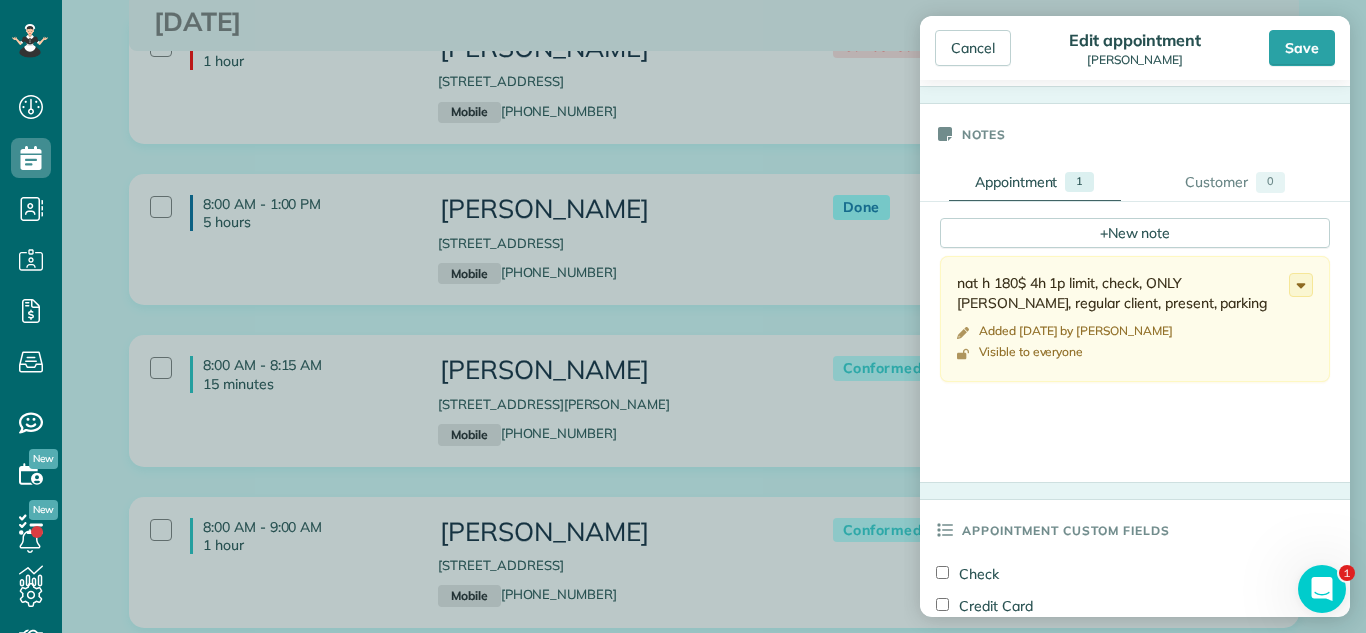 scroll, scrollTop: 633, scrollLeft: 0, axis: vertical 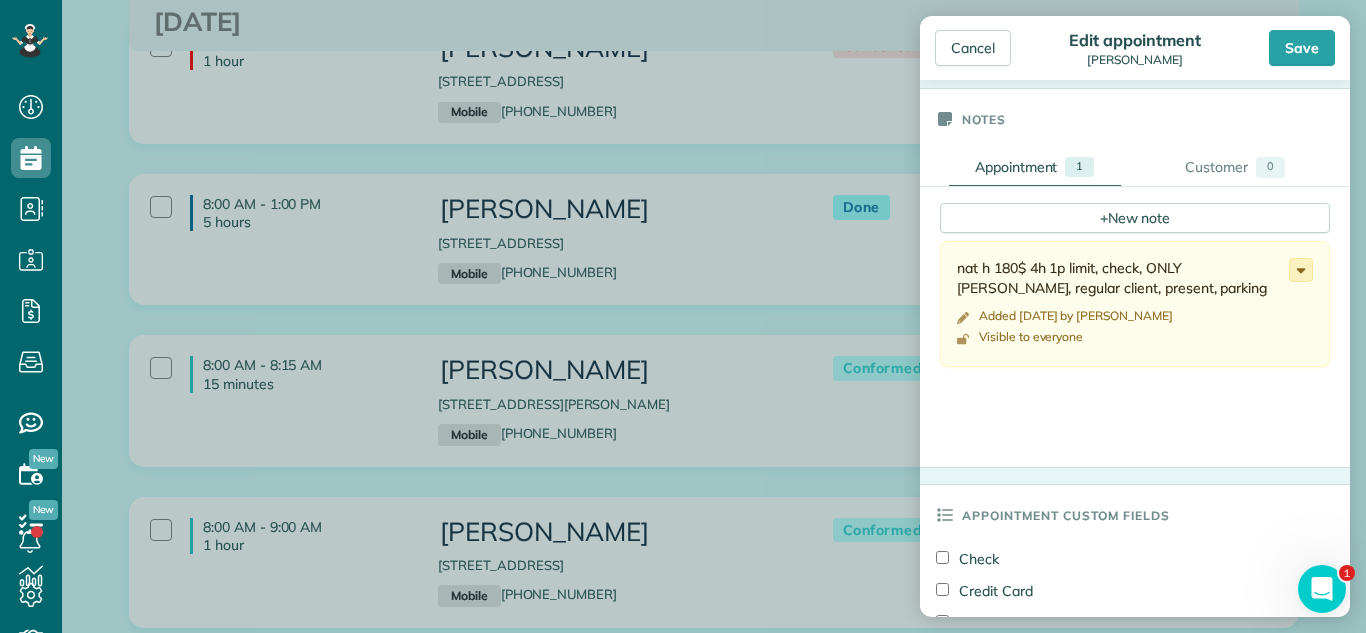 click 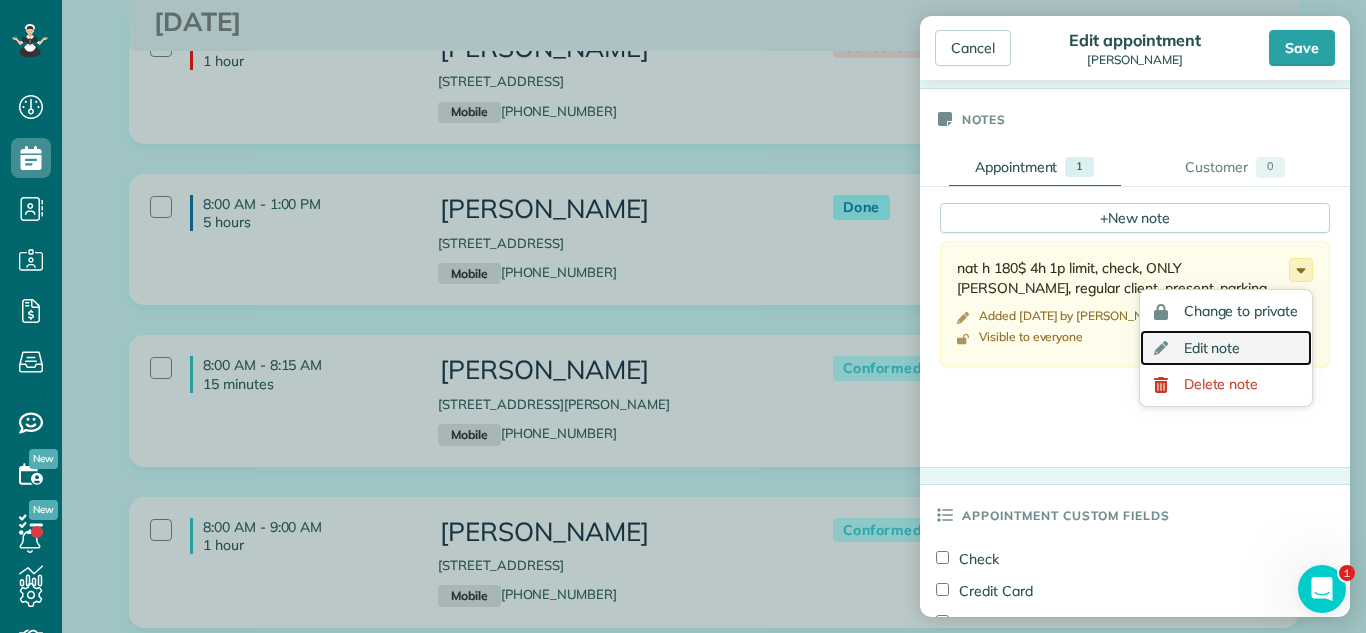 click on "Edit note" at bounding box center [1226, 348] 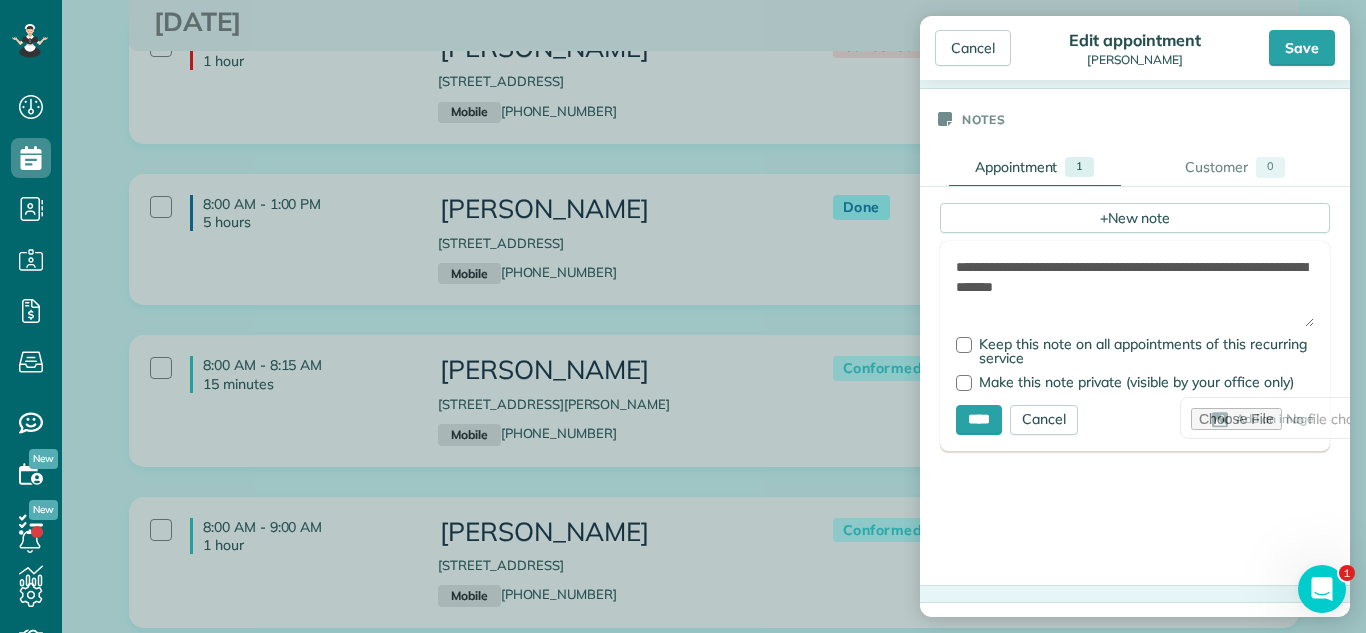 click on "**********" at bounding box center [1135, 292] 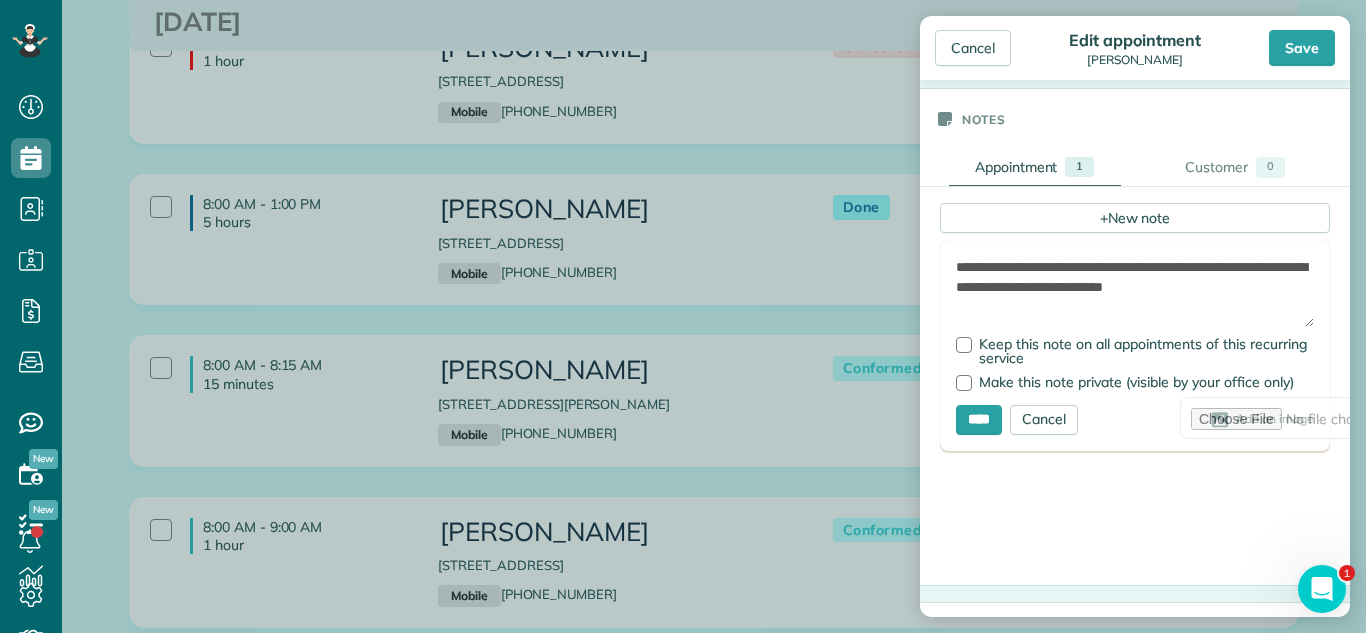 click on "**********" at bounding box center (1135, 292) 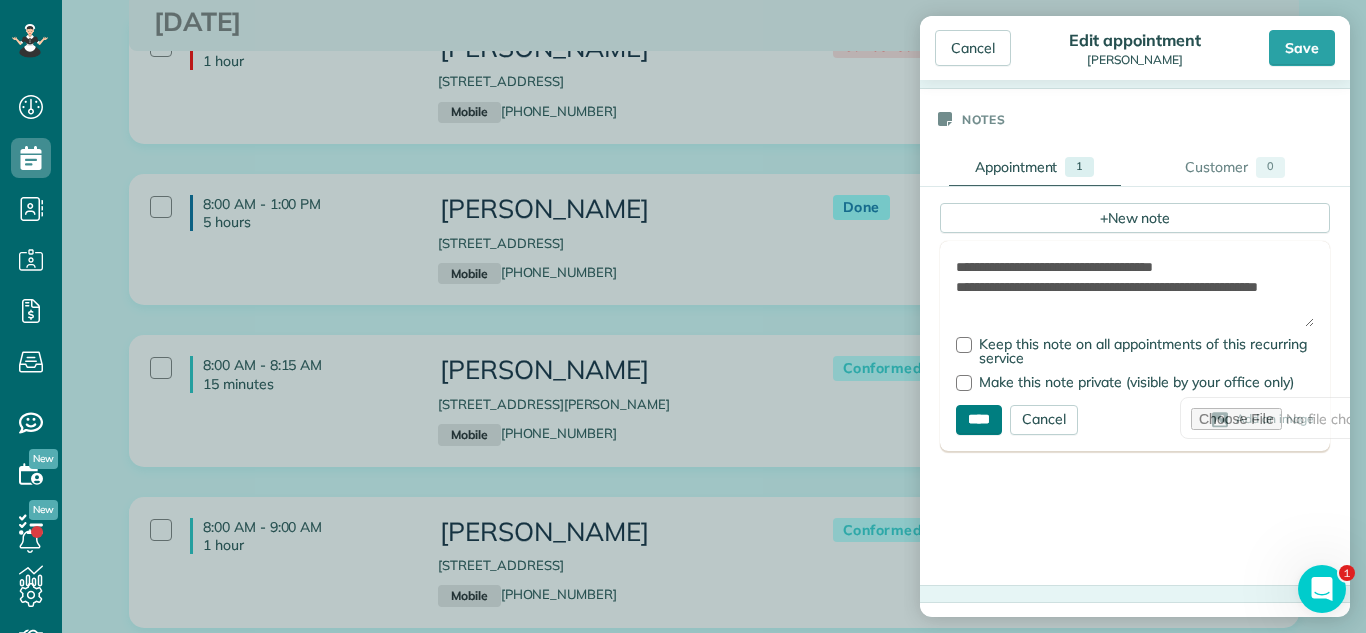 type on "**********" 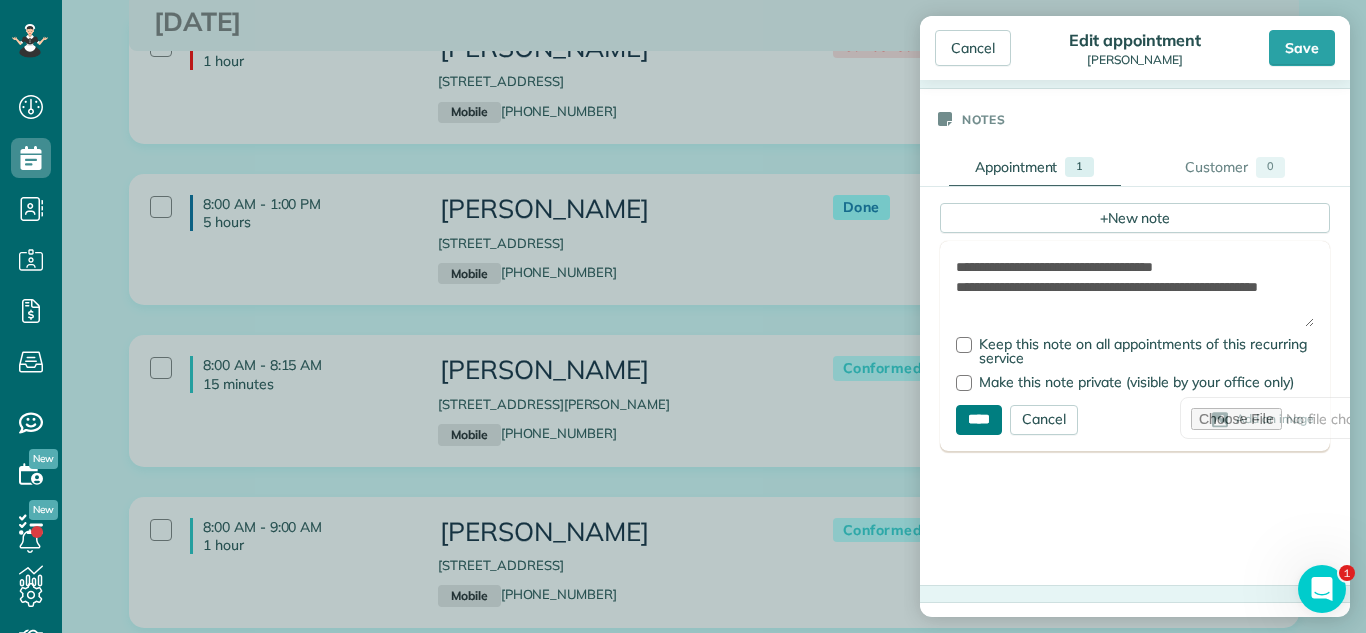 click on "****" at bounding box center [979, 420] 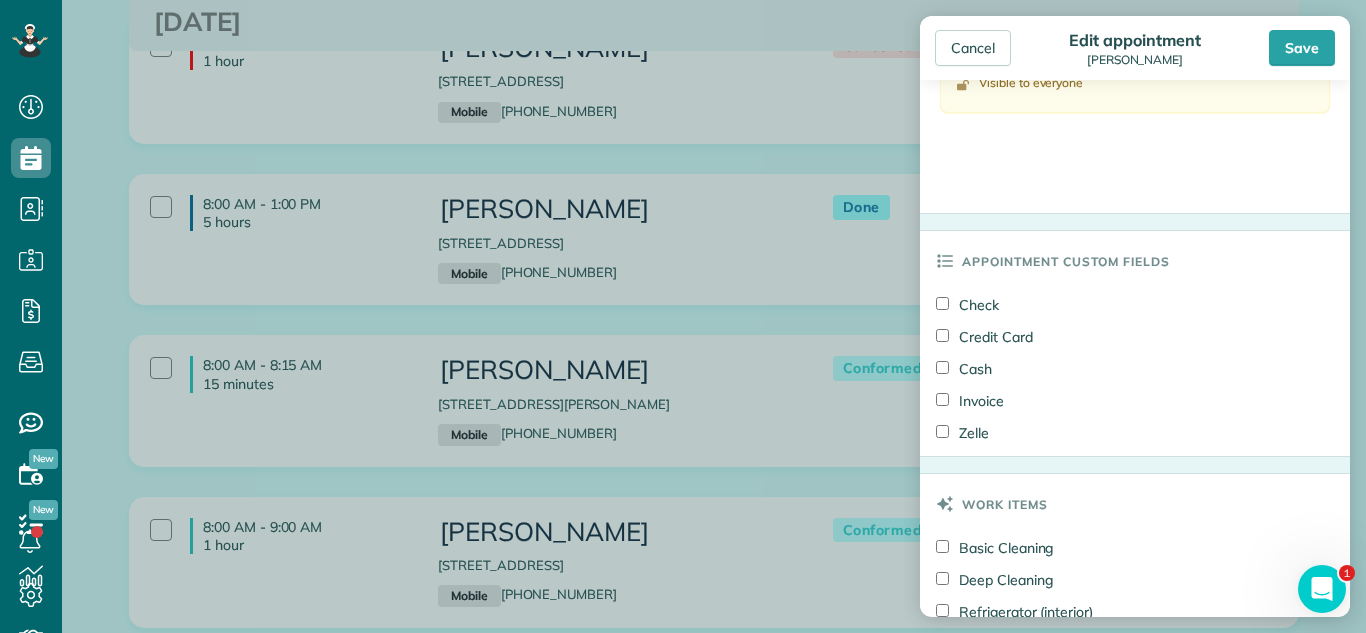 scroll, scrollTop: 953, scrollLeft: 0, axis: vertical 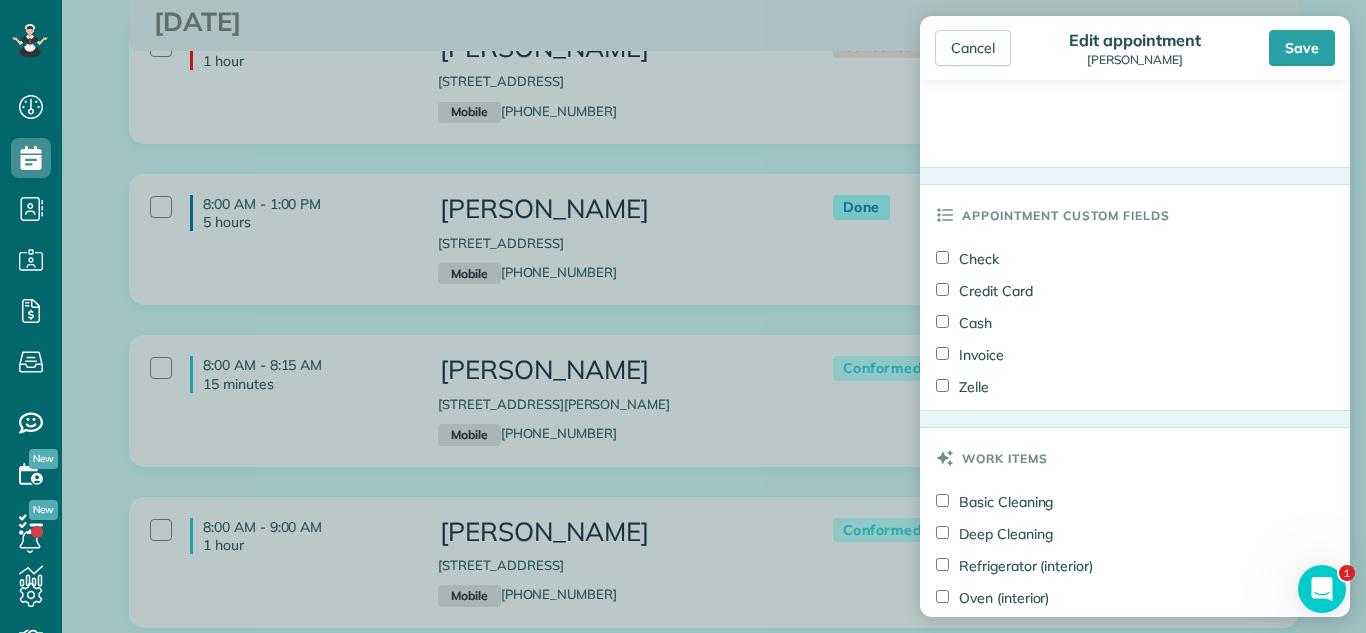 click on "Deep Cleaning" at bounding box center [994, 534] 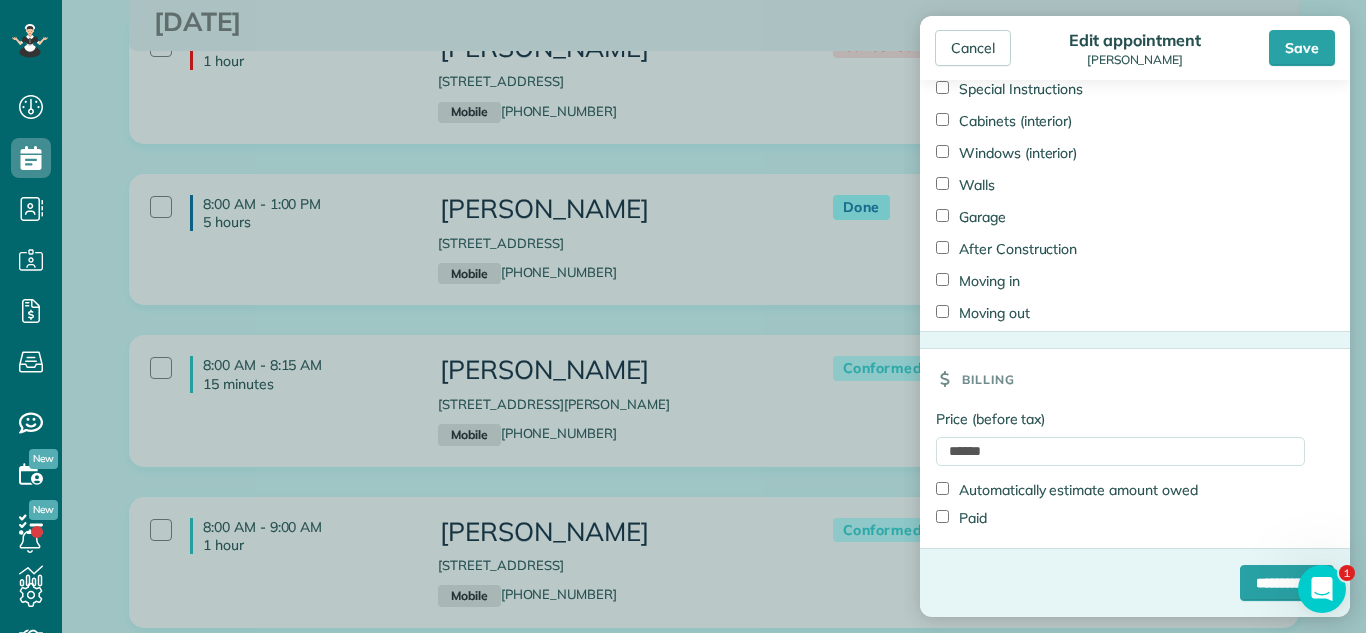 scroll, scrollTop: 1497, scrollLeft: 0, axis: vertical 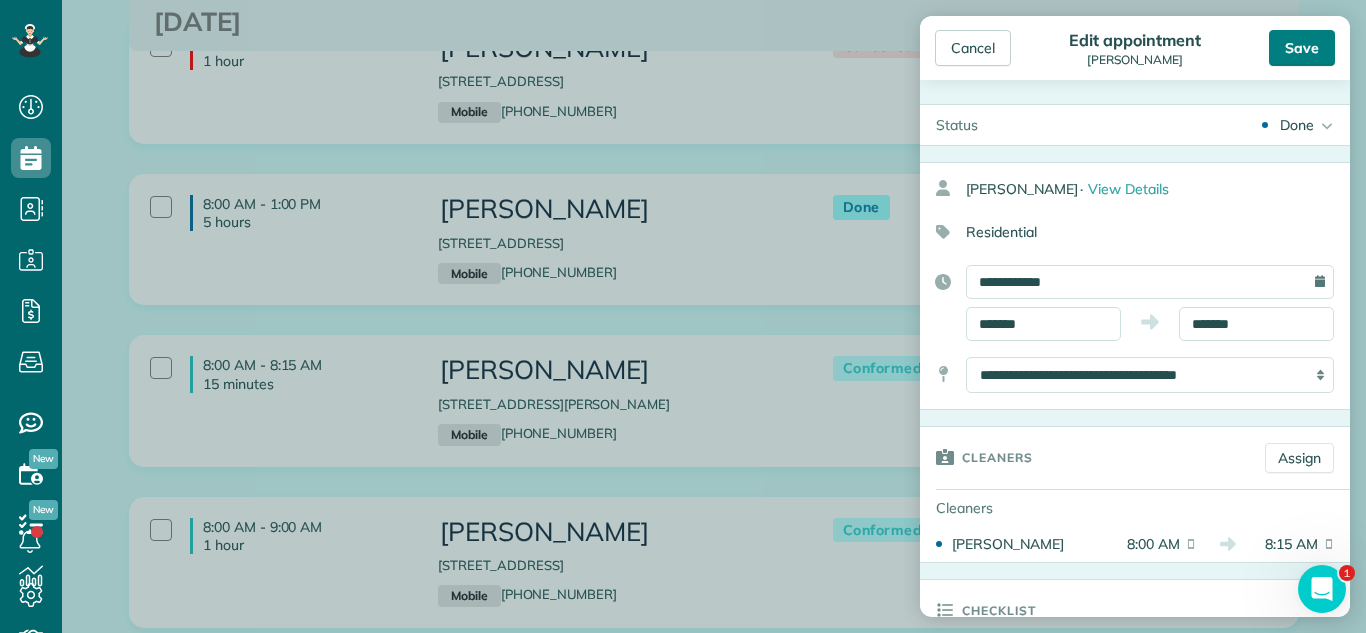 click on "Save" at bounding box center [1302, 48] 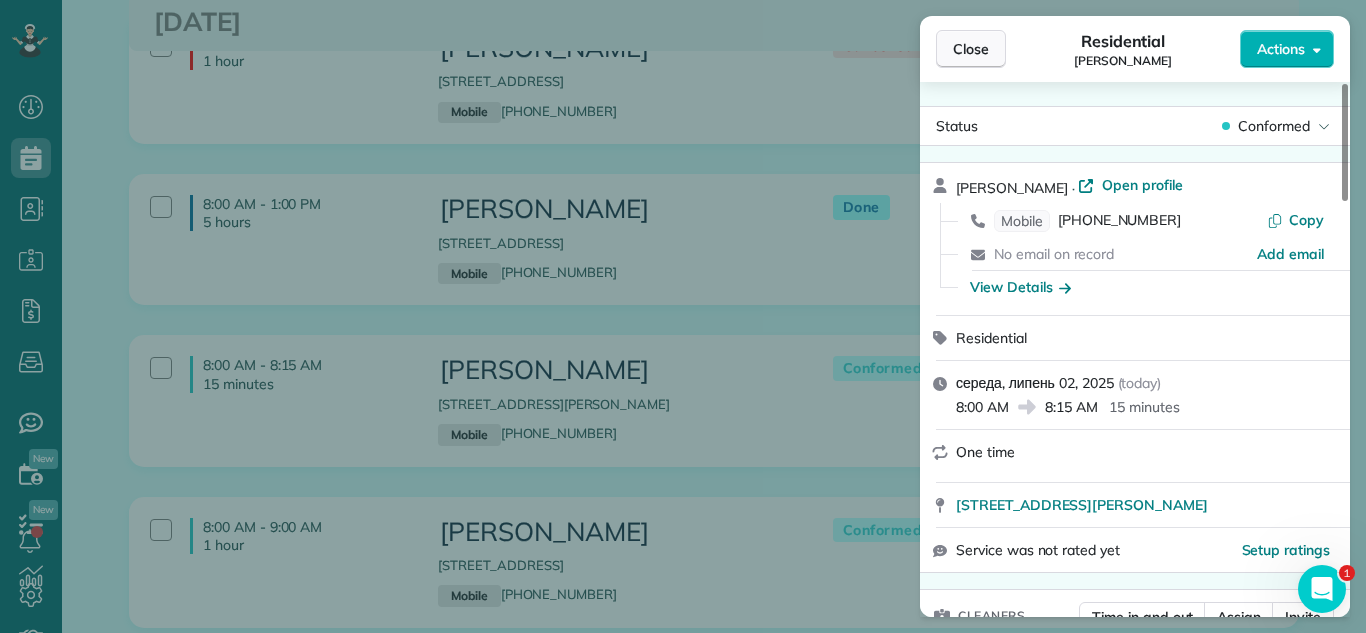 click on "Close" at bounding box center [971, 49] 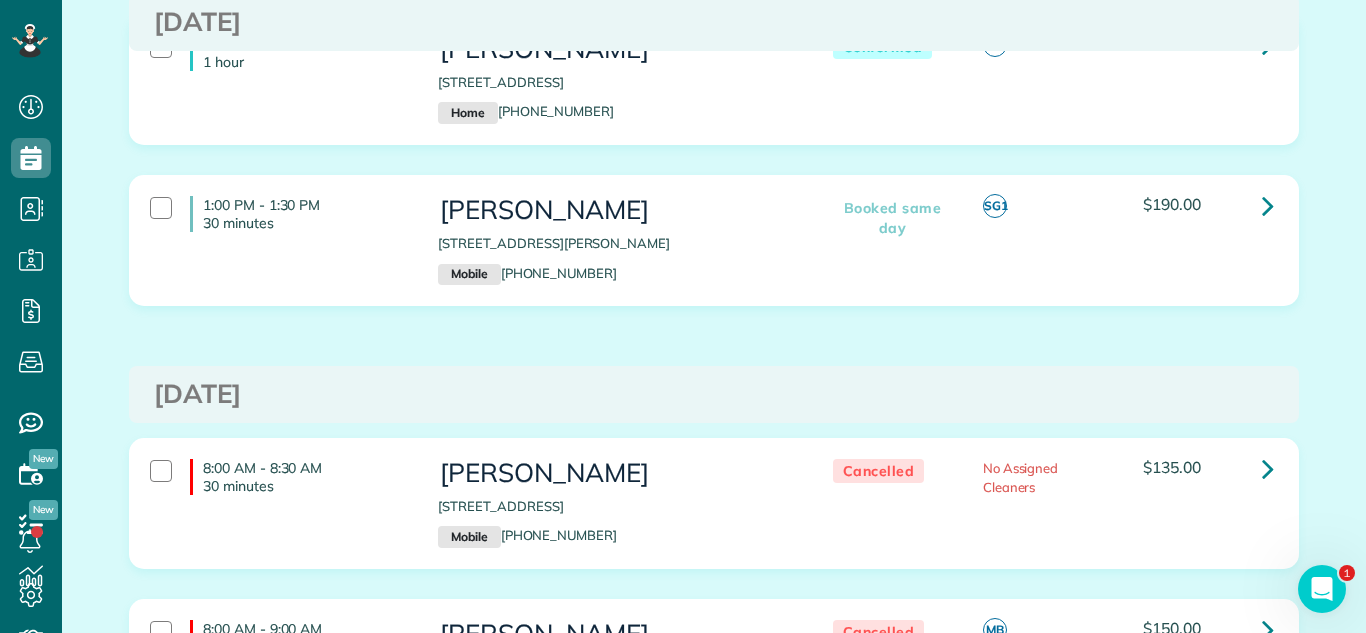scroll, scrollTop: 1506, scrollLeft: 0, axis: vertical 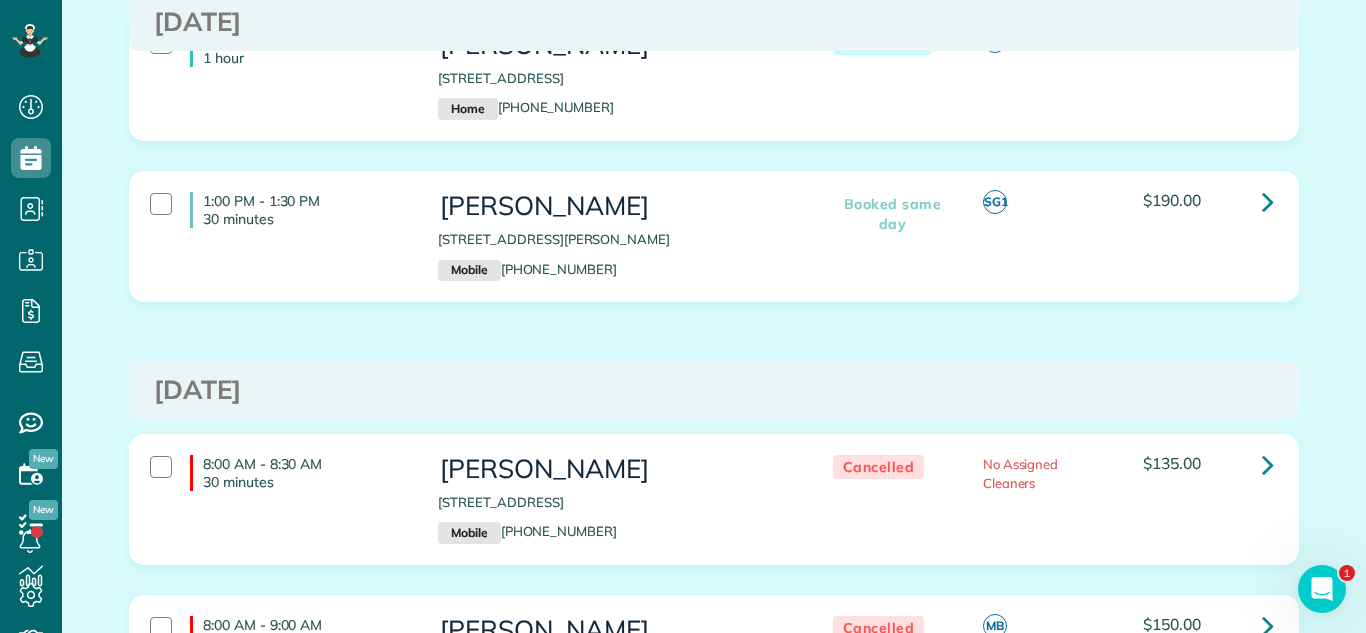 click on "Wednesday Jul 02, 2025
7:00 AM -  1:00 PM
6 hours
Carol Bunch
1000 North Lake Shore Drive Chicago IL 60611
Home
(312) 953-0962
Done
AL" at bounding box center [714, 3223] 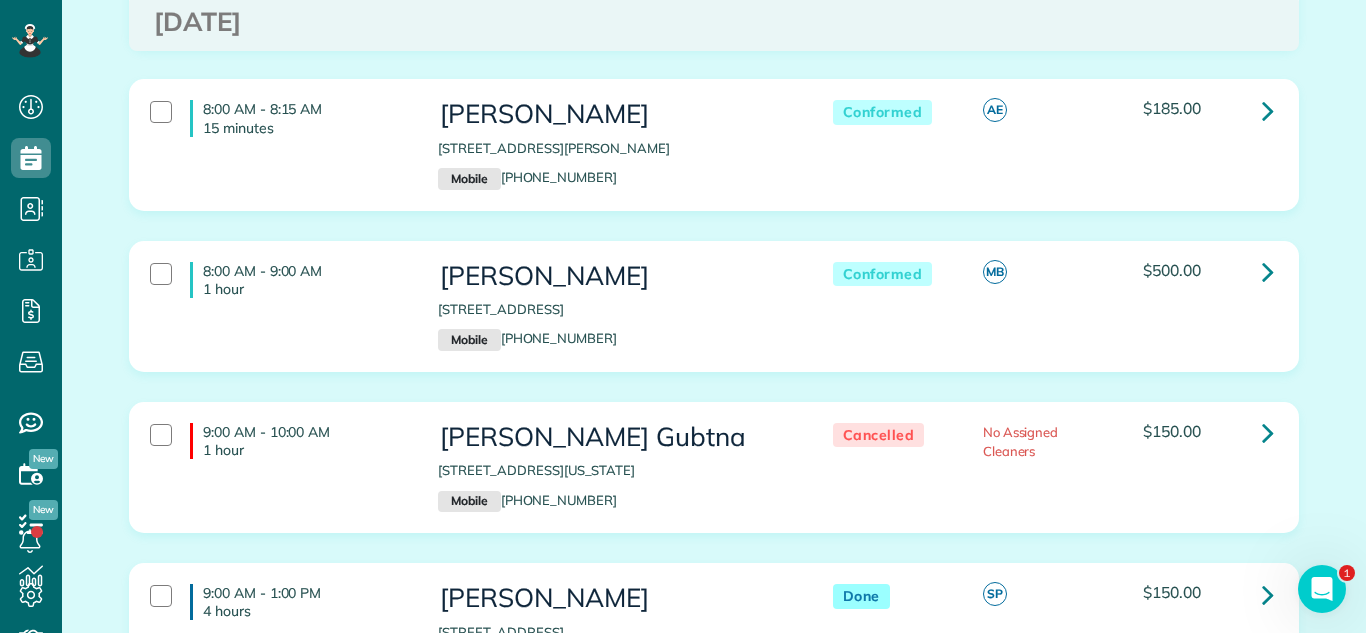 scroll, scrollTop: 628, scrollLeft: 0, axis: vertical 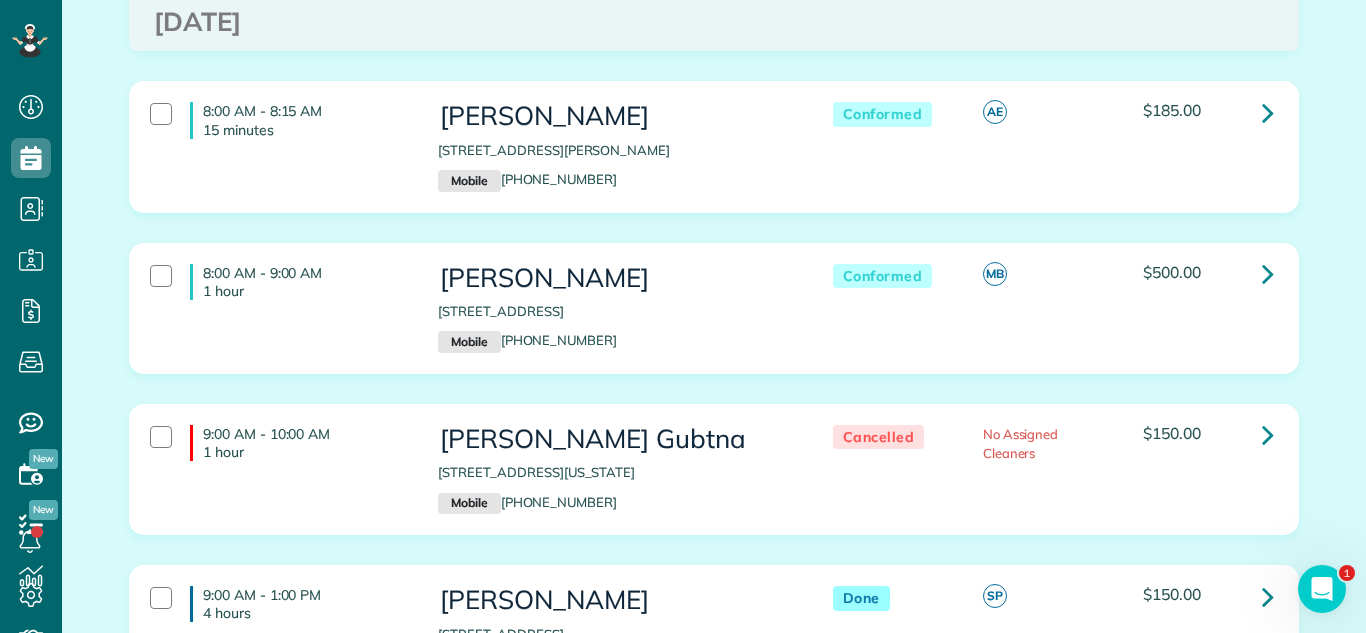 drag, startPoint x: 435, startPoint y: 305, endPoint x: 696, endPoint y: 303, distance: 261.00766 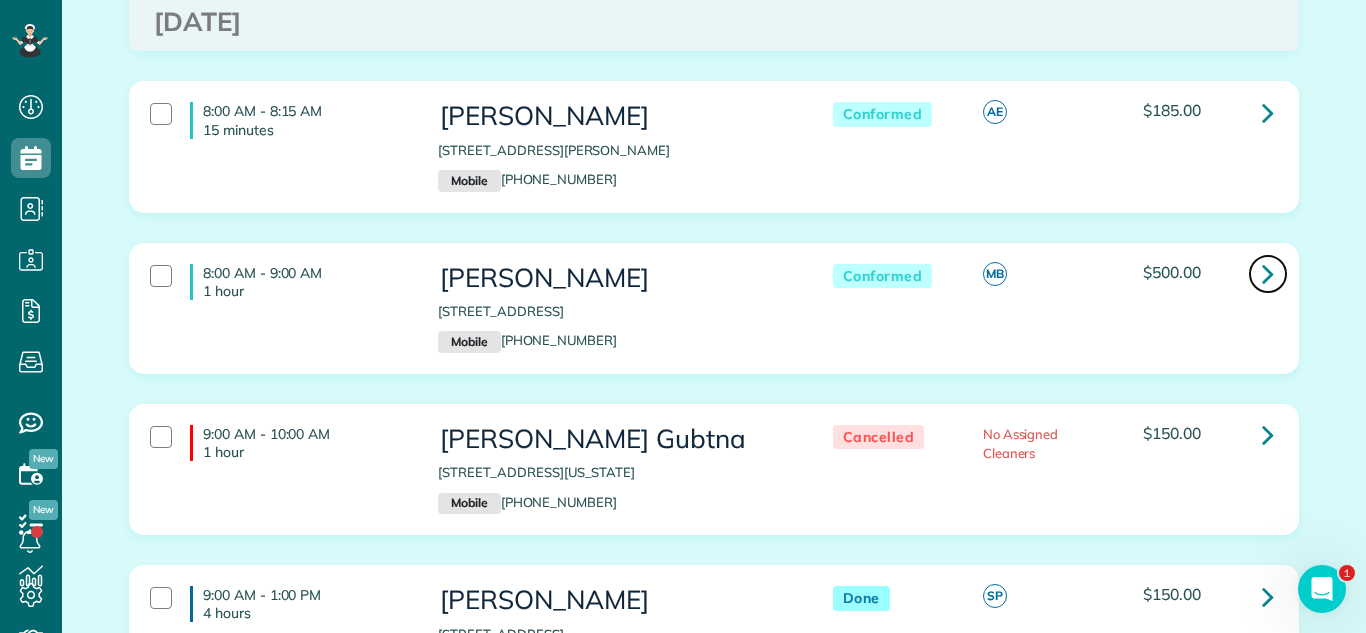 click at bounding box center [1268, 273] 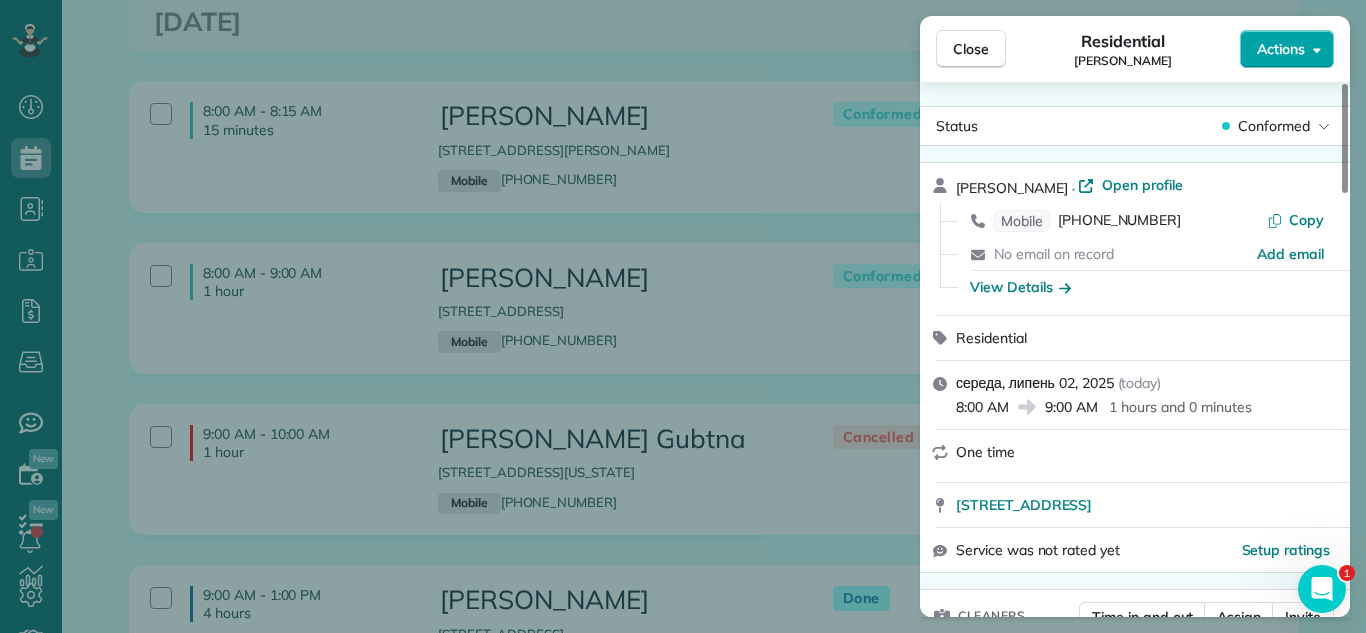 click on "Actions" at bounding box center [1281, 49] 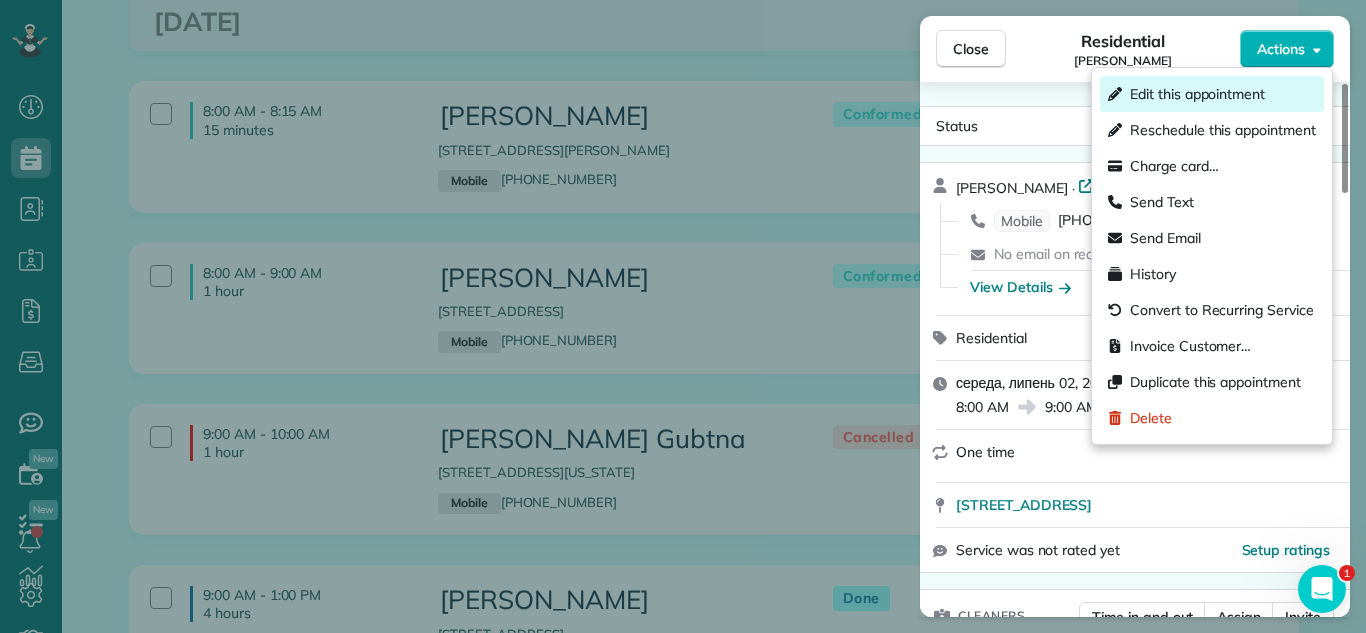click on "Edit this appointment" at bounding box center [1197, 94] 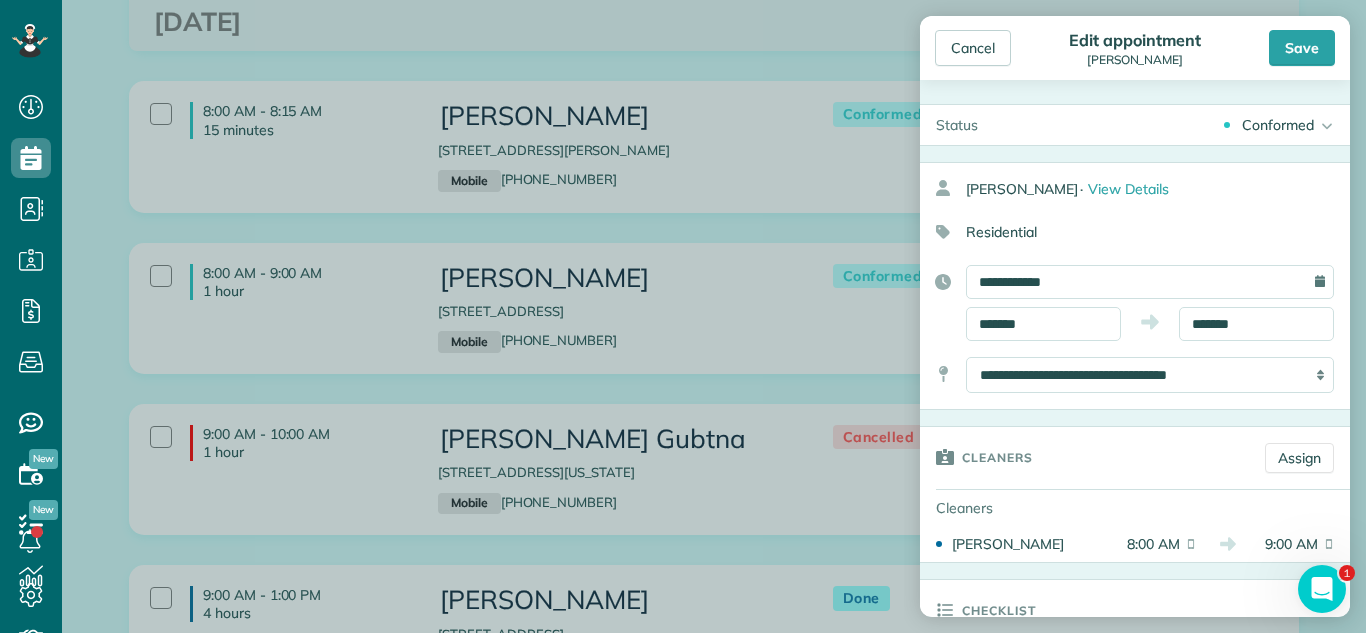 click on "Conformed" at bounding box center (1278, 125) 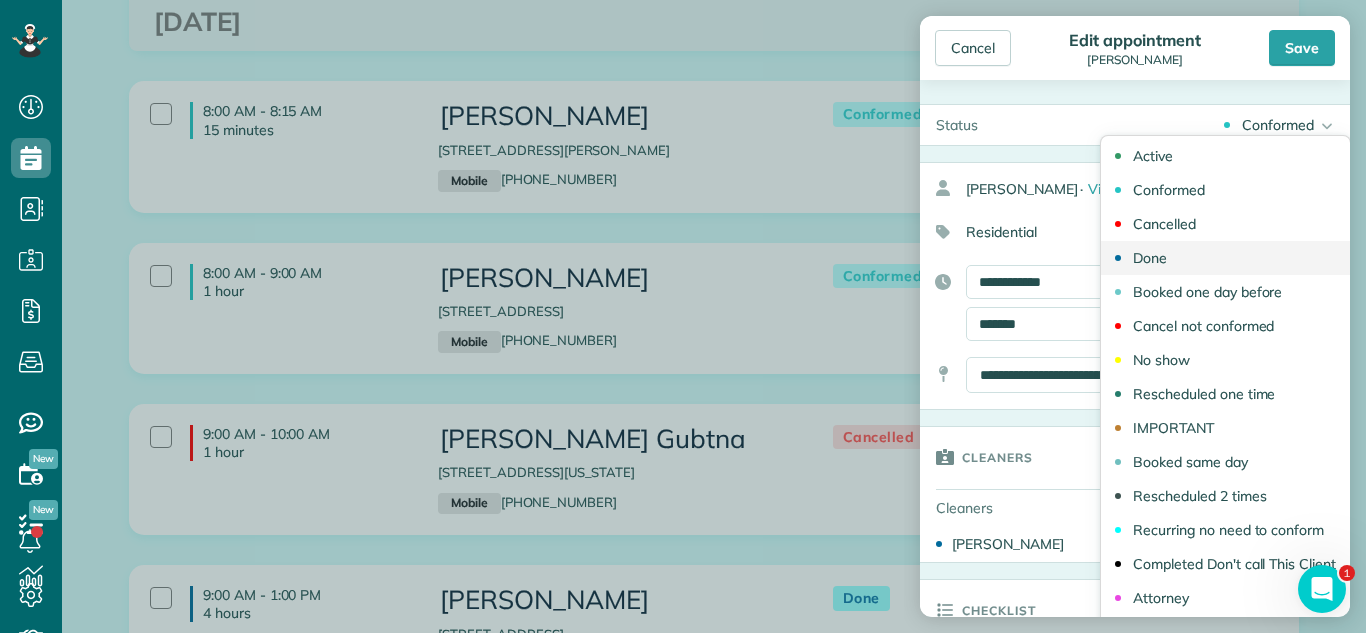 click on "Done" at bounding box center (1225, 258) 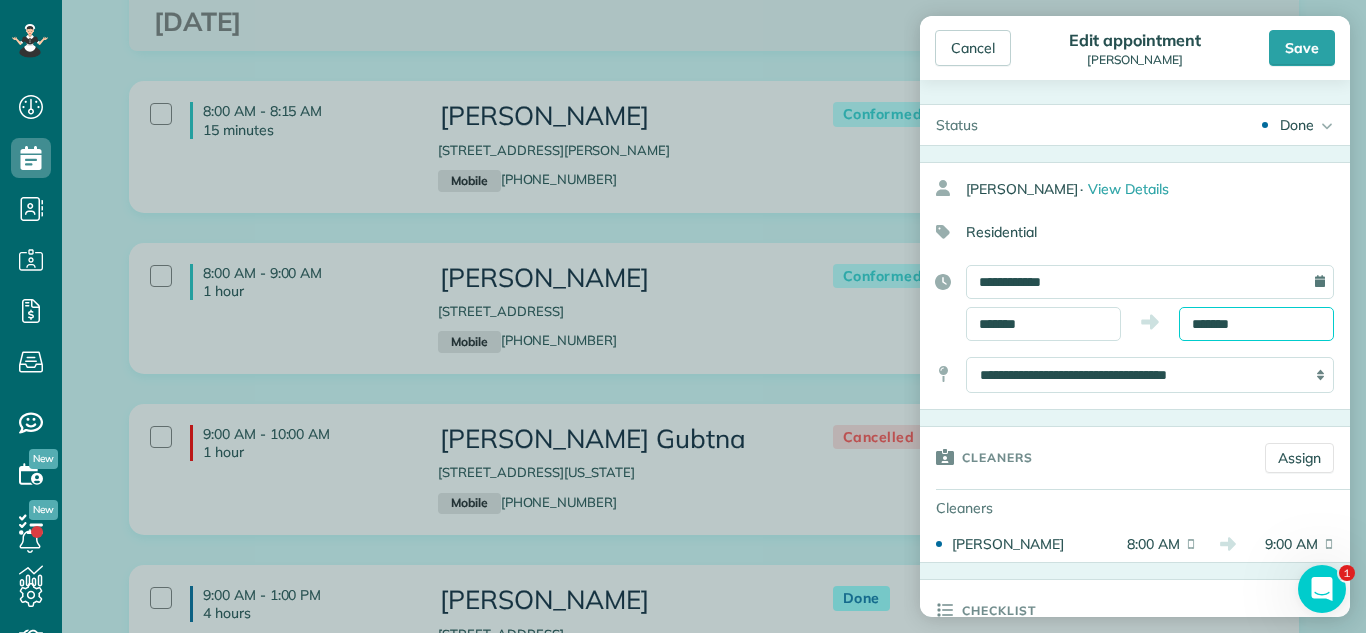 click on "*******" at bounding box center (1256, 324) 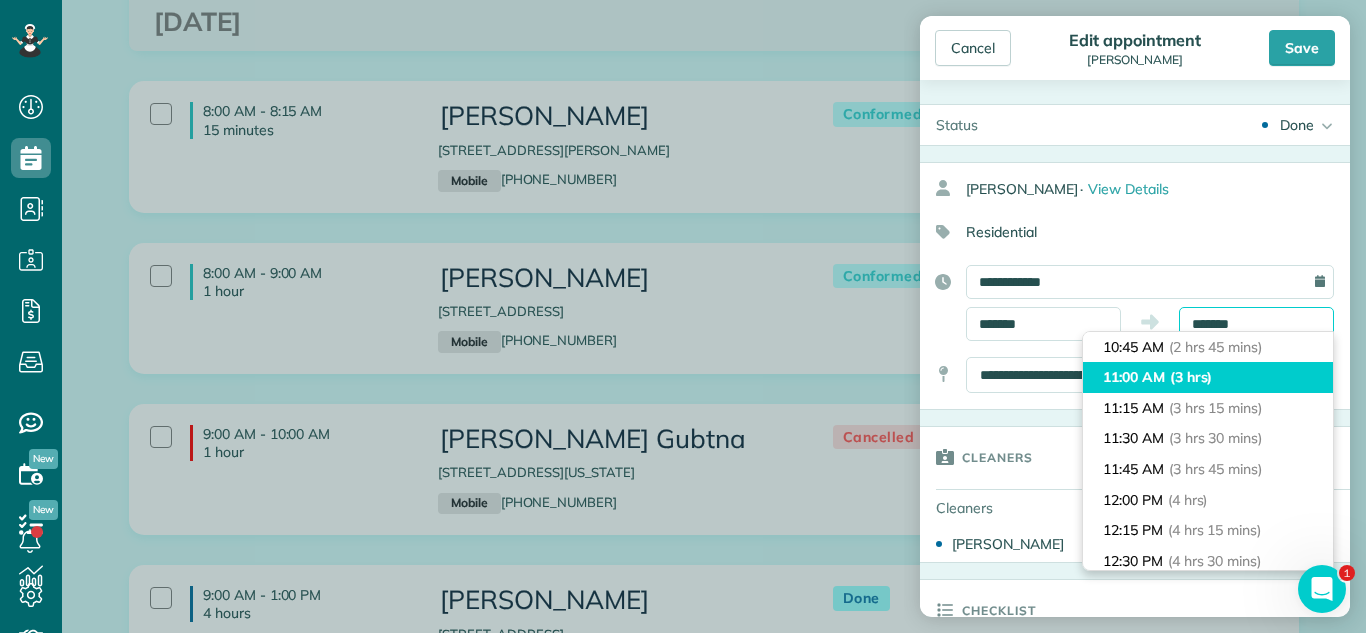 scroll, scrollTop: 406, scrollLeft: 0, axis: vertical 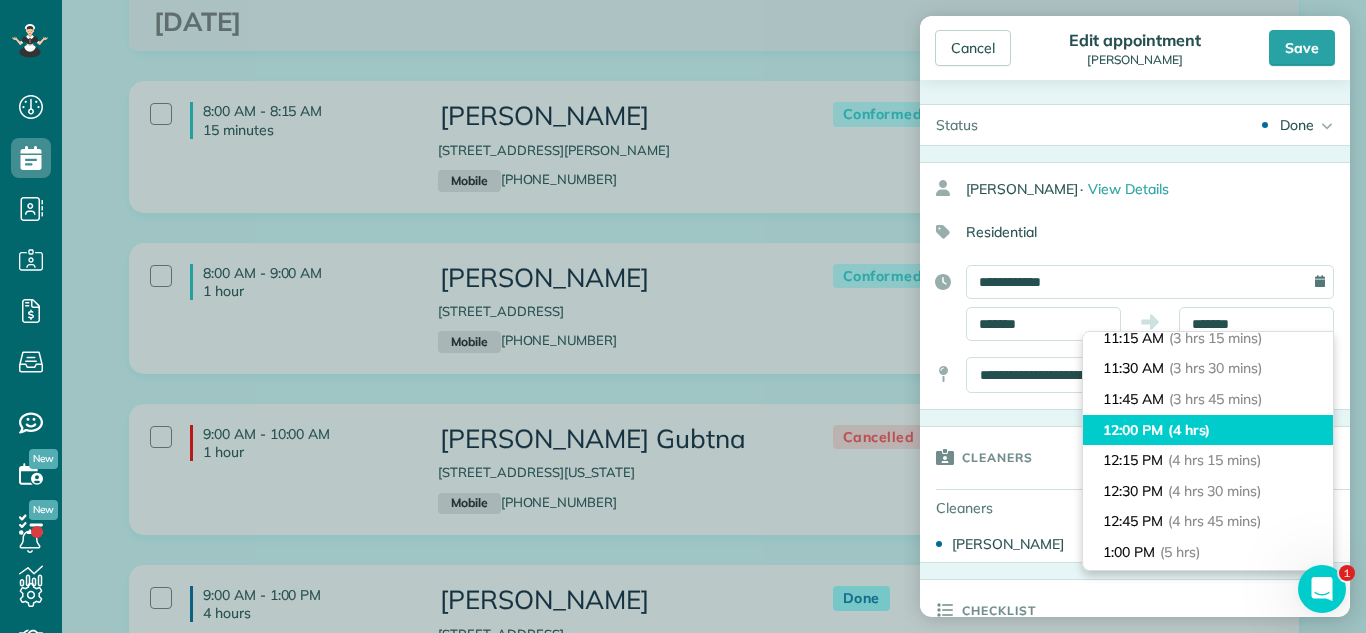 click on "12:00 PM  (4 hrs)" at bounding box center (1208, 430) 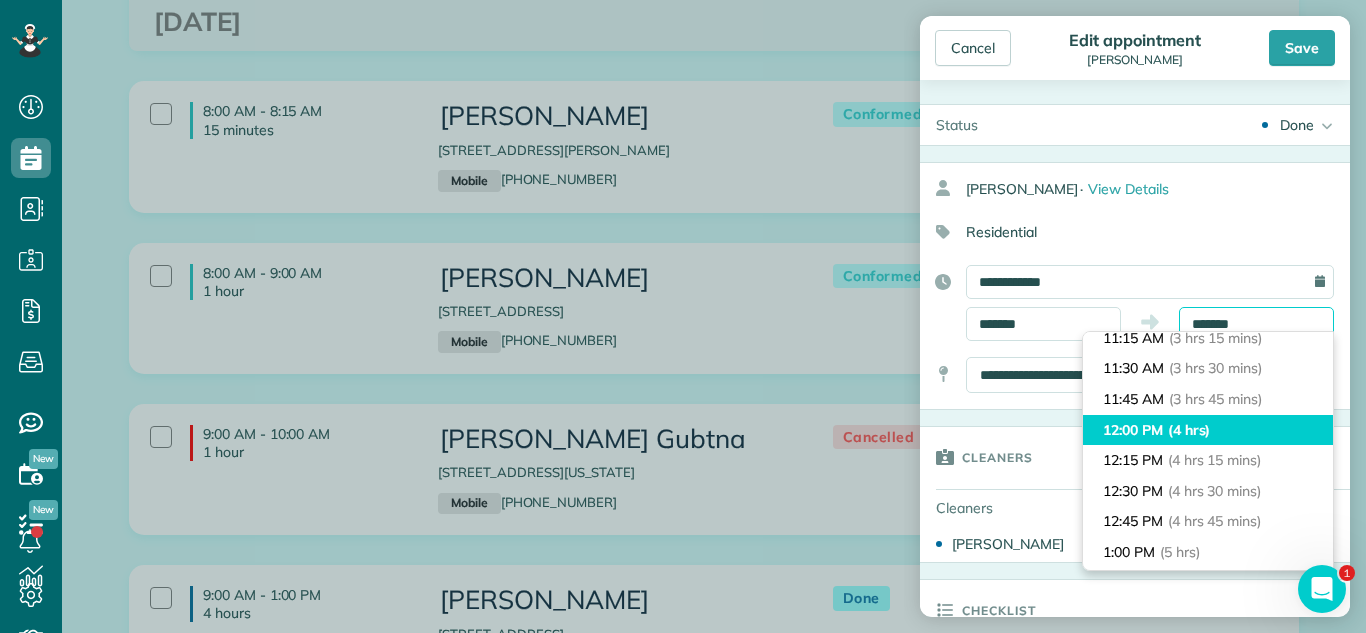 type on "********" 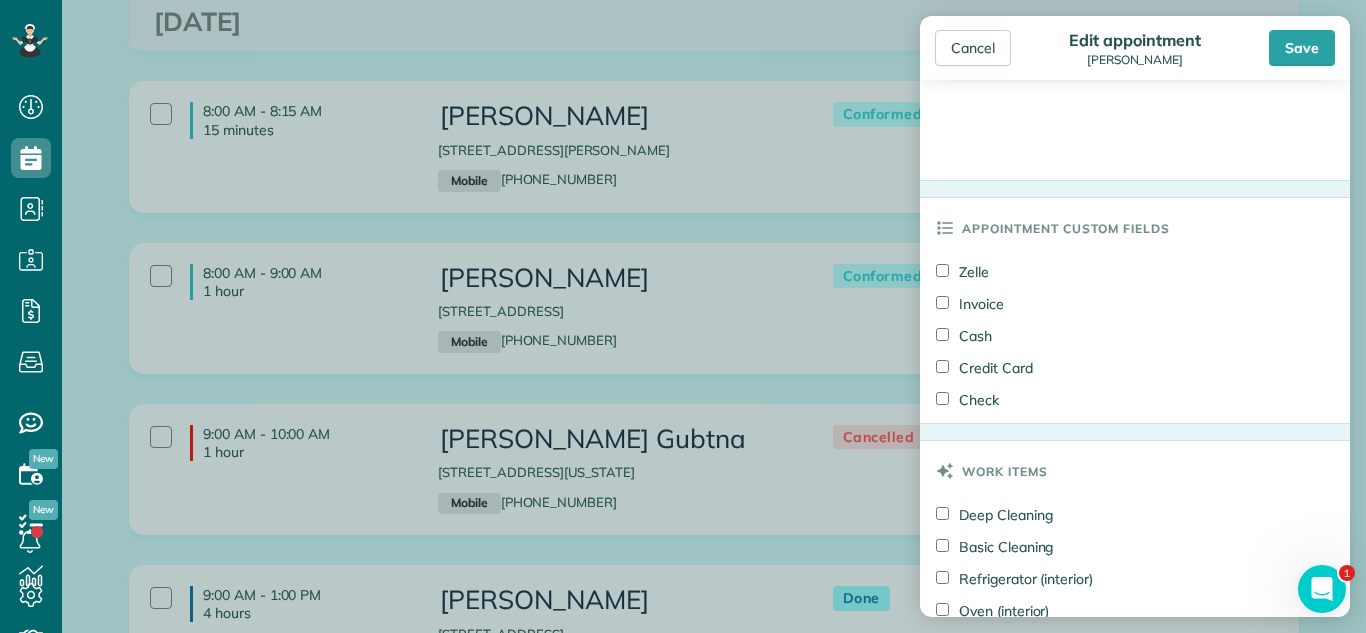 scroll, scrollTop: 1122, scrollLeft: 0, axis: vertical 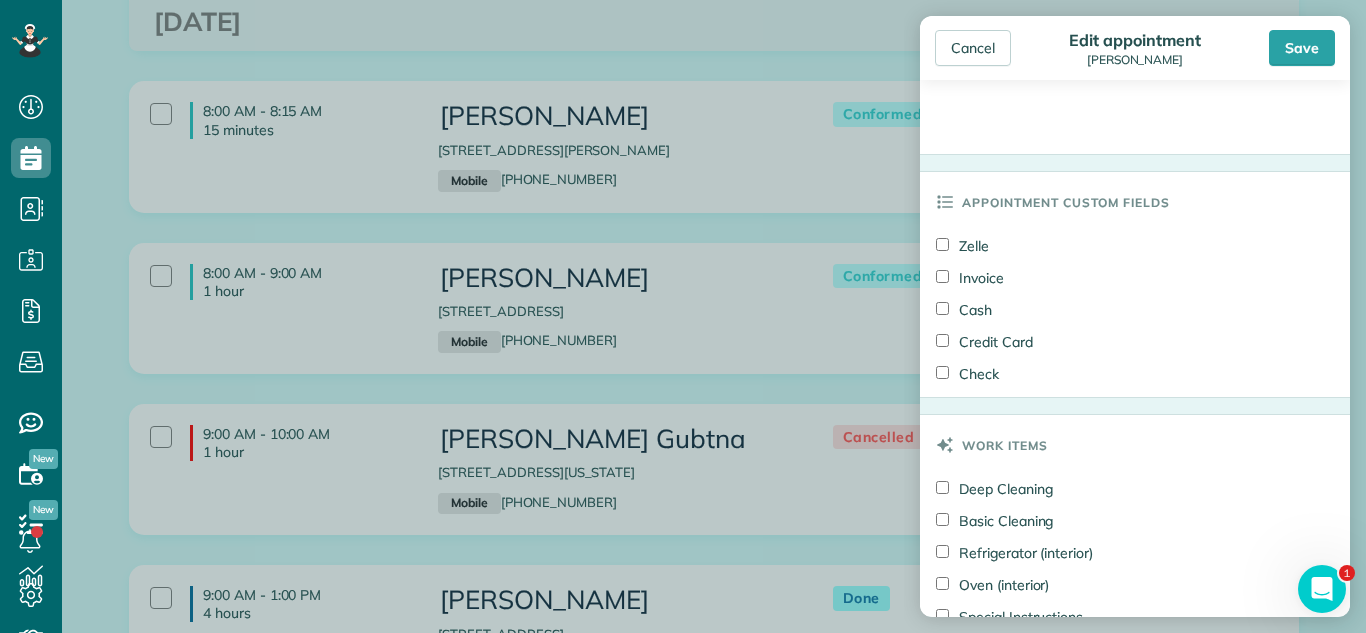 click on "Cash" at bounding box center [964, 310] 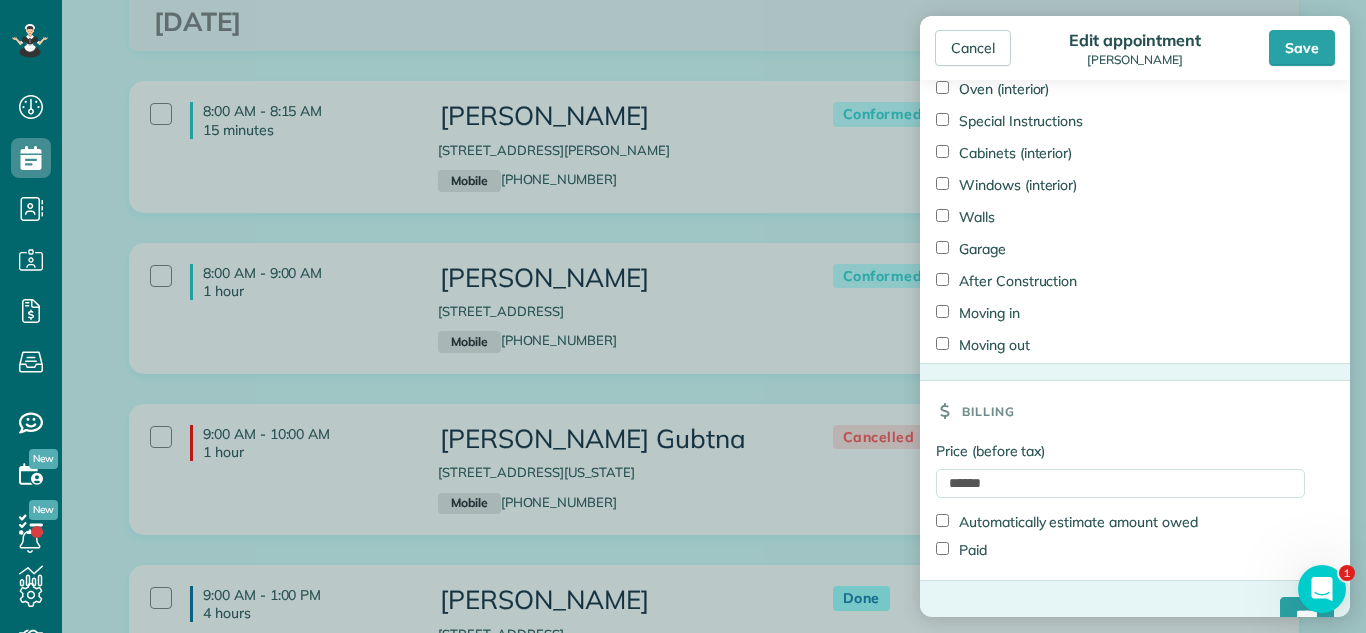 scroll, scrollTop: 1632, scrollLeft: 0, axis: vertical 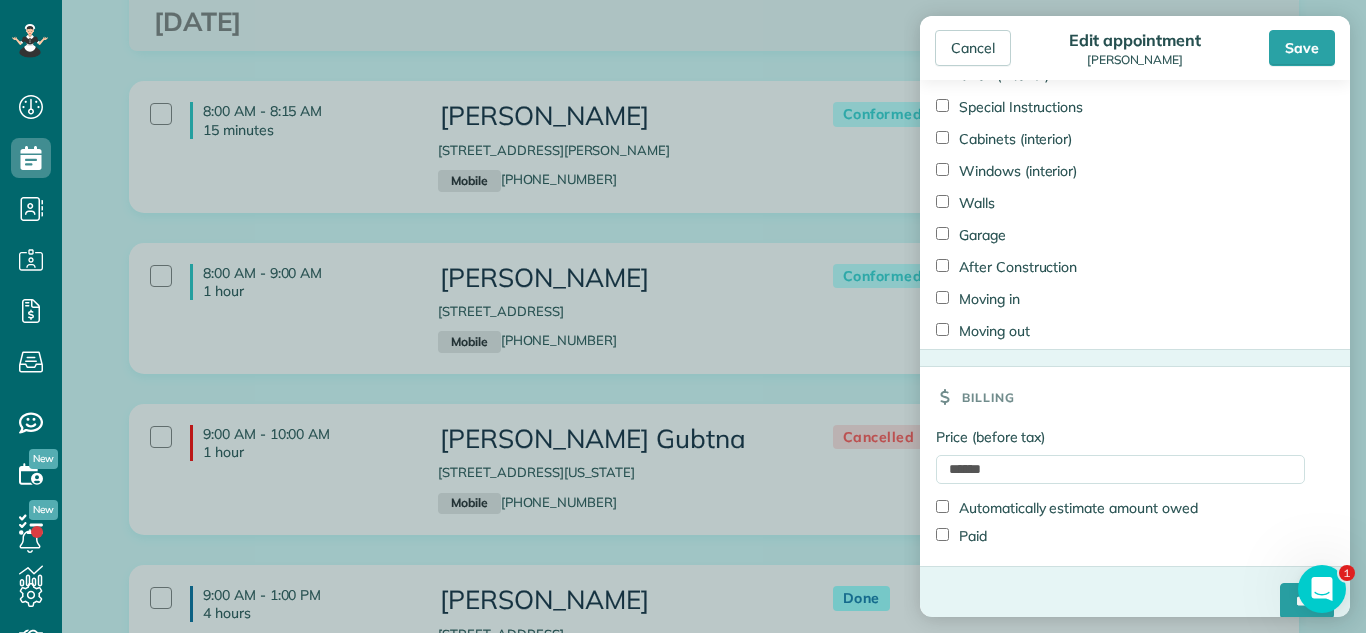 click on "Paid" at bounding box center (1120, 536) 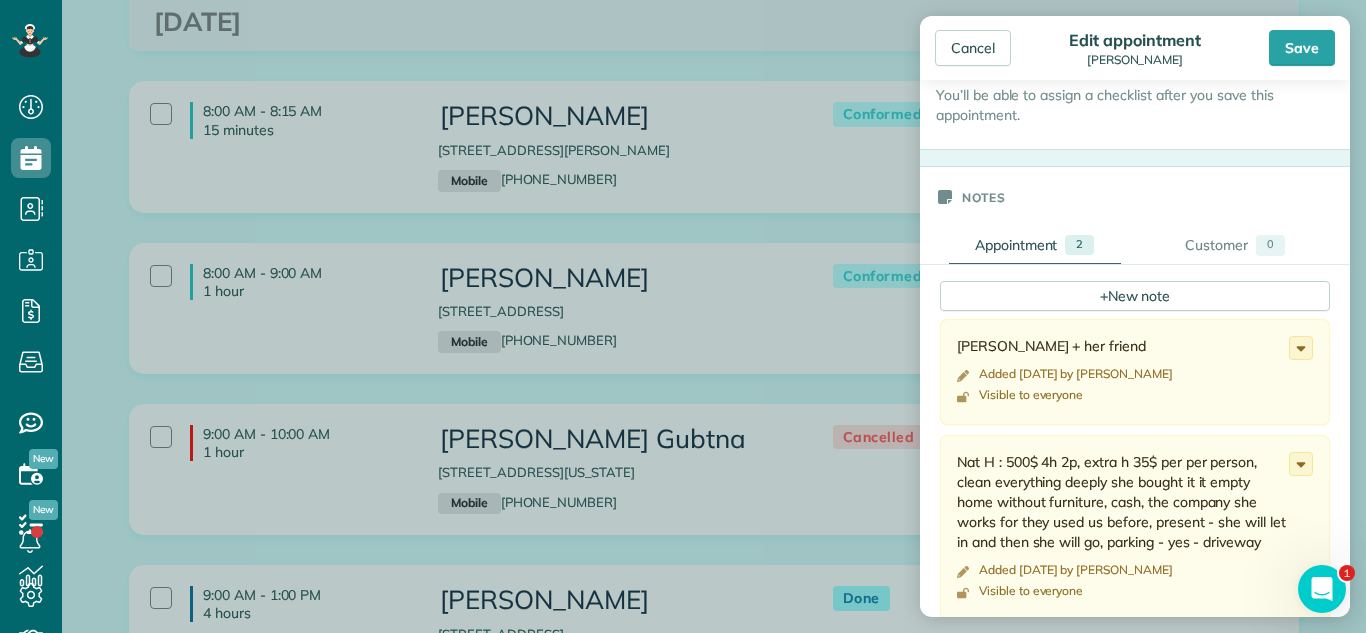 scroll, scrollTop: 291, scrollLeft: 0, axis: vertical 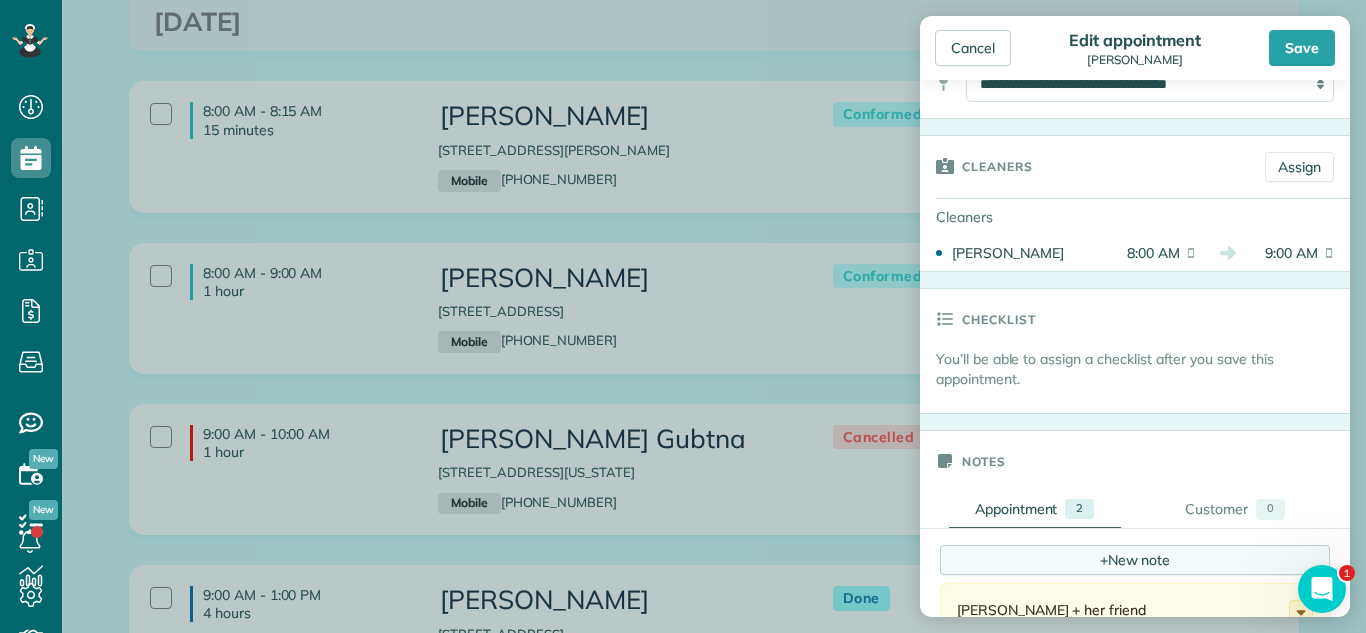 click on "+
New note" at bounding box center (1135, 560) 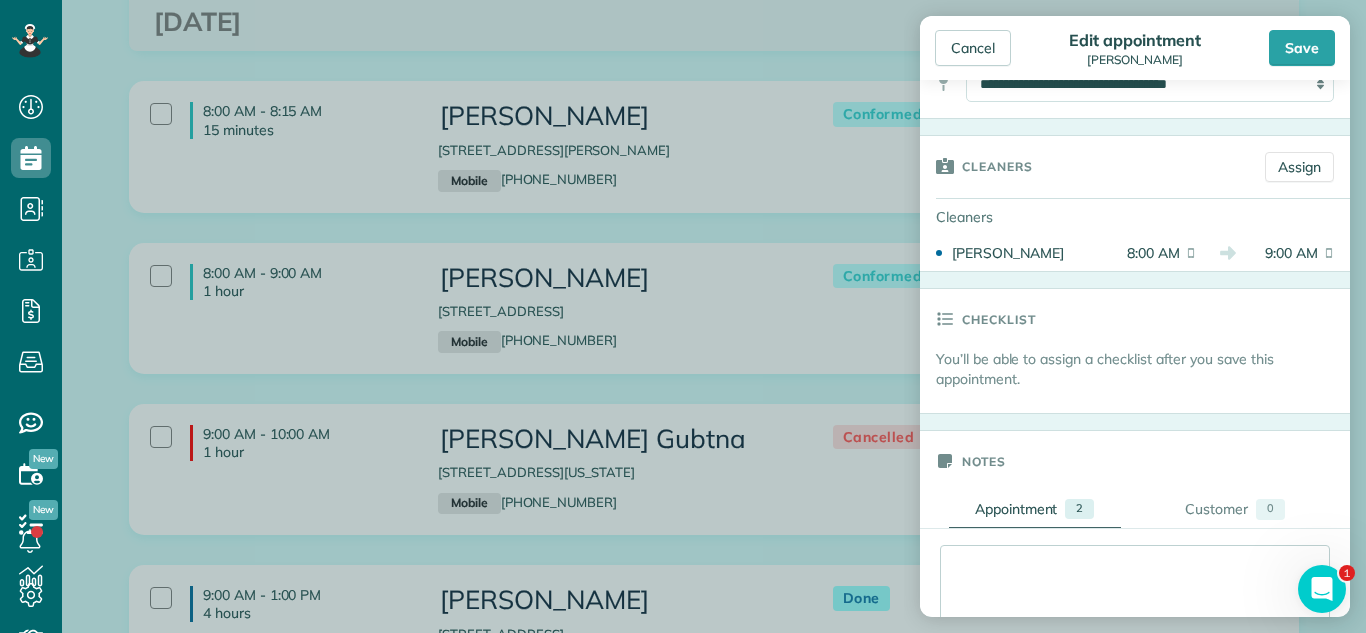 click at bounding box center [1135, 661] 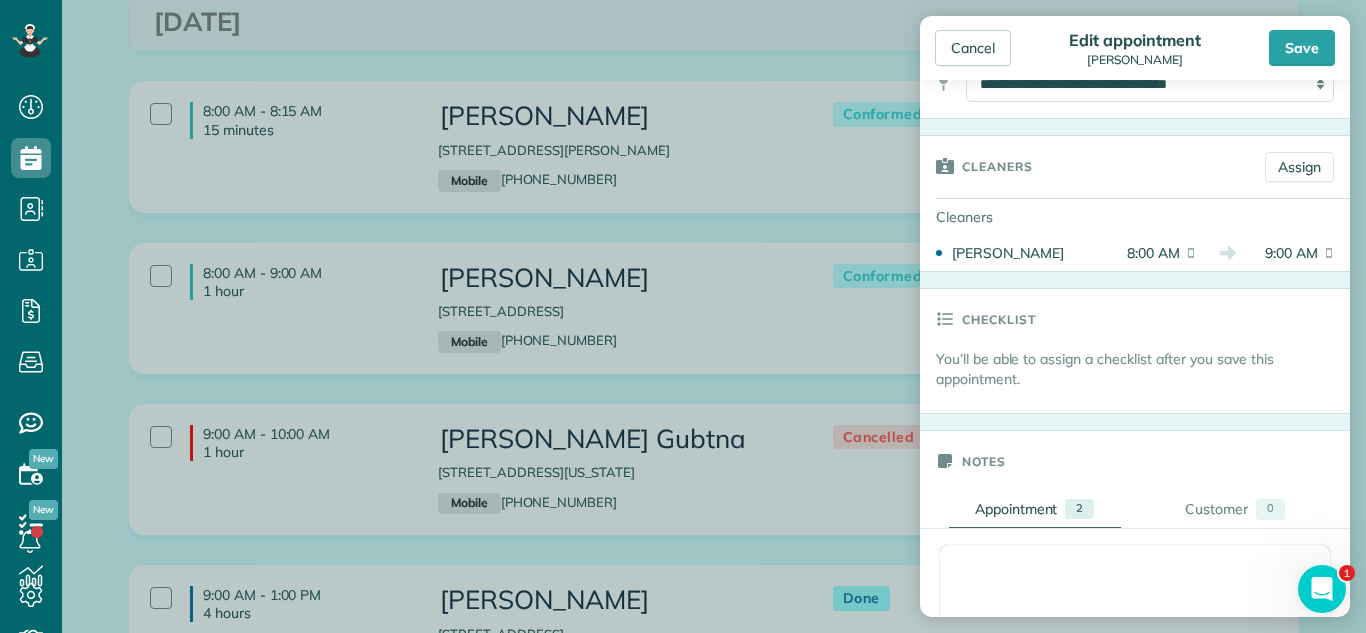 click at bounding box center (1135, 596) 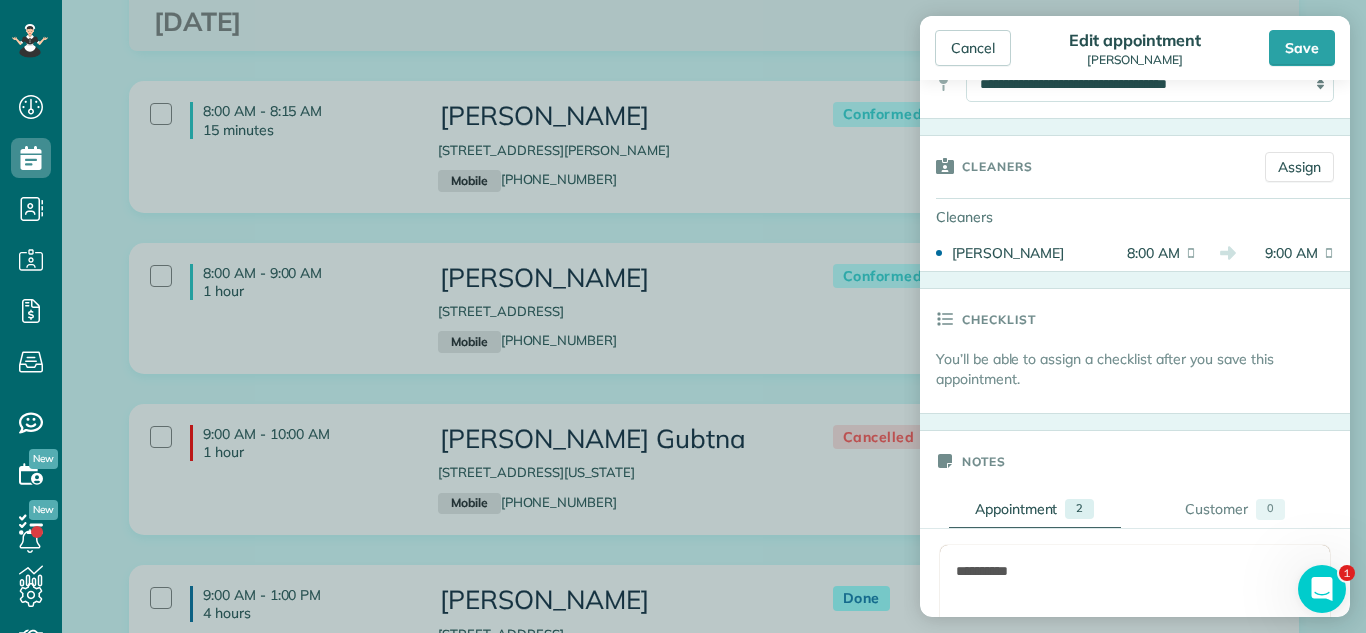 click on "**********" at bounding box center (1135, 596) 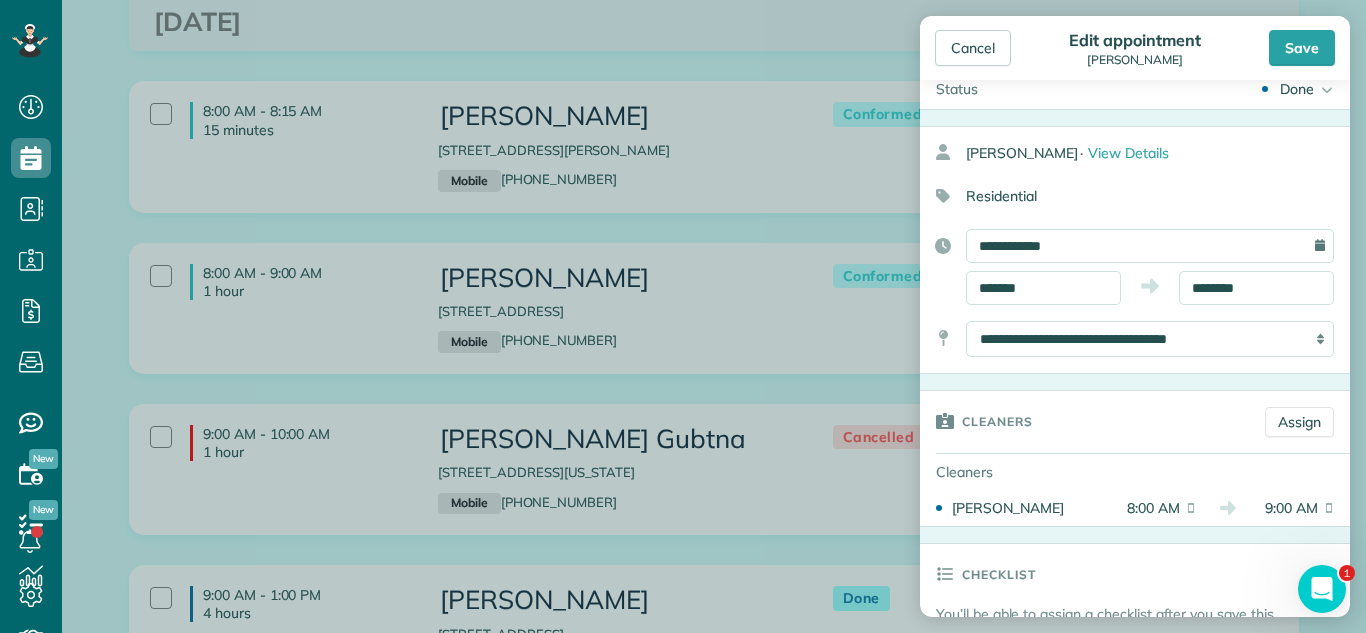 scroll, scrollTop: 0, scrollLeft: 0, axis: both 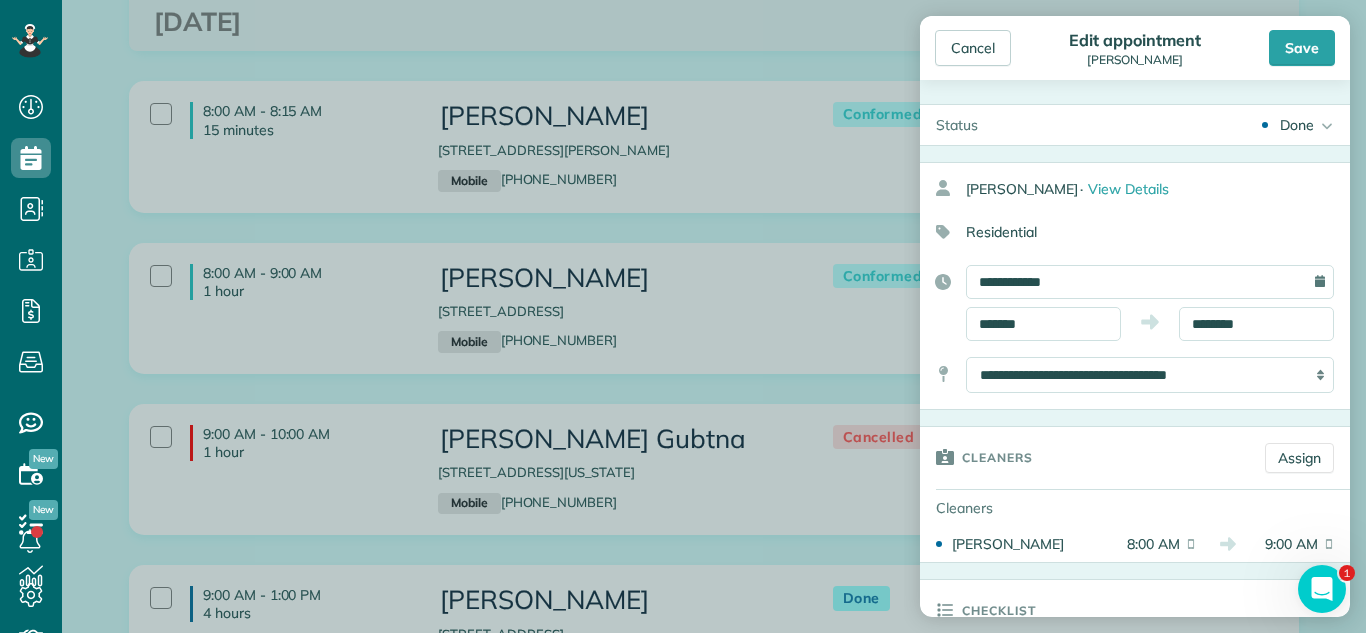 type on "**********" 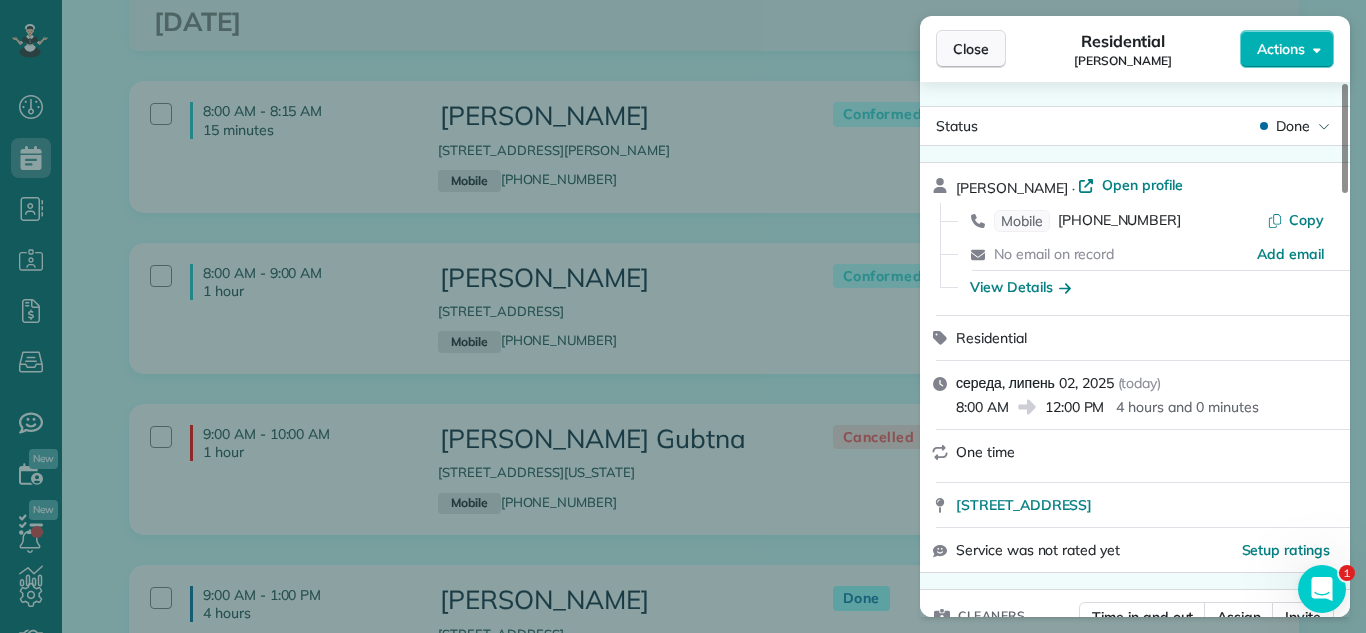 click on "Close" at bounding box center [971, 49] 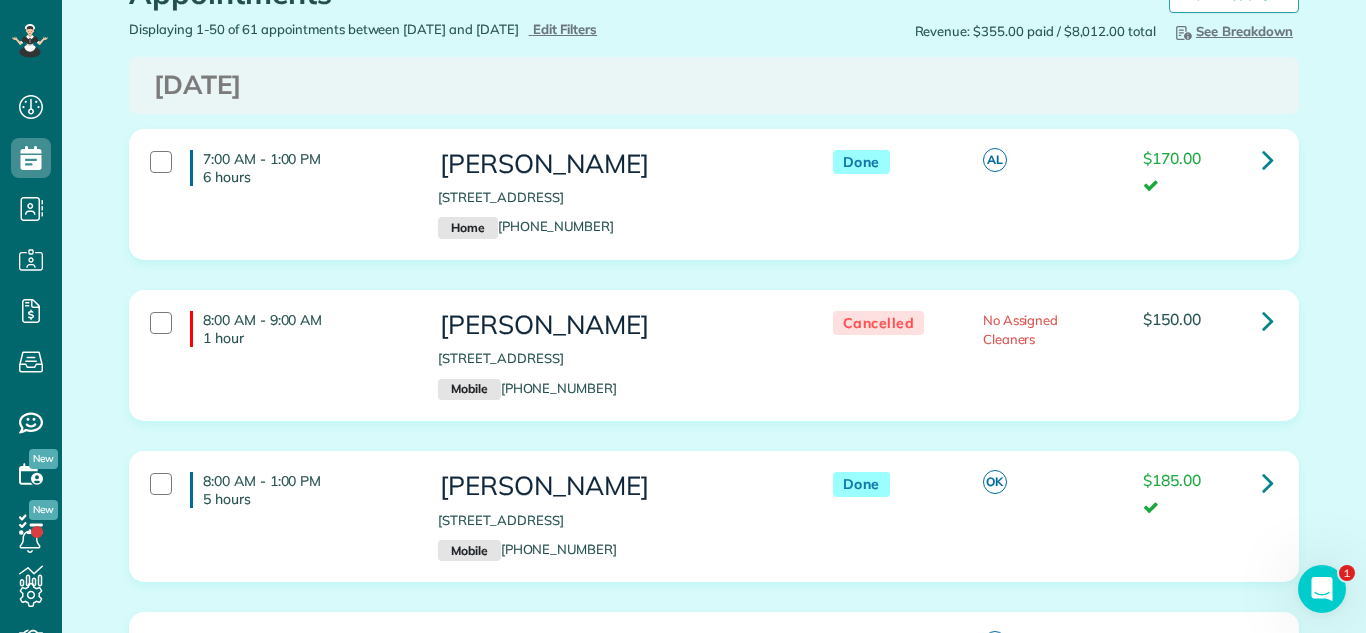 scroll, scrollTop: 0, scrollLeft: 0, axis: both 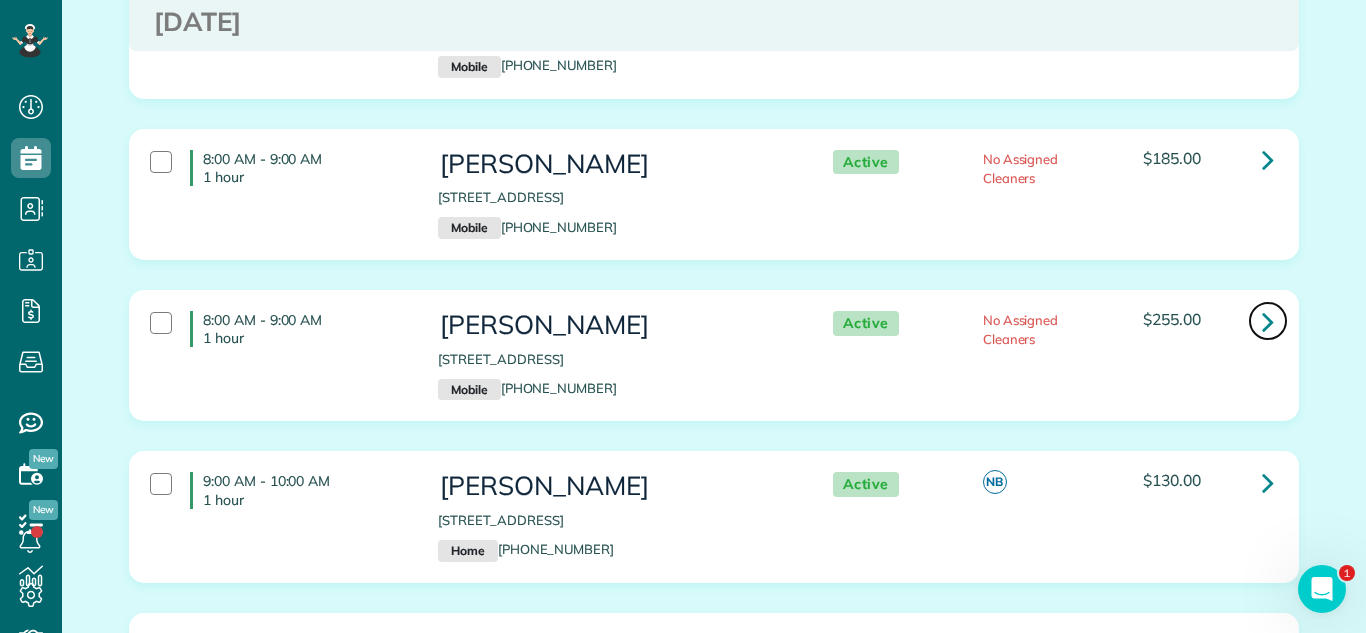 click at bounding box center [1268, 321] 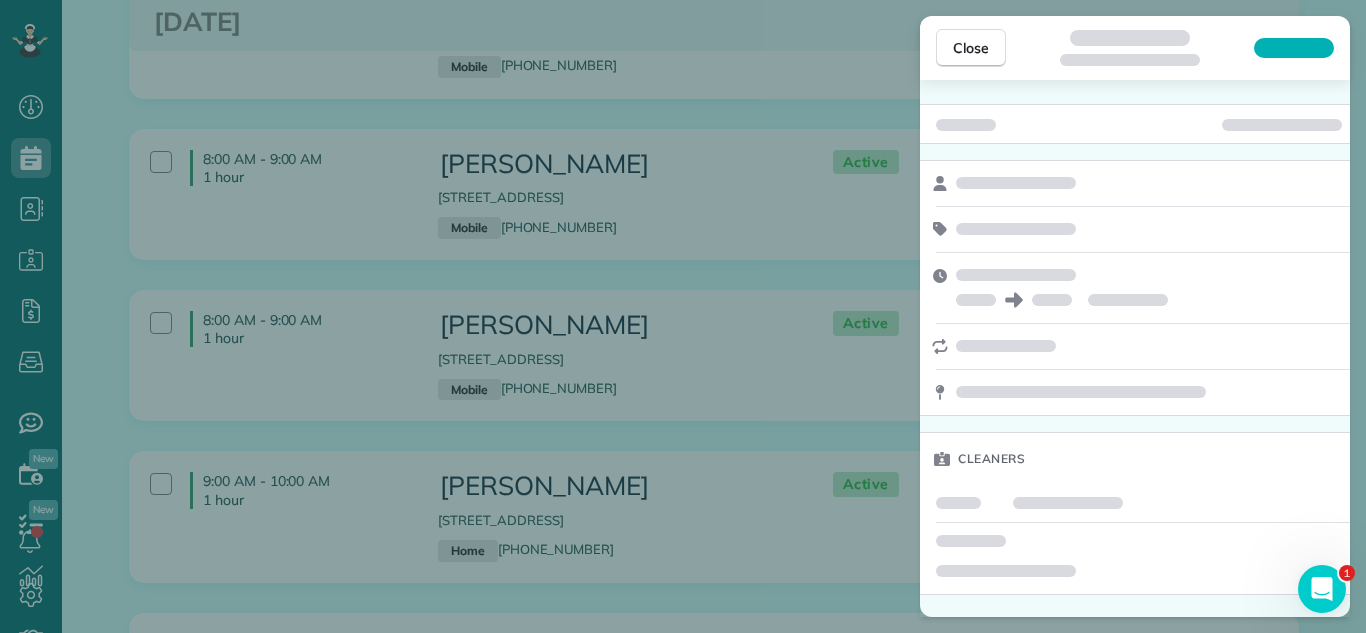 click at bounding box center (1294, 48) 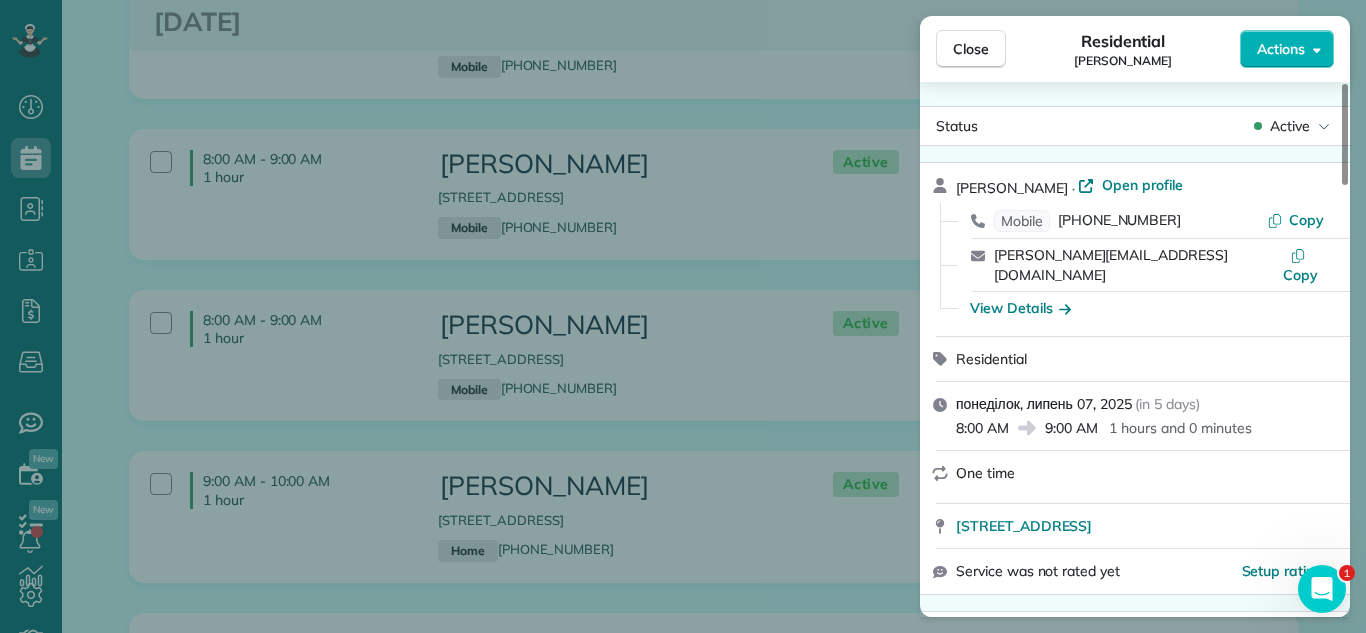 click on "Actions" at bounding box center [1281, 49] 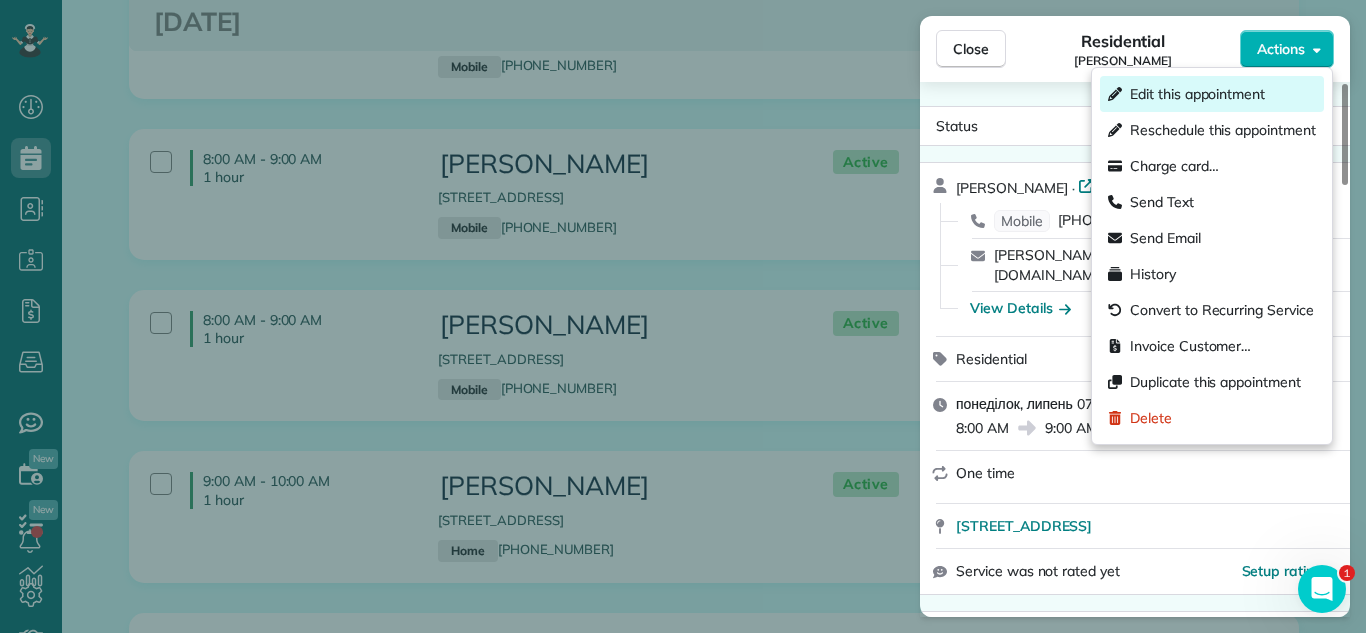 click on "Edit this appointment" at bounding box center [1197, 94] 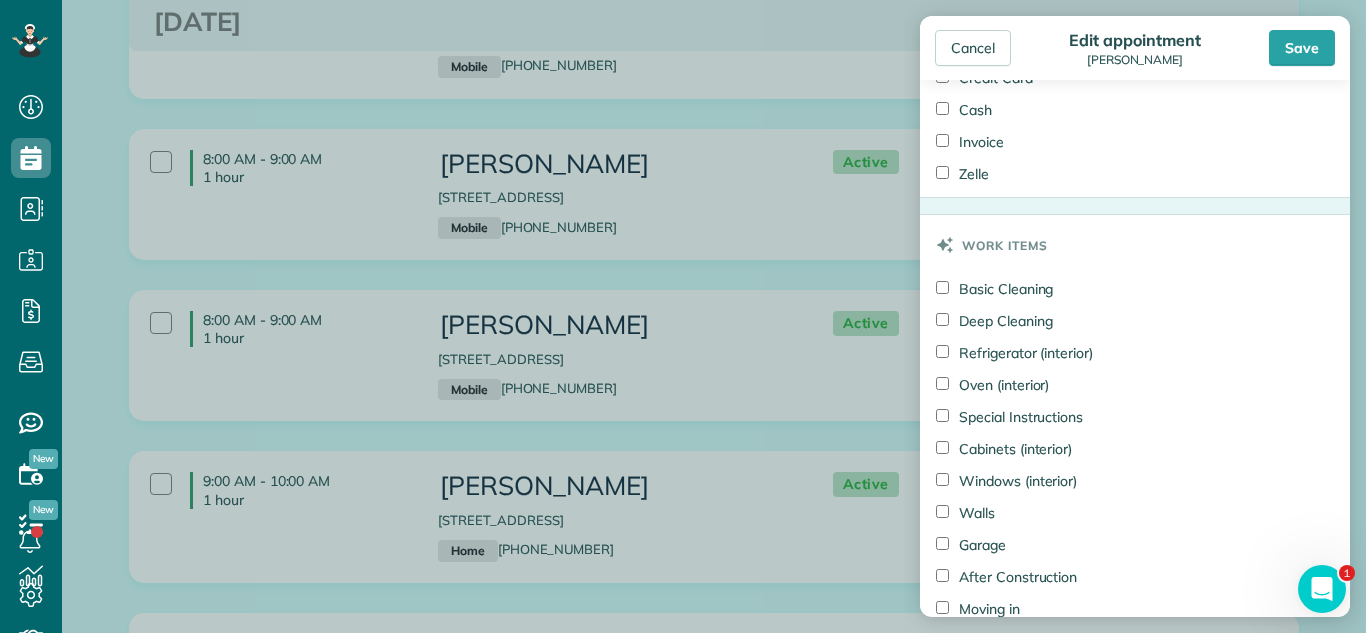 scroll, scrollTop: 1642, scrollLeft: 0, axis: vertical 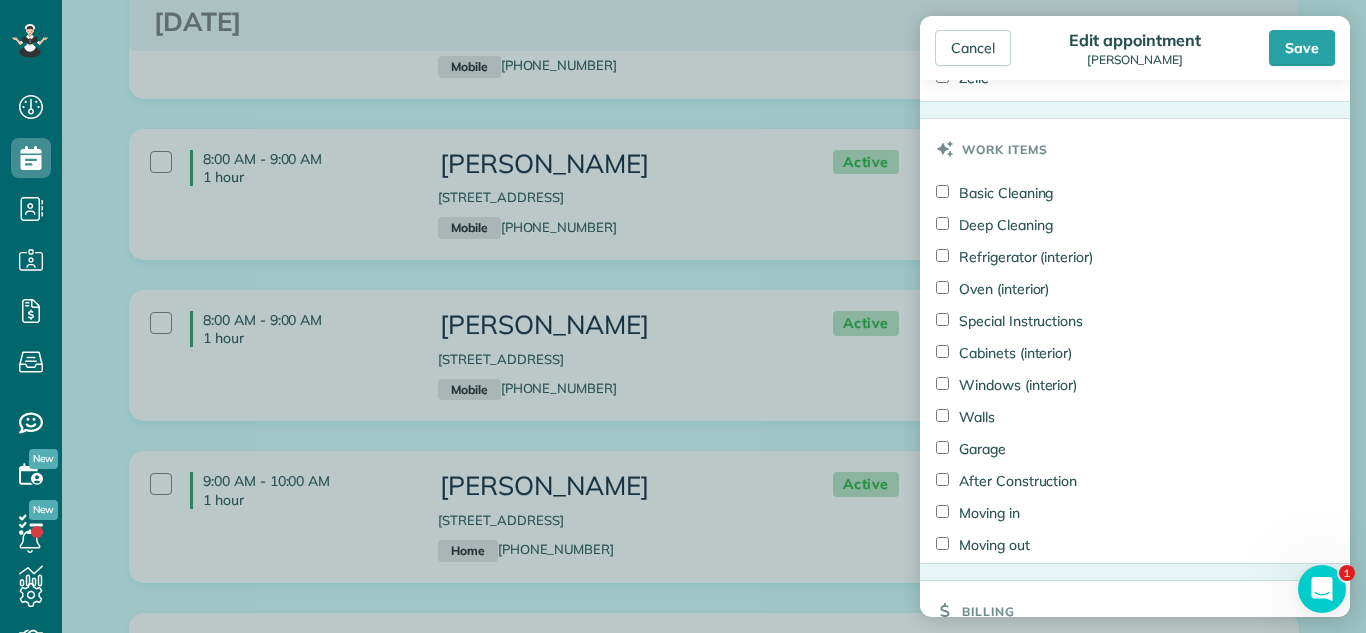 click on "Deep Cleaning" at bounding box center (994, 225) 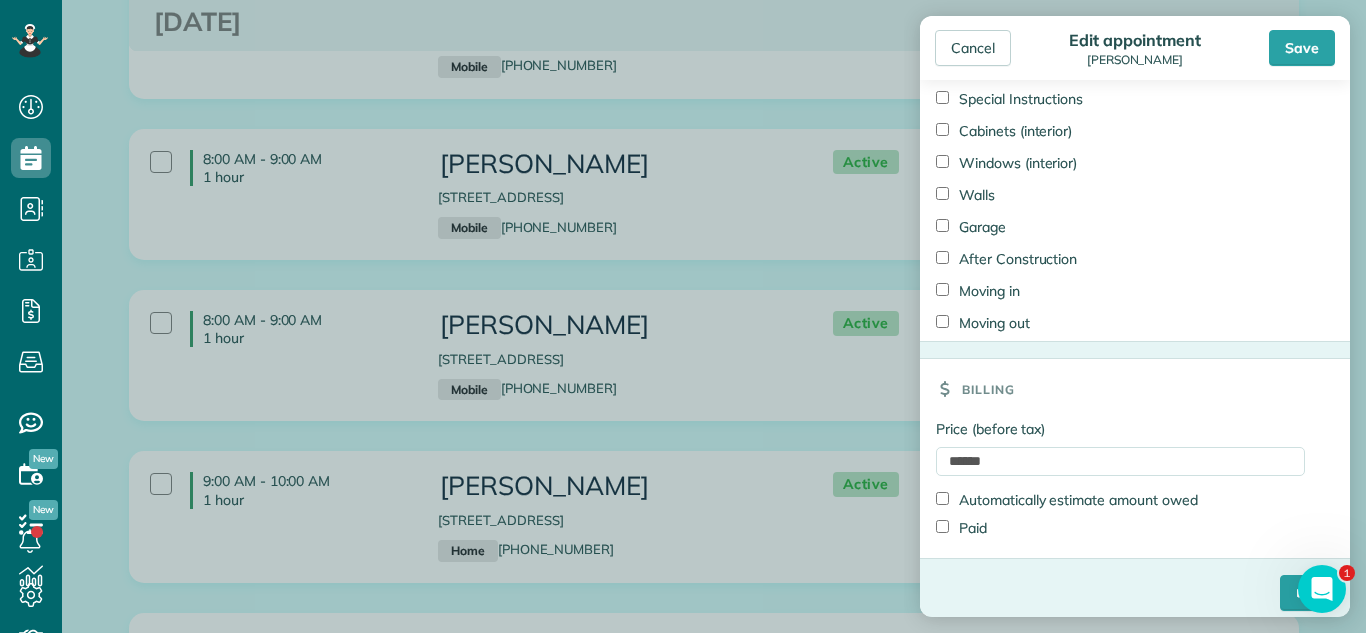 scroll, scrollTop: 1877, scrollLeft: 0, axis: vertical 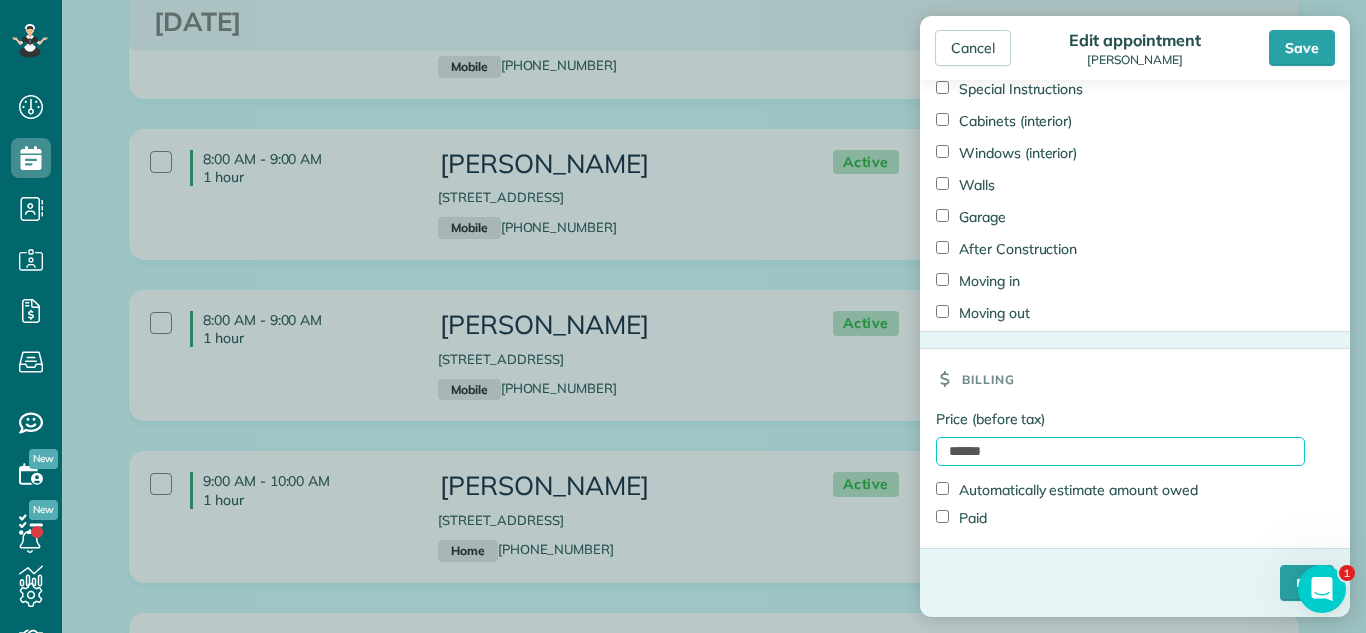click on "******" at bounding box center [1120, 451] 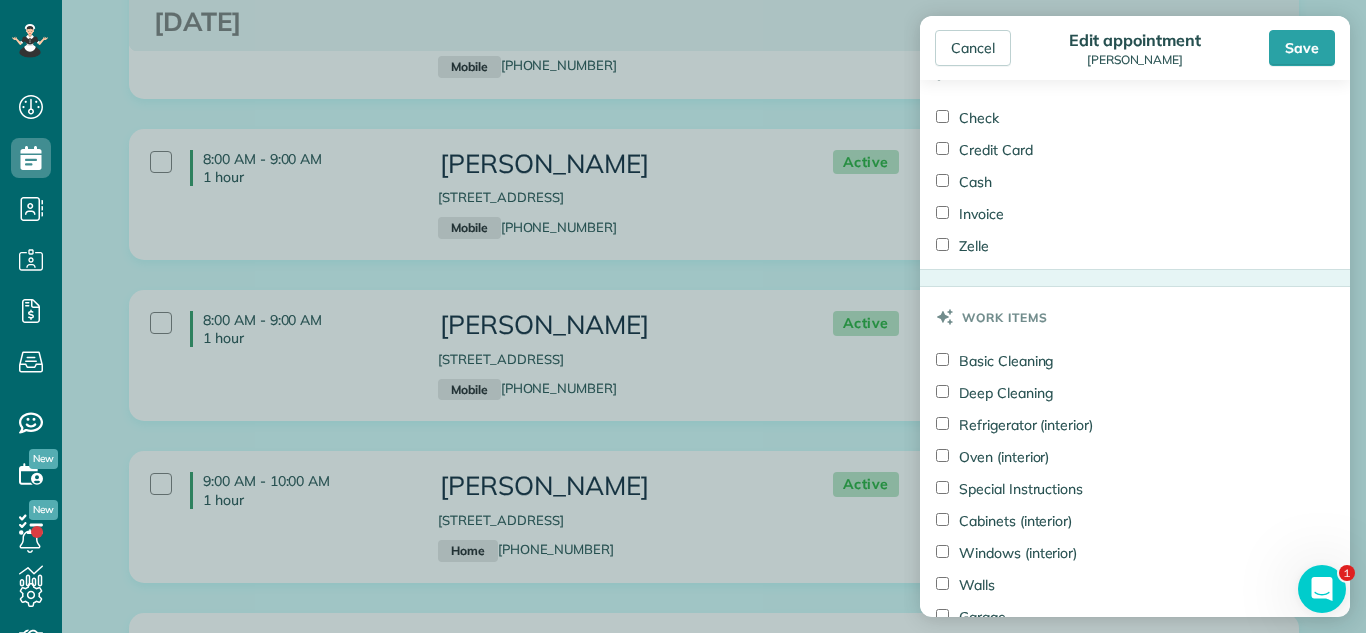 scroll, scrollTop: 1476, scrollLeft: 0, axis: vertical 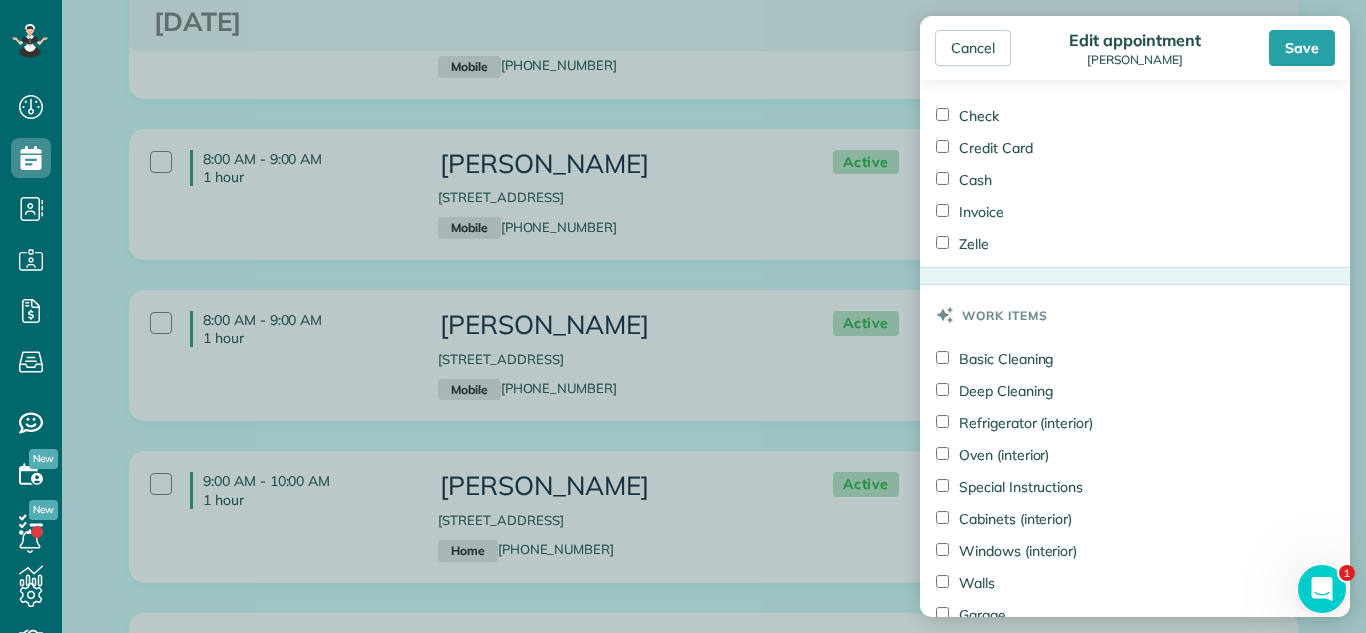 type on "******" 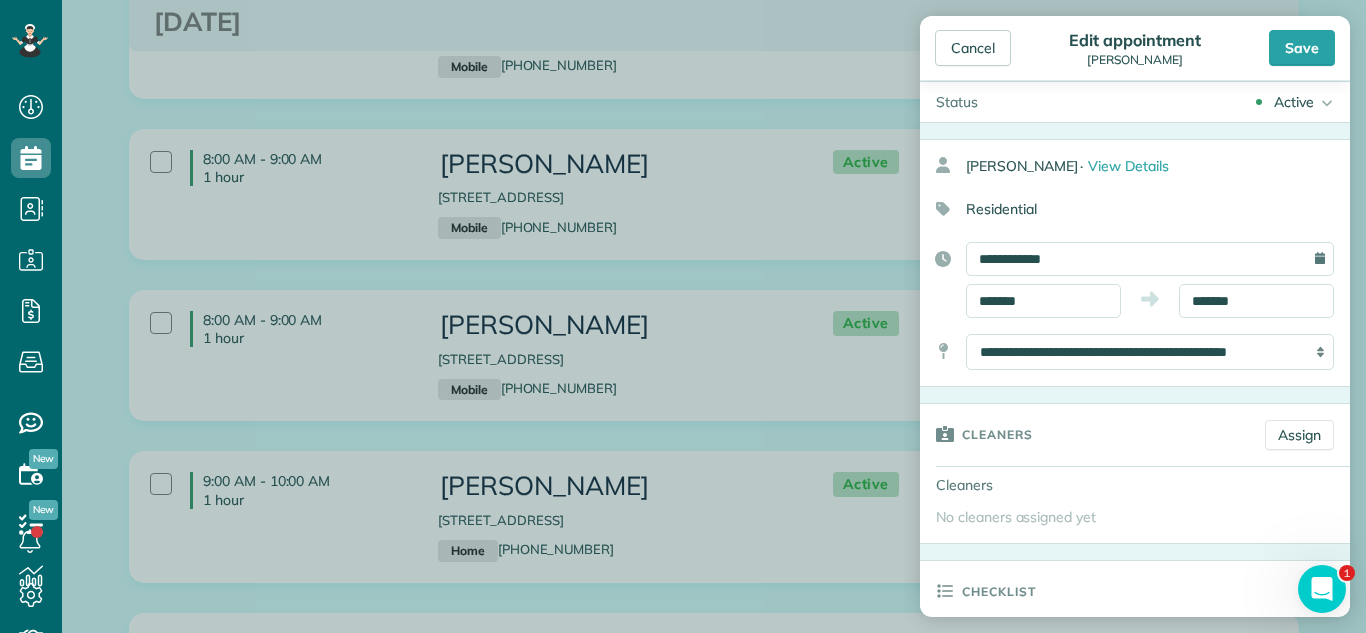 scroll, scrollTop: 0, scrollLeft: 0, axis: both 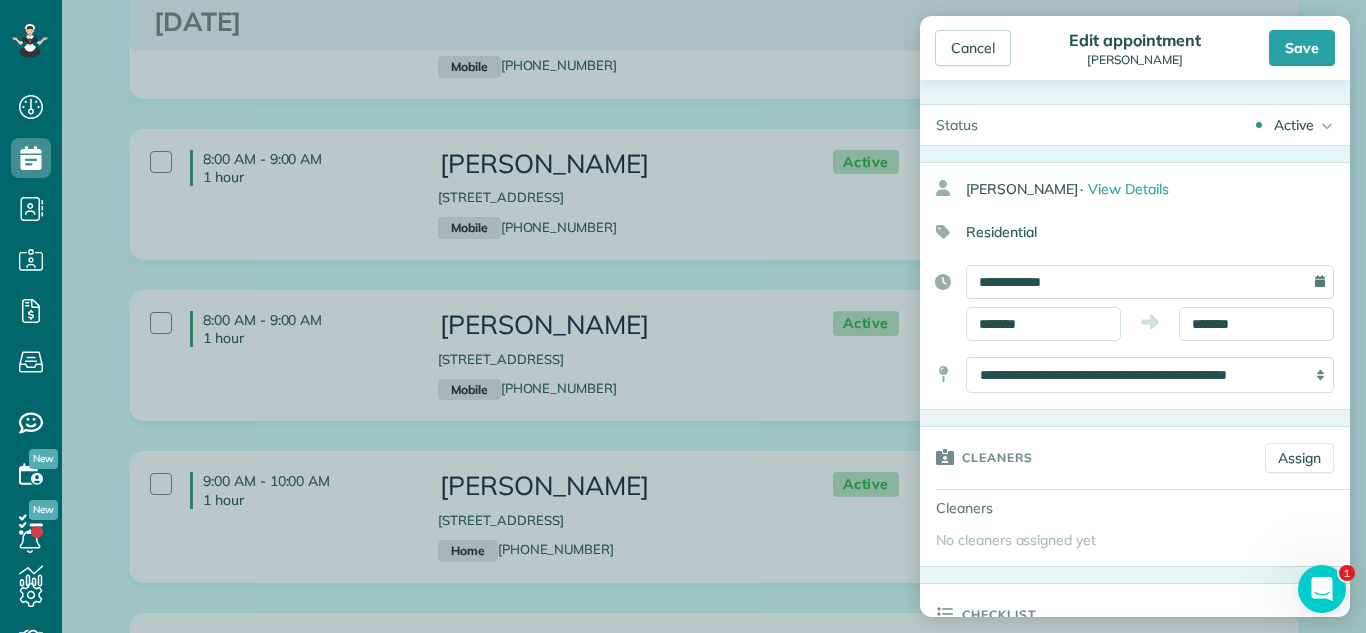 click on "Cancel
Edit appointment
Alexander Sikalov
Save" at bounding box center [1135, 48] 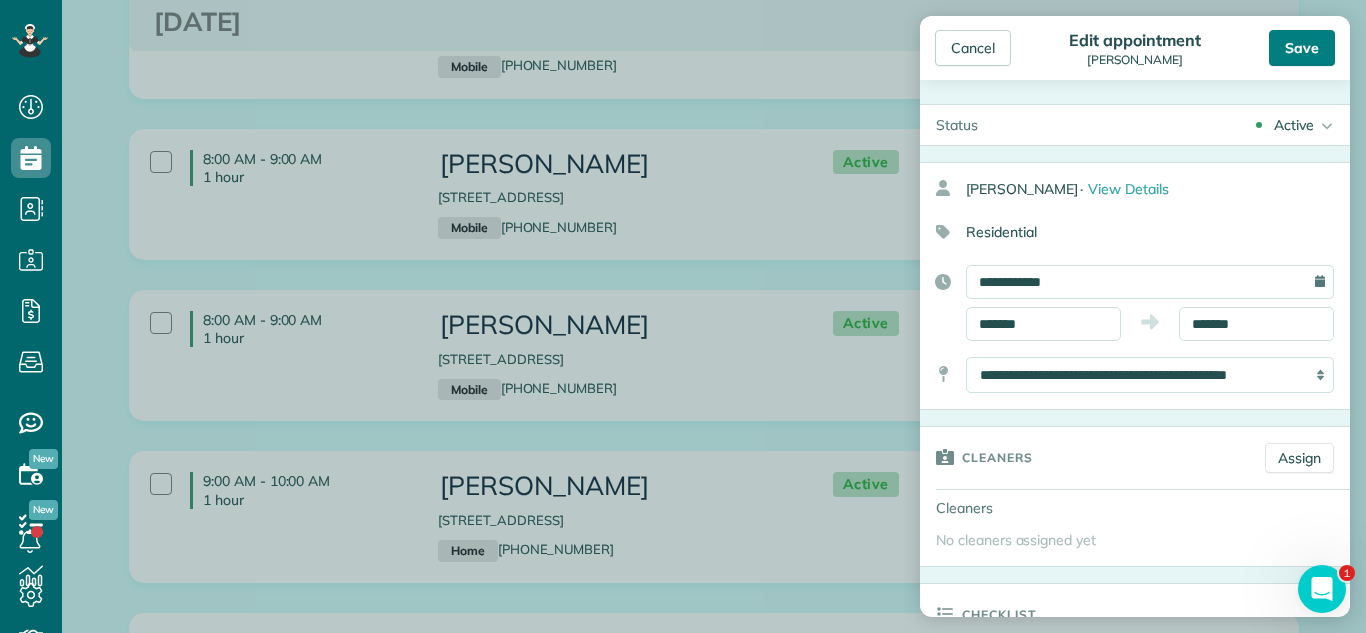 click on "Save" at bounding box center [1302, 48] 